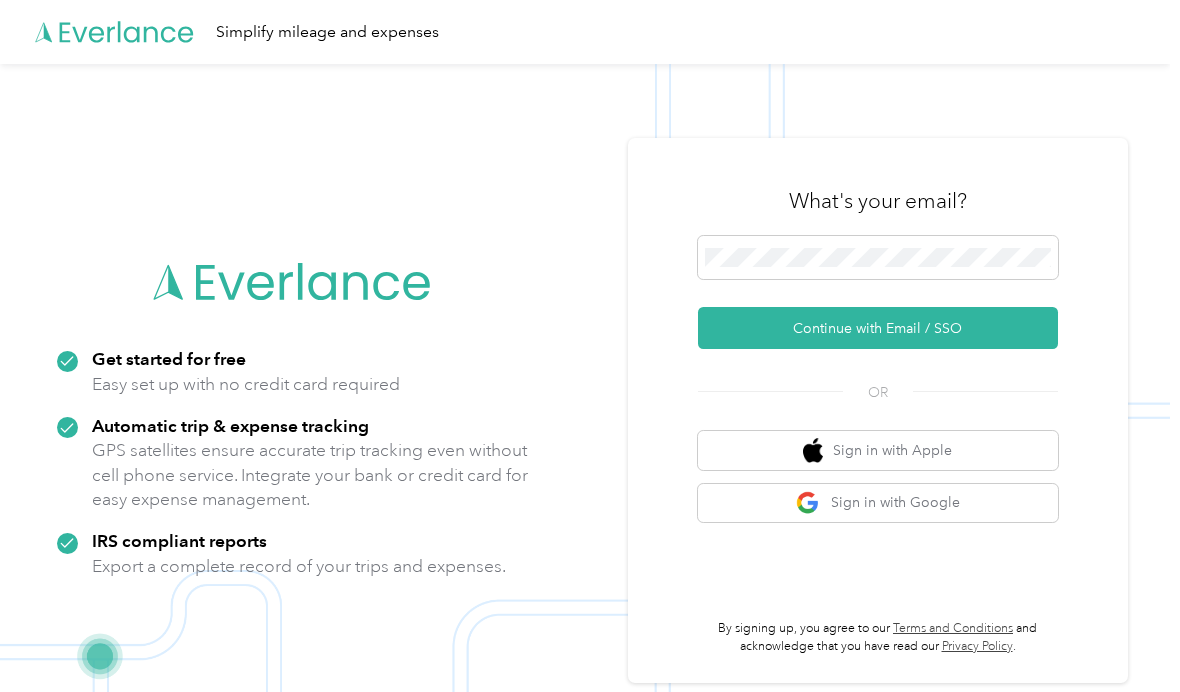 scroll, scrollTop: 0, scrollLeft: 0, axis: both 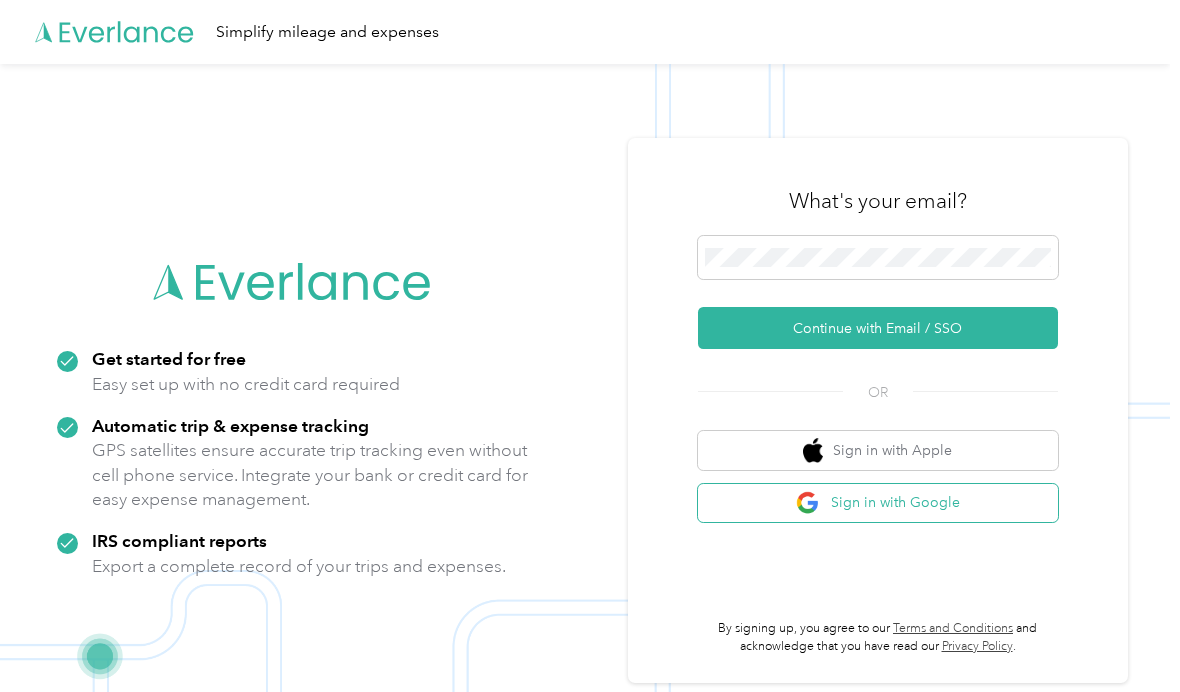 click on "Sign in with Google" at bounding box center (878, 503) 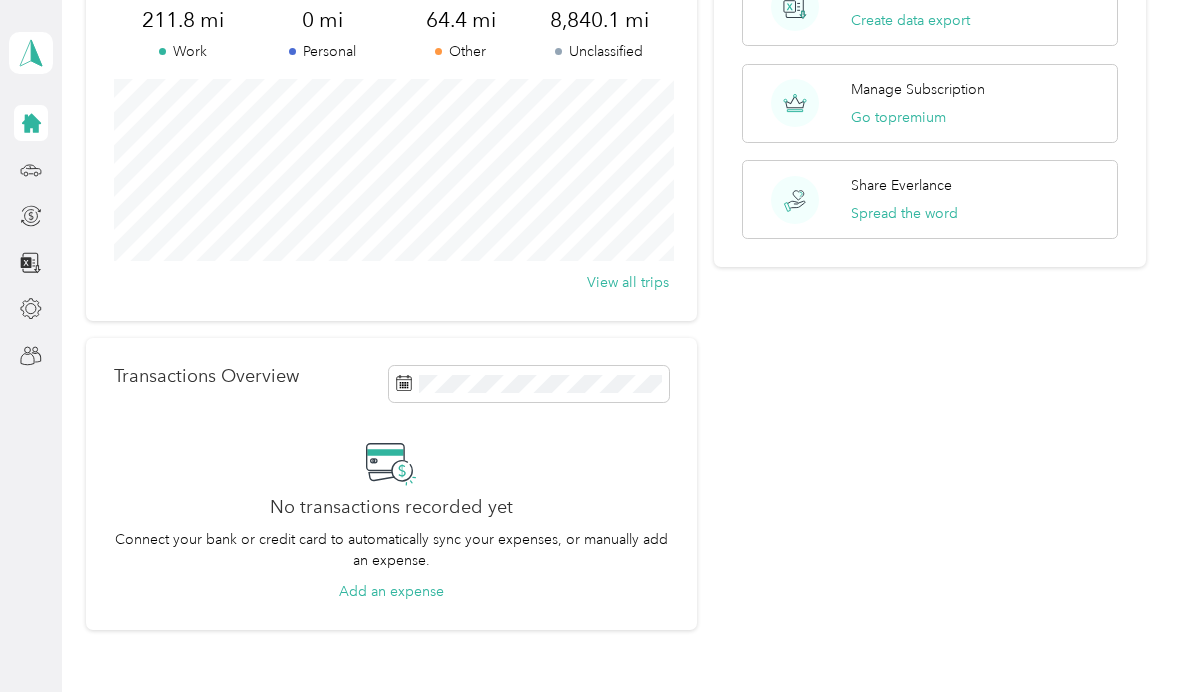 scroll, scrollTop: 183, scrollLeft: 0, axis: vertical 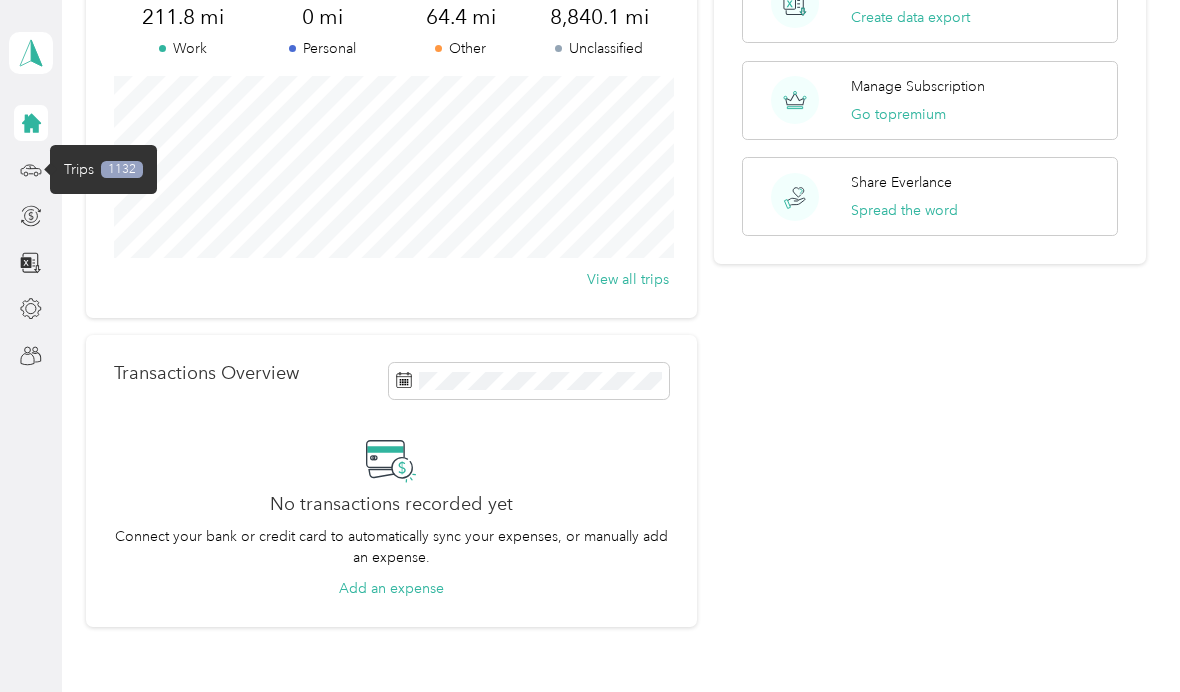 click on "1132" at bounding box center [122, 170] 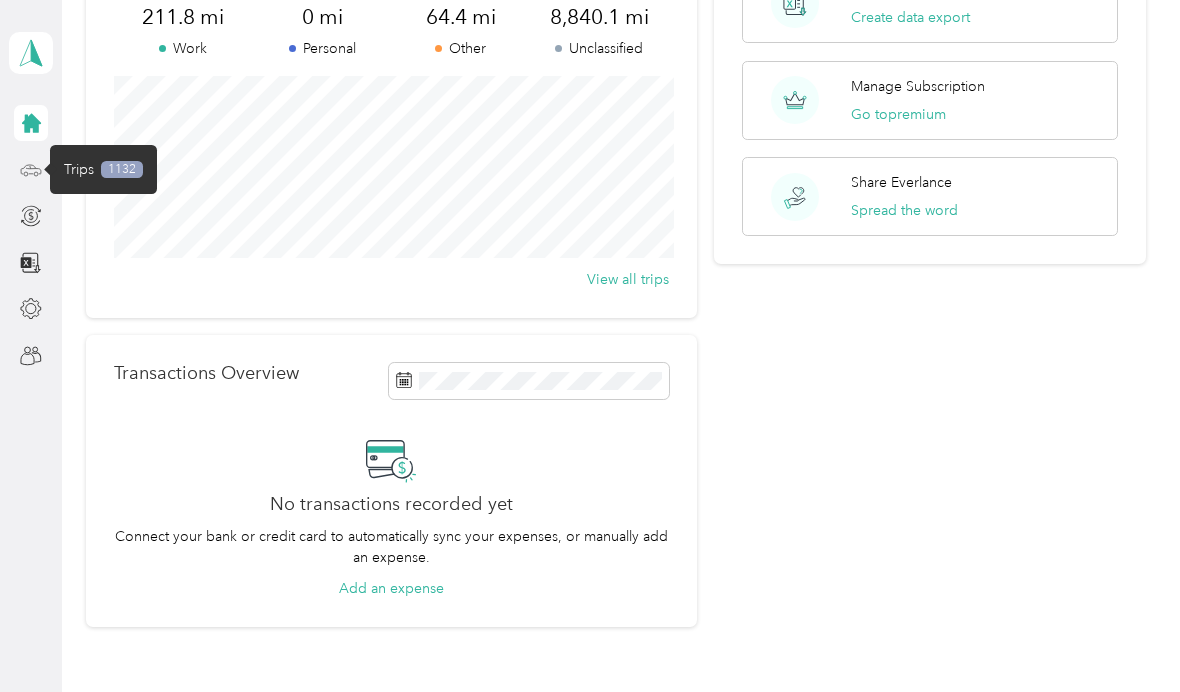 click 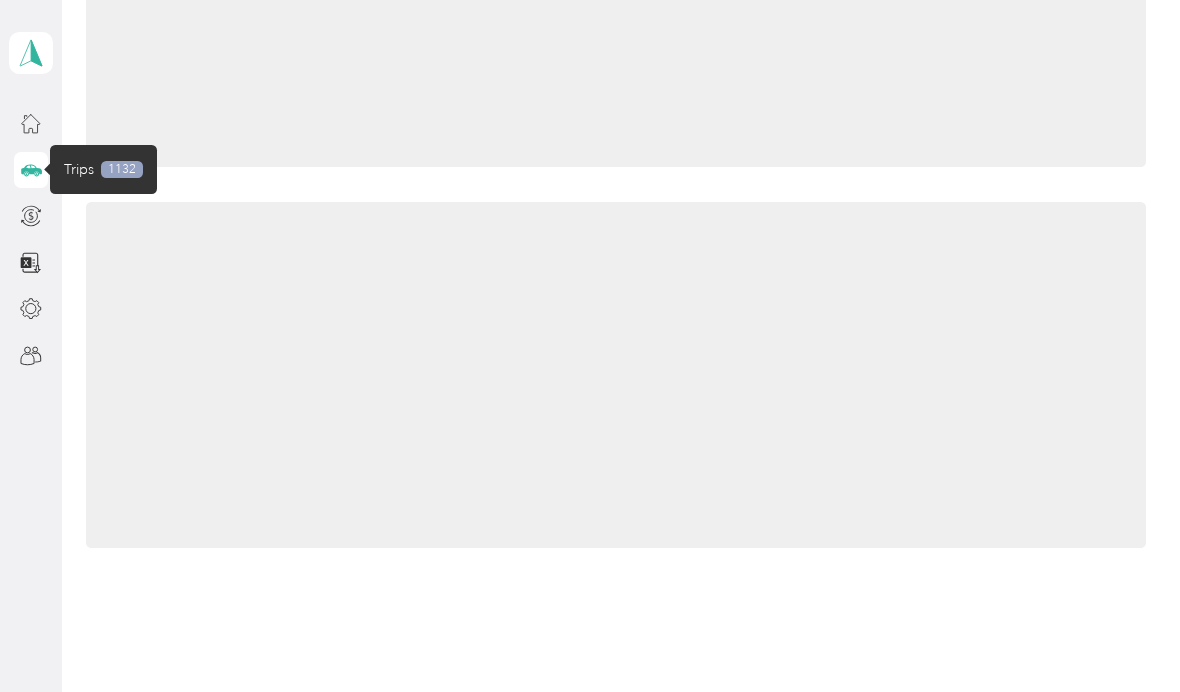 scroll, scrollTop: 142, scrollLeft: 0, axis: vertical 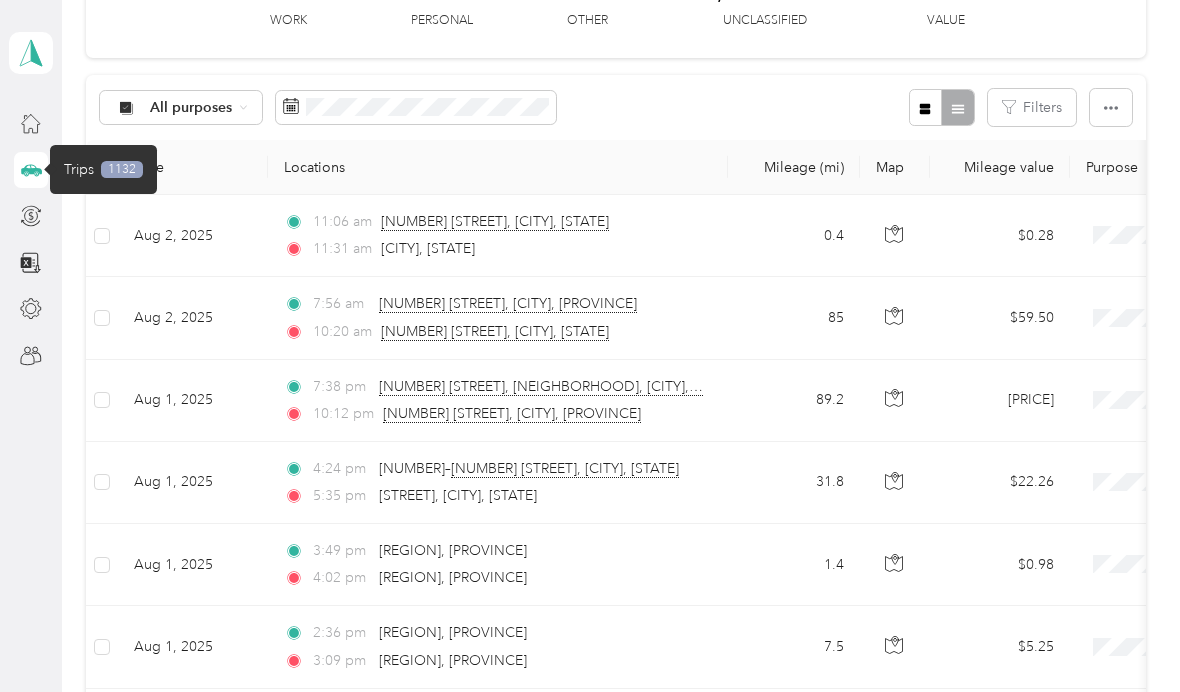 click at bounding box center [102, 236] 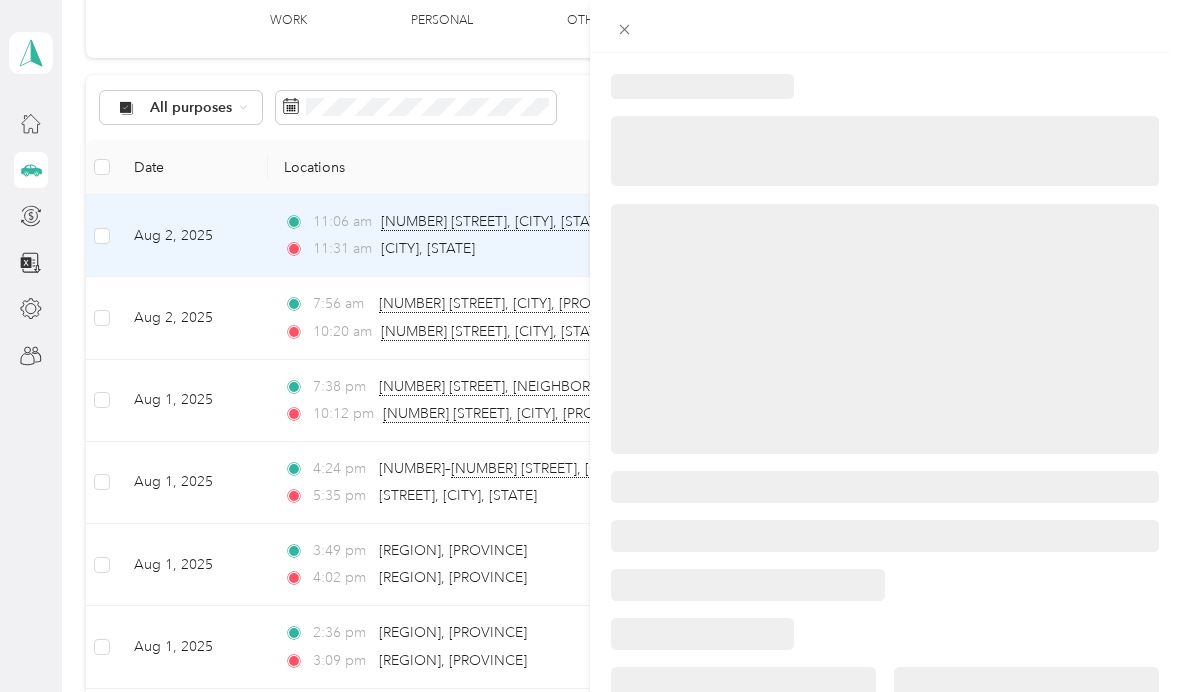 click at bounding box center (590, 346) 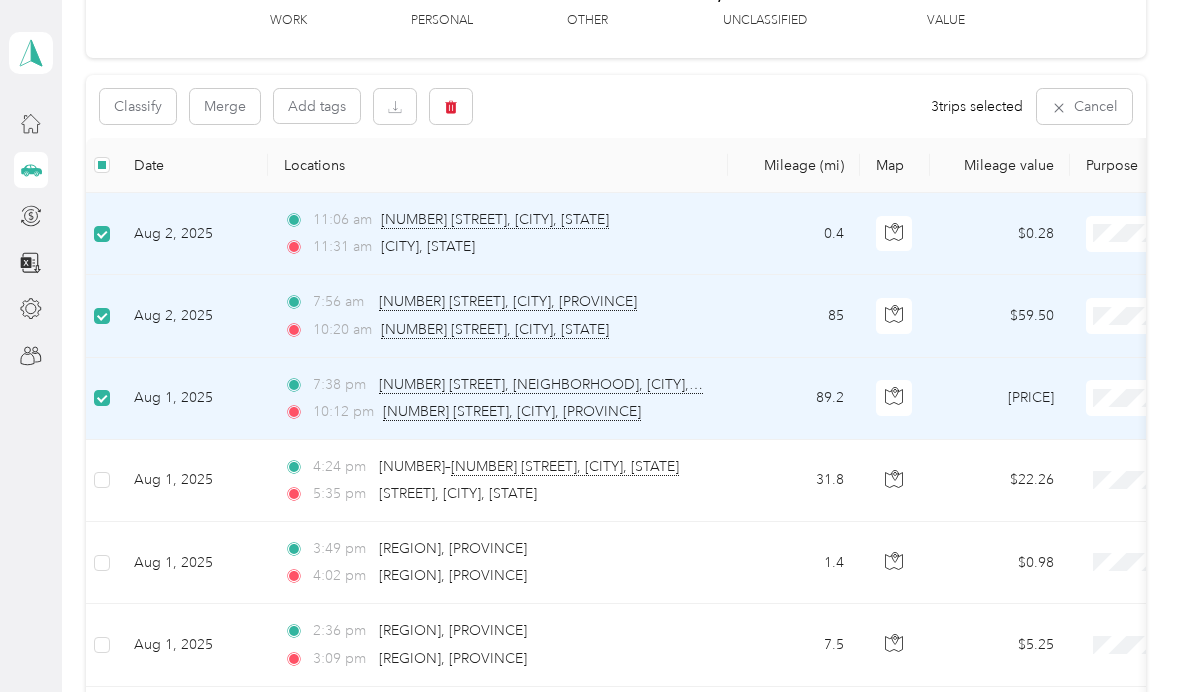 click at bounding box center [102, 481] 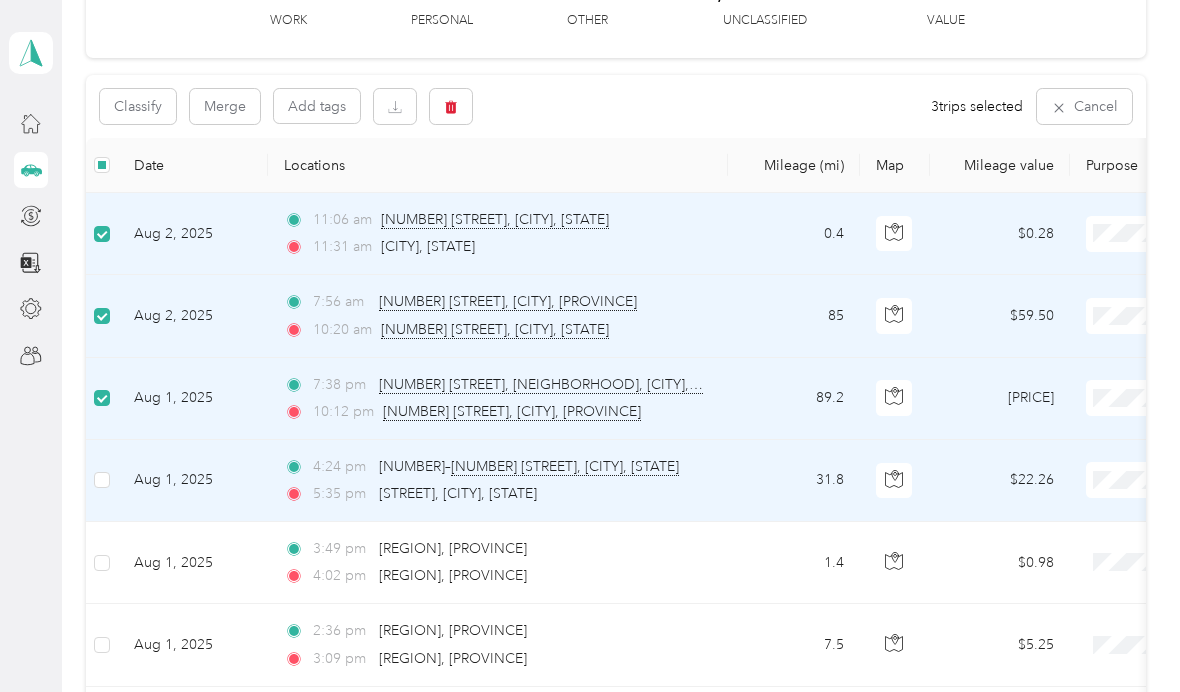 click at bounding box center (102, 481) 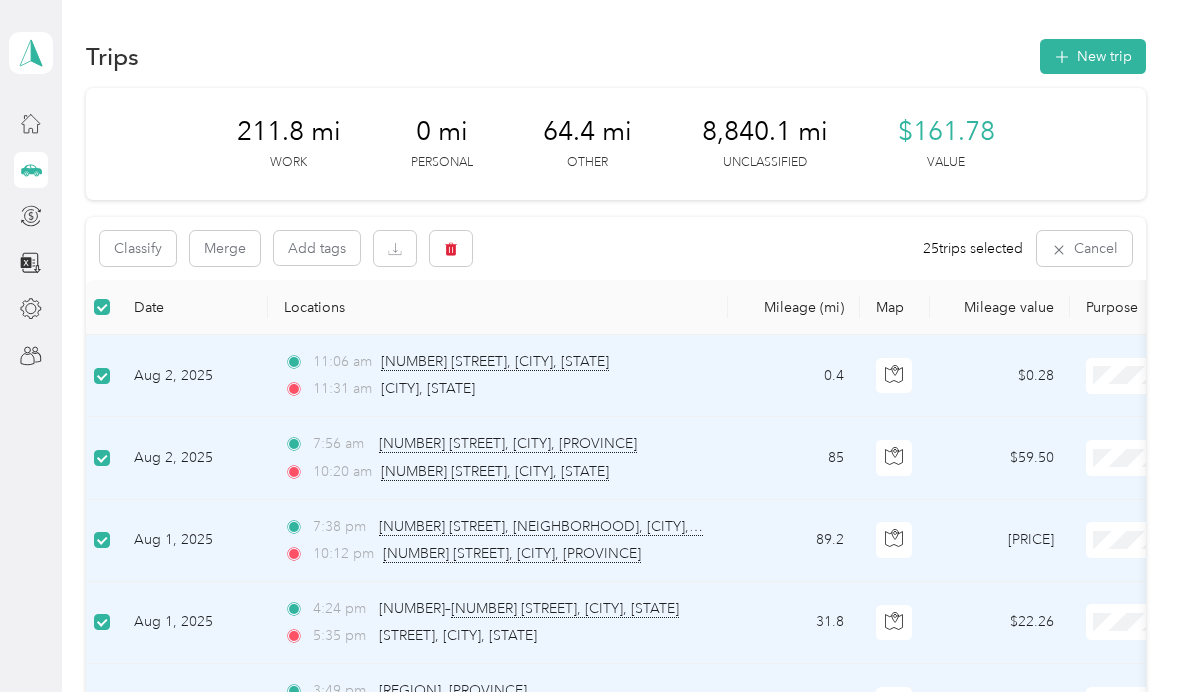 scroll, scrollTop: 0, scrollLeft: 0, axis: both 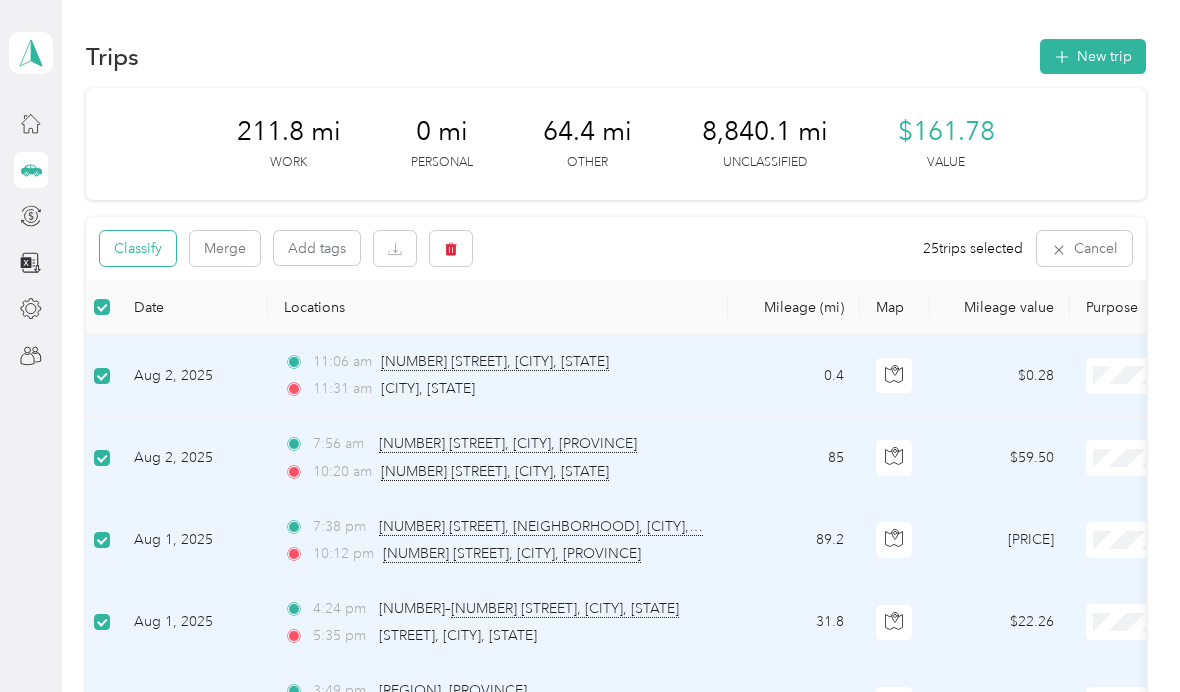 click on "Classify" at bounding box center [138, 248] 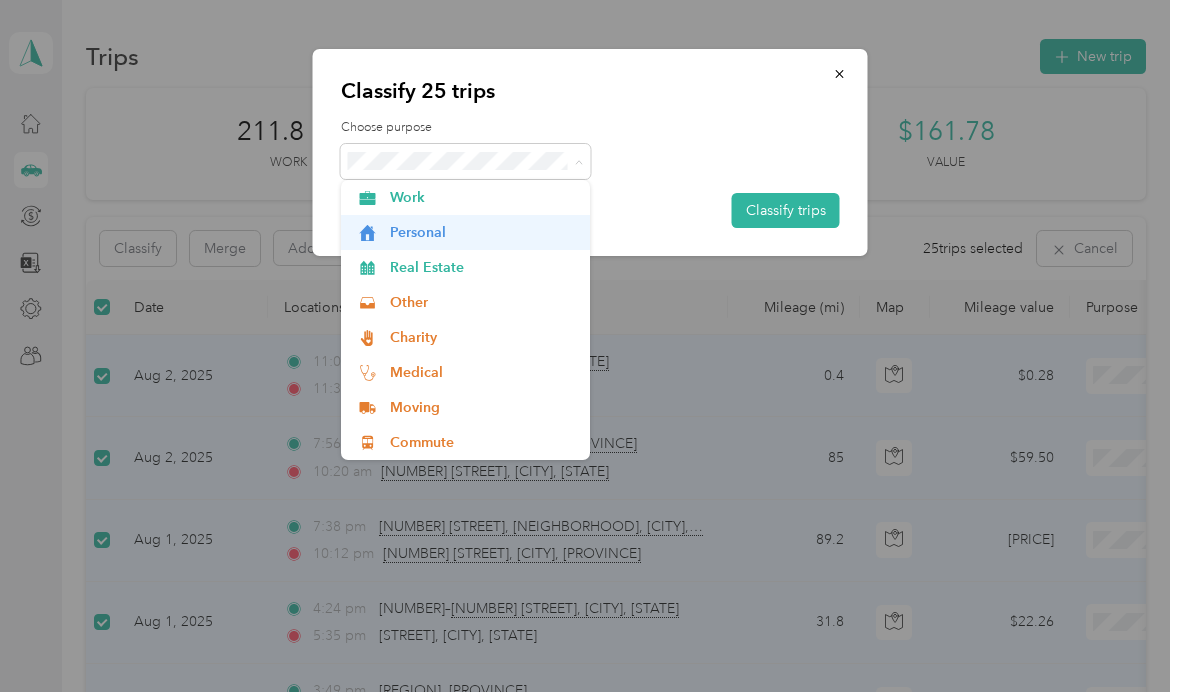 click on "Personal" at bounding box center (466, 232) 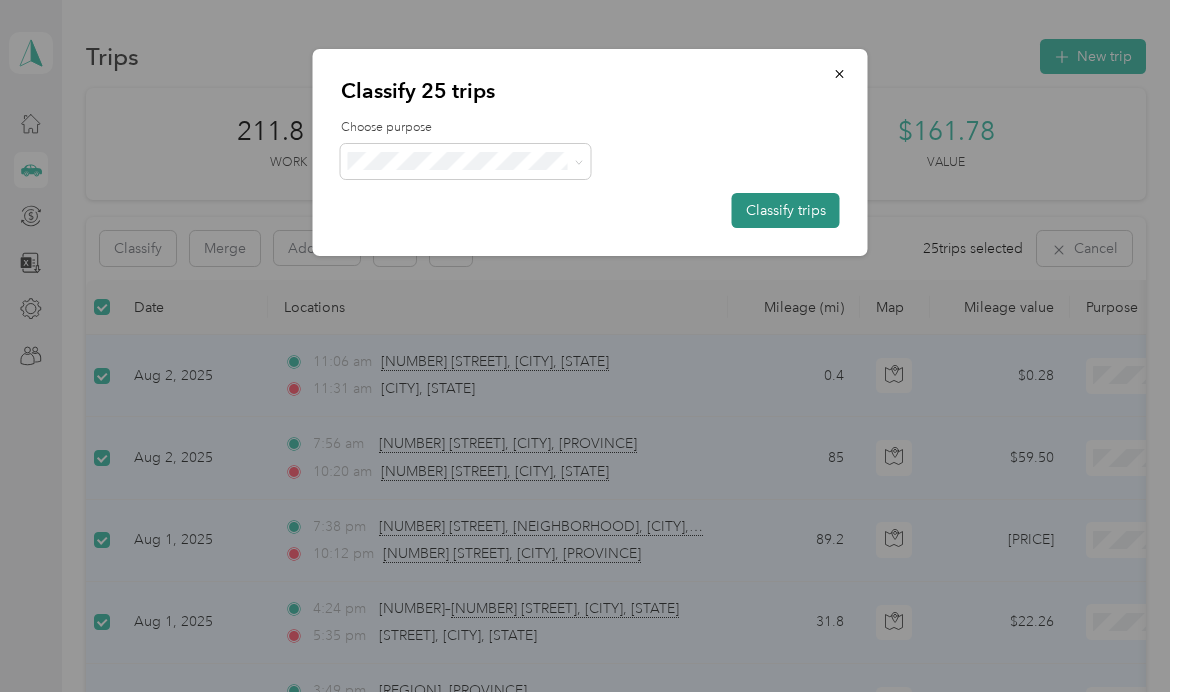 click on "Classify trips" at bounding box center [786, 210] 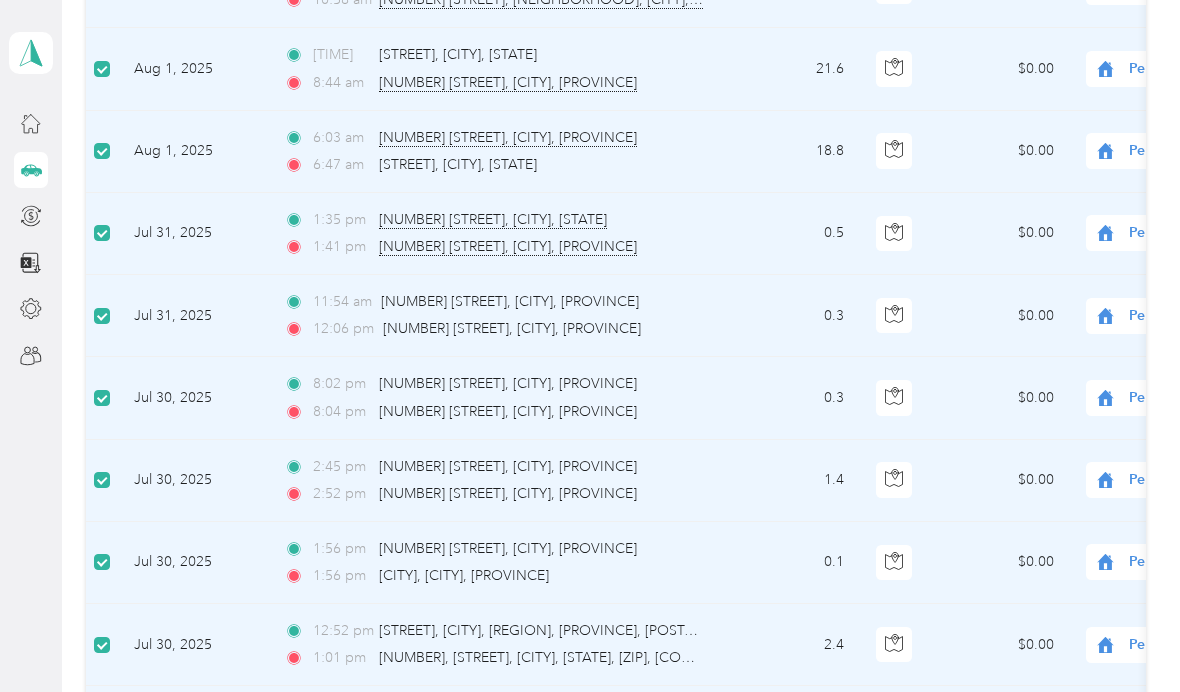 scroll, scrollTop: 1049, scrollLeft: 0, axis: vertical 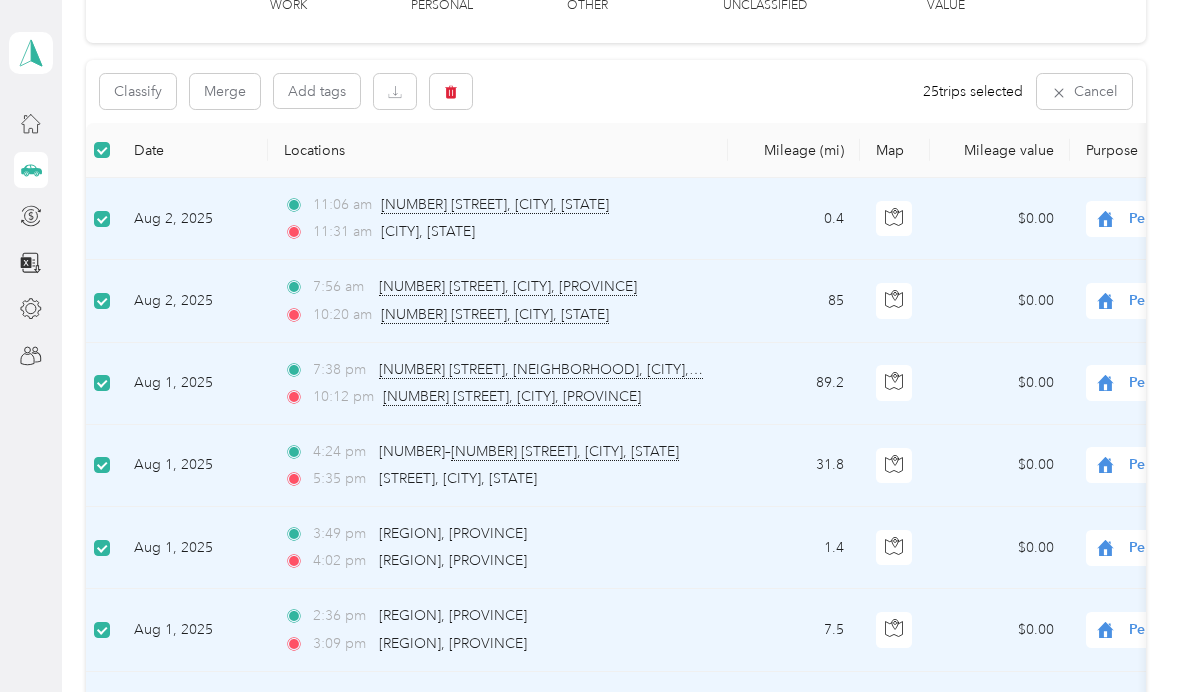 click at bounding box center (102, 150) 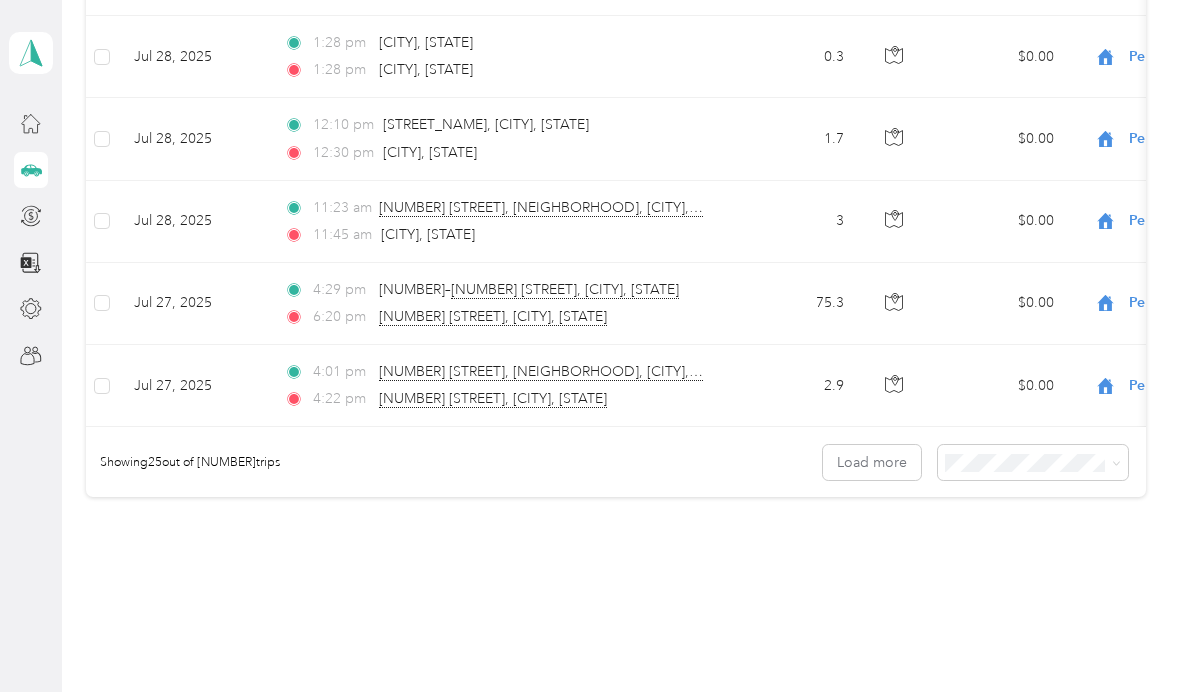 scroll, scrollTop: 1965, scrollLeft: 0, axis: vertical 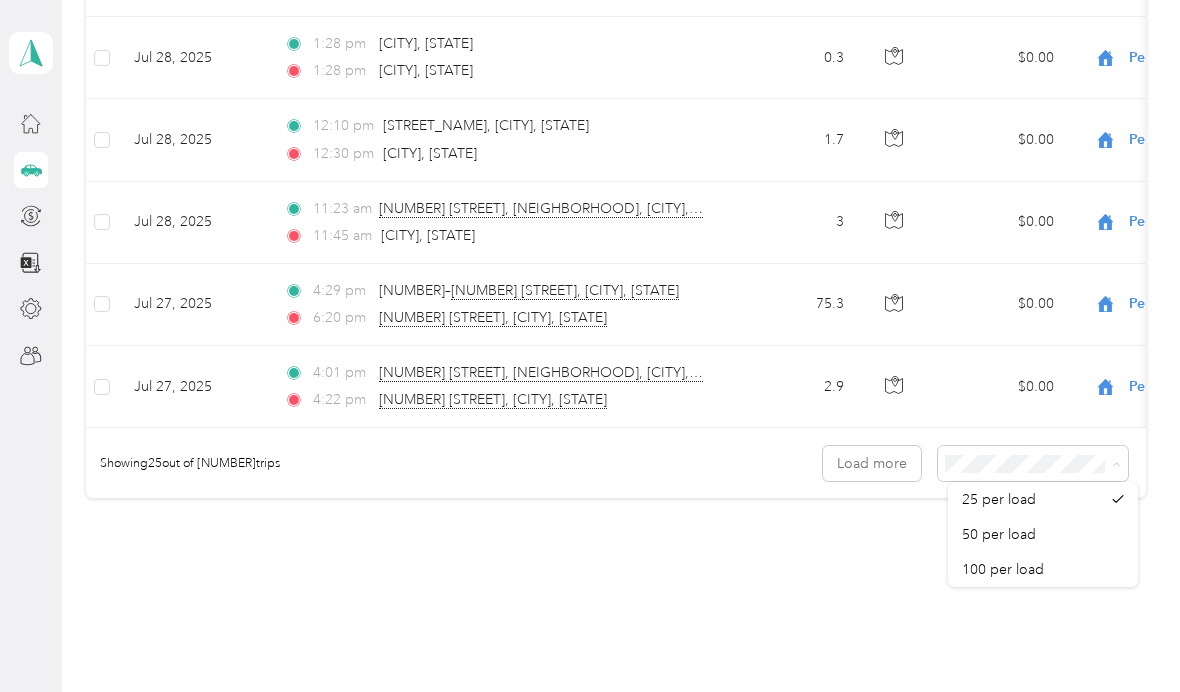 click on "Trips New trip [MILEAGE] mi Work 0 mi Personal [MILEAGE] mi Other [MILEAGE] mi Unclassified [PRICE] Value All purposes Filters Date Locations Mileage (mi) Map Mileage value Purpose Track Method Report                     [MONTH] [NUMBER], [YEAR] [TIME] [NUMBER] [STREET], [CITY], [PROVINCE] [TIME] [CITY], [PROVINCE] [MILEAGE] [PRICE] Personal GPS -- [MONTH] [NUMBER], [YEAR] [TIME] [NUMBER] [STREET], [CITY], [PROVINCE] [TIME] [NUMBER] [STREET], [CITY], [PROVINCE] [MILEAGE] [PRICE] Personal GPS -- [MONTH] [NUMBER], [YEAR] [TIME] [NUMBER] [STREET], [NEIGHBORHOOD], [CITY], [PROVINCE] [TIME] [NUMBER] [STREET], [CITY], [PROVINCE] [MILEAGE] [PRICE] Personal GPS -- [MONTH] [NUMBER], [YEAR] [TIME] [NUMBER]–[NUMBER] [STREET], [CITY], [PROVINCE] [TIME] [NEIGHBORHOOD], [CITY], [PROVINCE] [MILEAGE] [PRICE] Personal GPS -- [MONTH] [NUMBER], [YEAR] [TIME] [REGION], [PROVINCE] [TIME] [REGION], [PROVINCE] [MILEAGE] [PRICE] Personal GPS -- [MONTH] [NUMBER], [YEAR] [TIME] [REGION], [PROVINCE] [TIME] [REGION], [PROVINCE] [MILEAGE] [PRICE] Personal GPS -- [MONTH] [NUMBER], [YEAR] [TIME] [NUMBER]–[NUMBER] [STREET], [NEIGHBORHOOD], [CITY], [PROVINCE] [TIME] [REGION], [PROVINCE]" at bounding box center [616, -644] 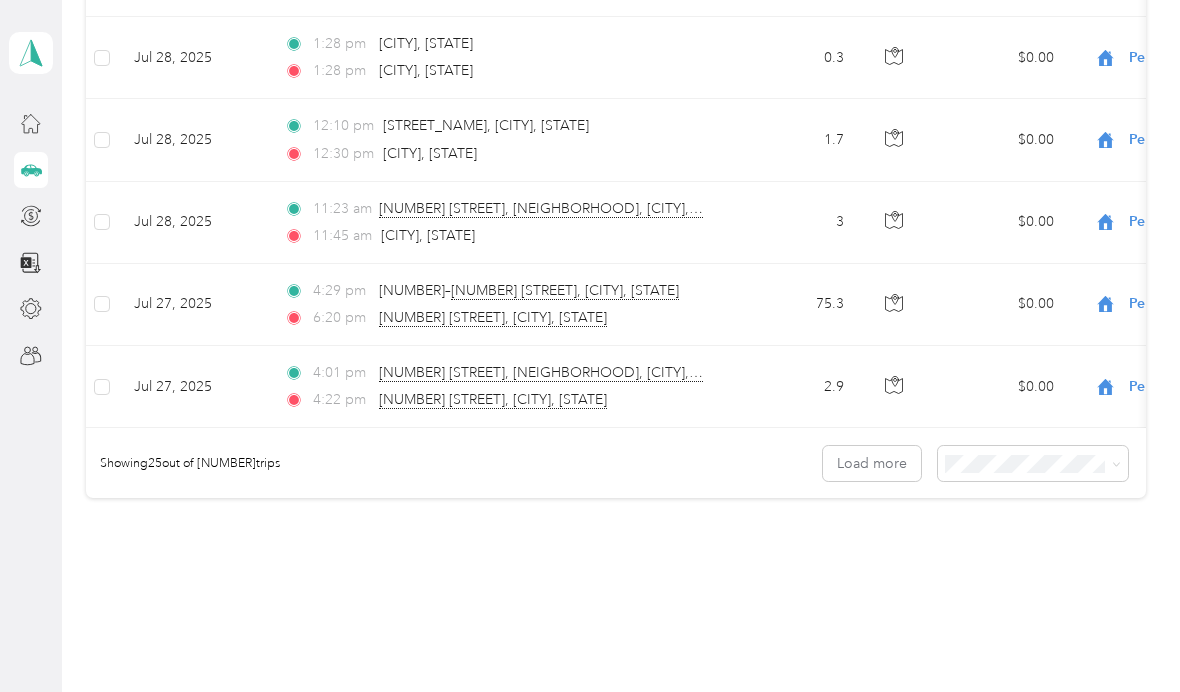 scroll, scrollTop: 82, scrollLeft: 0, axis: vertical 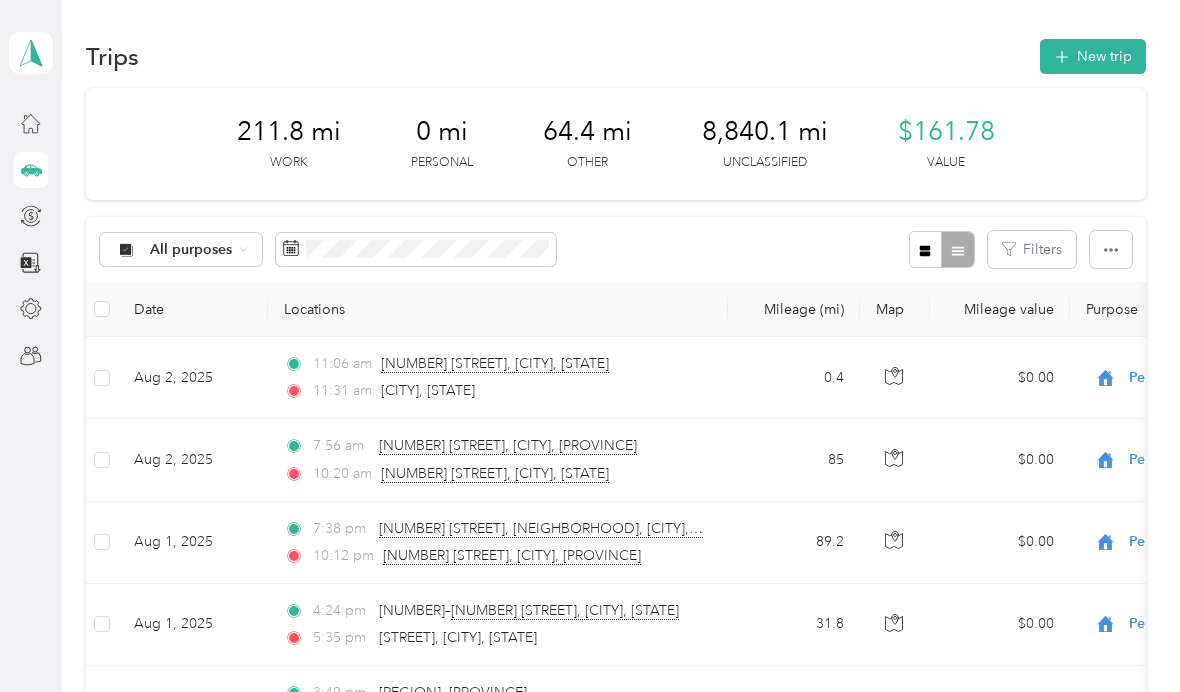 click on "8,840.1   mi" at bounding box center (765, 132) 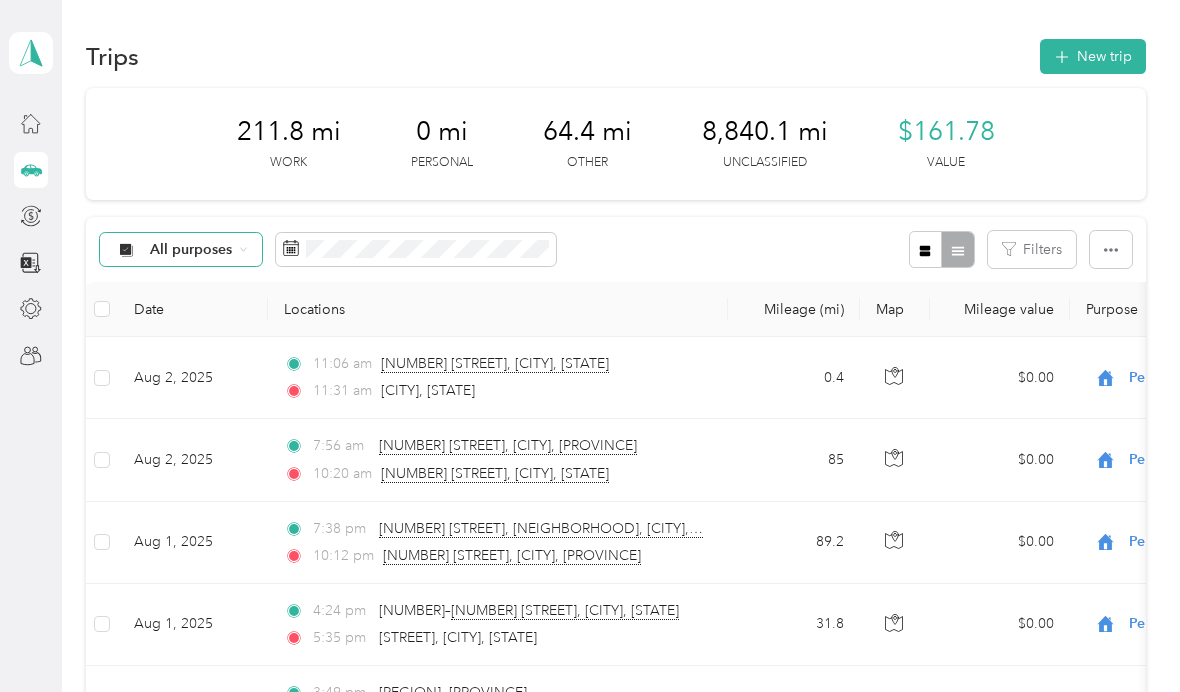 click on "All purposes" at bounding box center (191, 250) 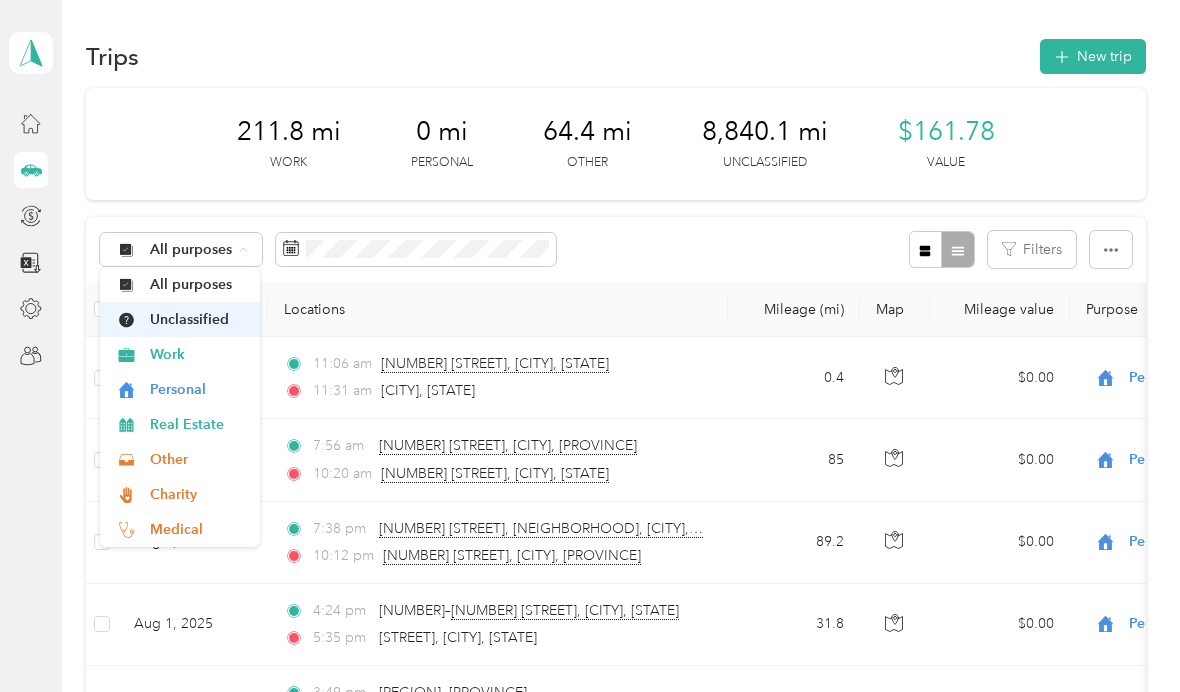 click on "Unclassified" at bounding box center [180, 319] 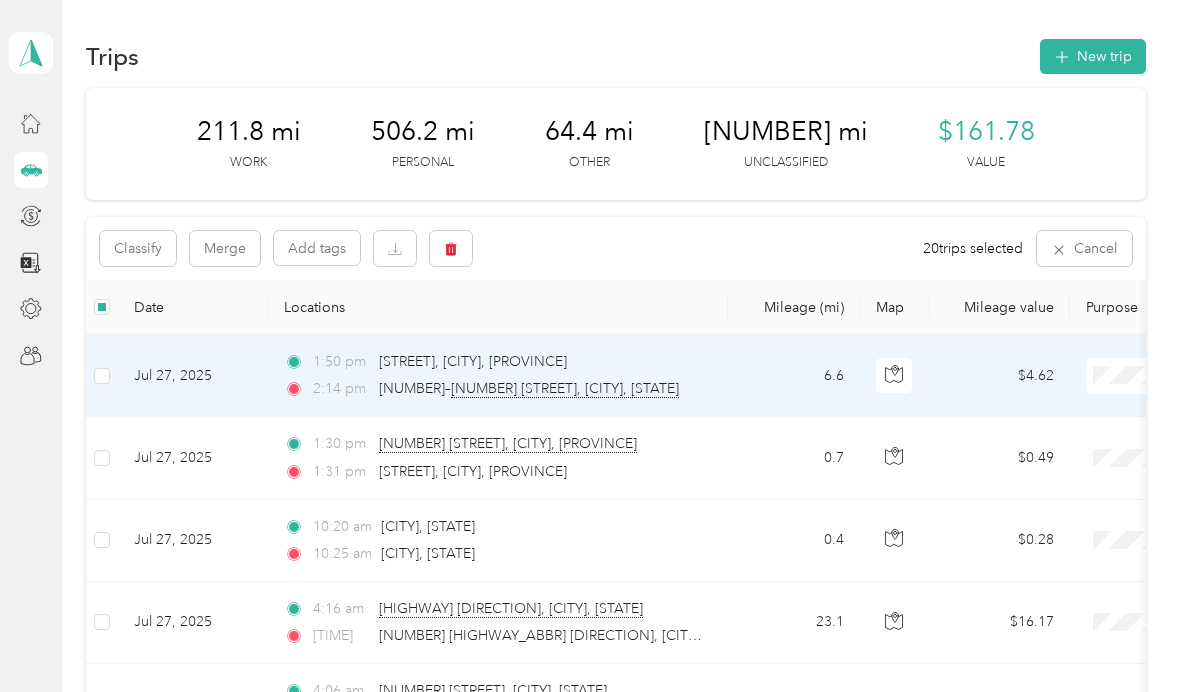 scroll, scrollTop: 0, scrollLeft: 0, axis: both 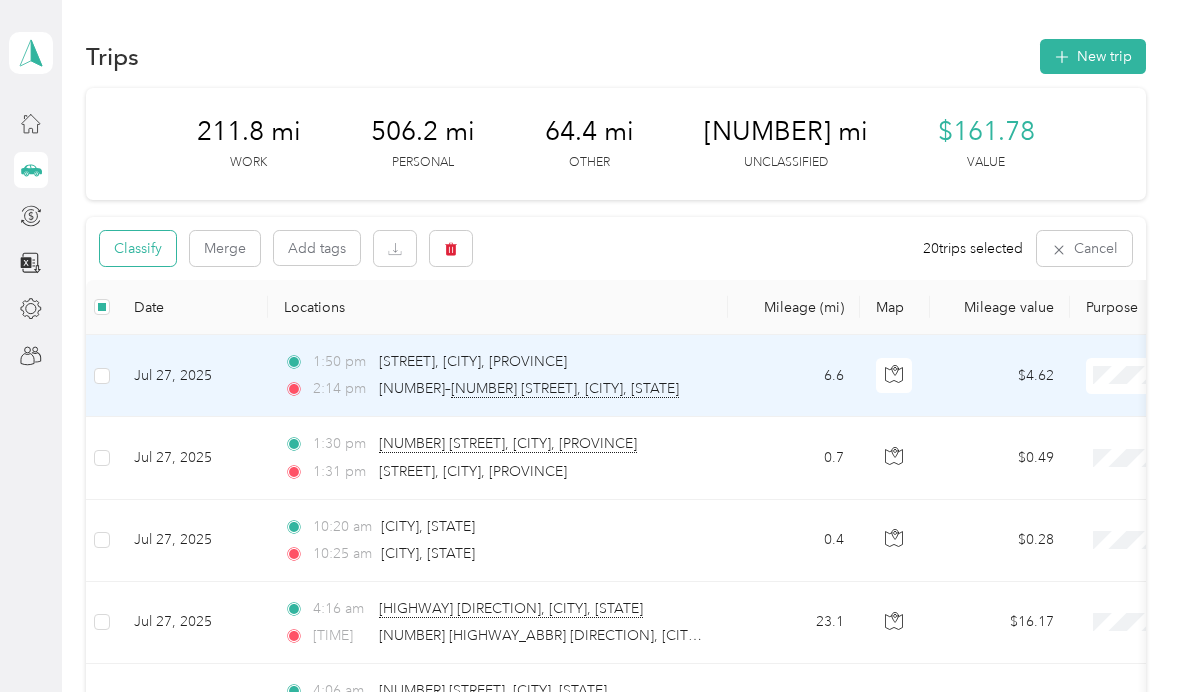 click on "Classify" at bounding box center (138, 248) 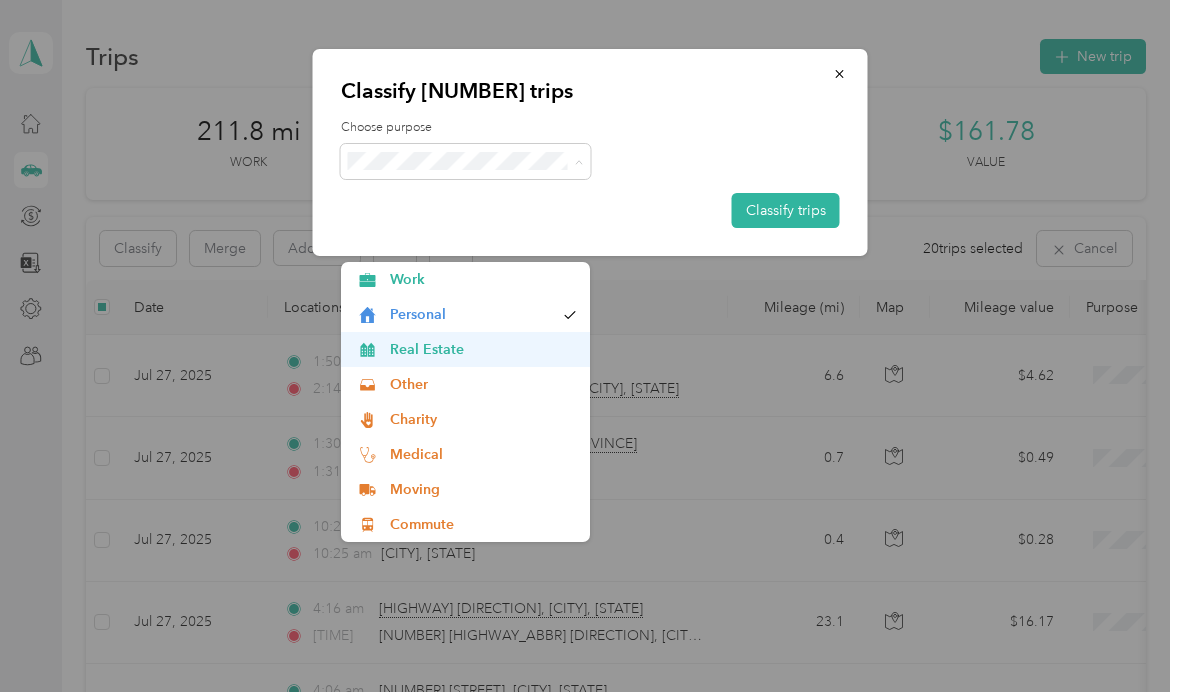 click on "Real Estate" at bounding box center (483, 349) 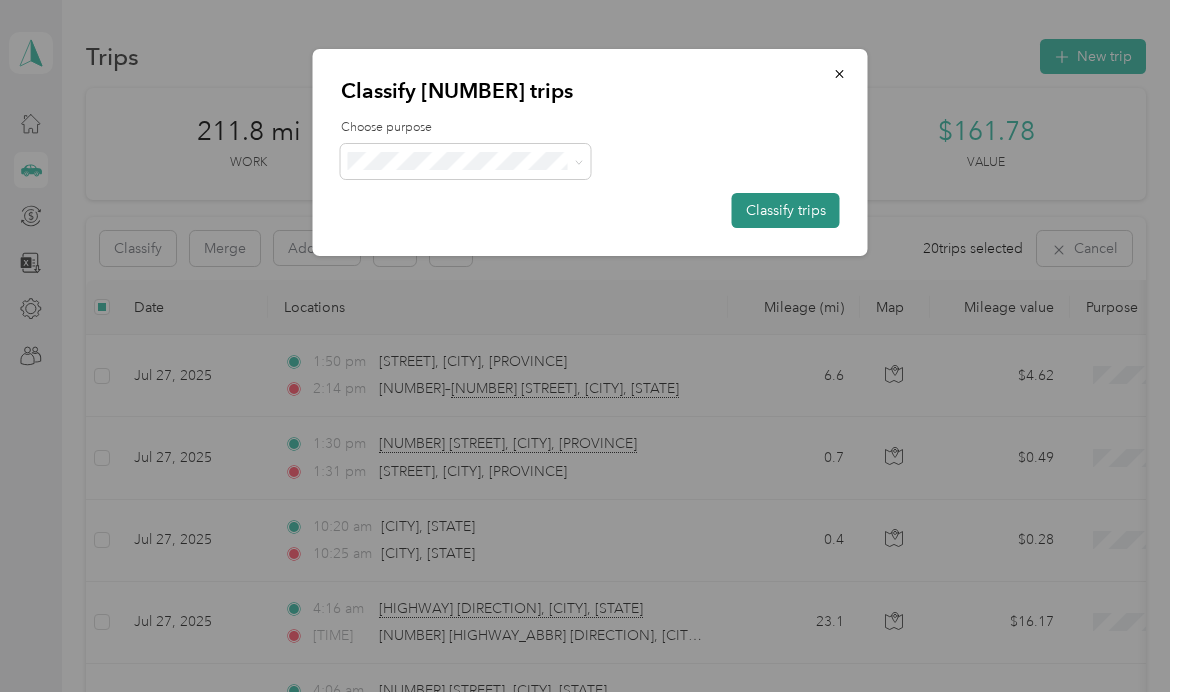click on "Classify trips" at bounding box center (786, 210) 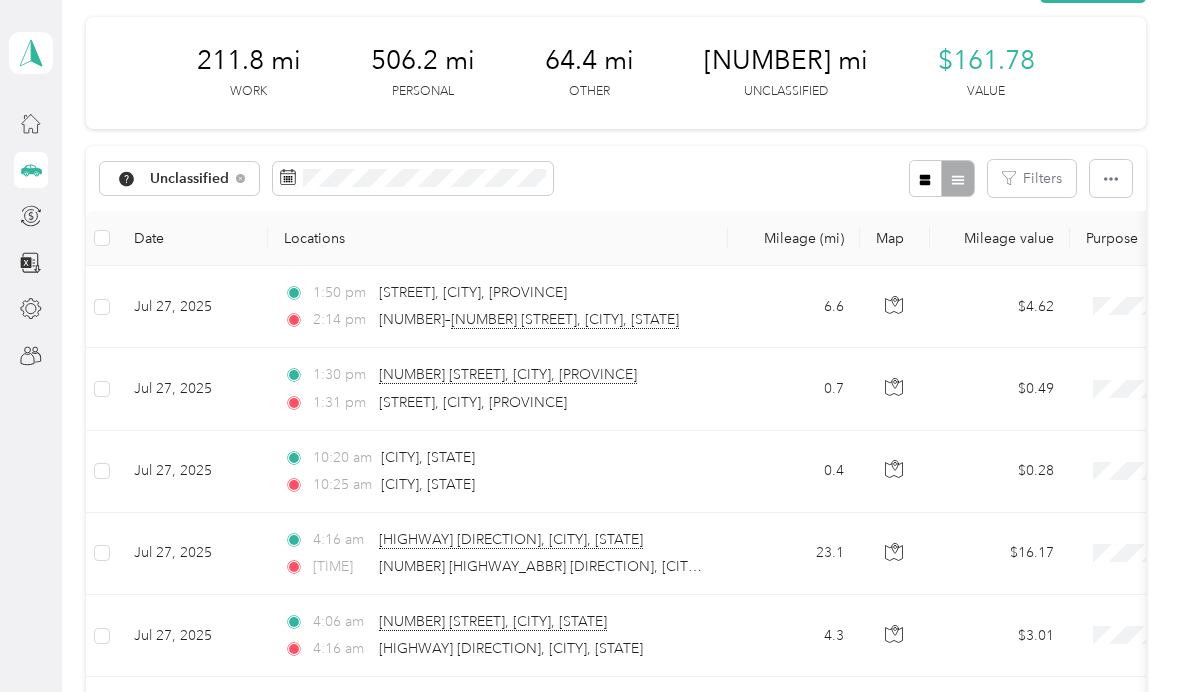 scroll, scrollTop: 73, scrollLeft: 0, axis: vertical 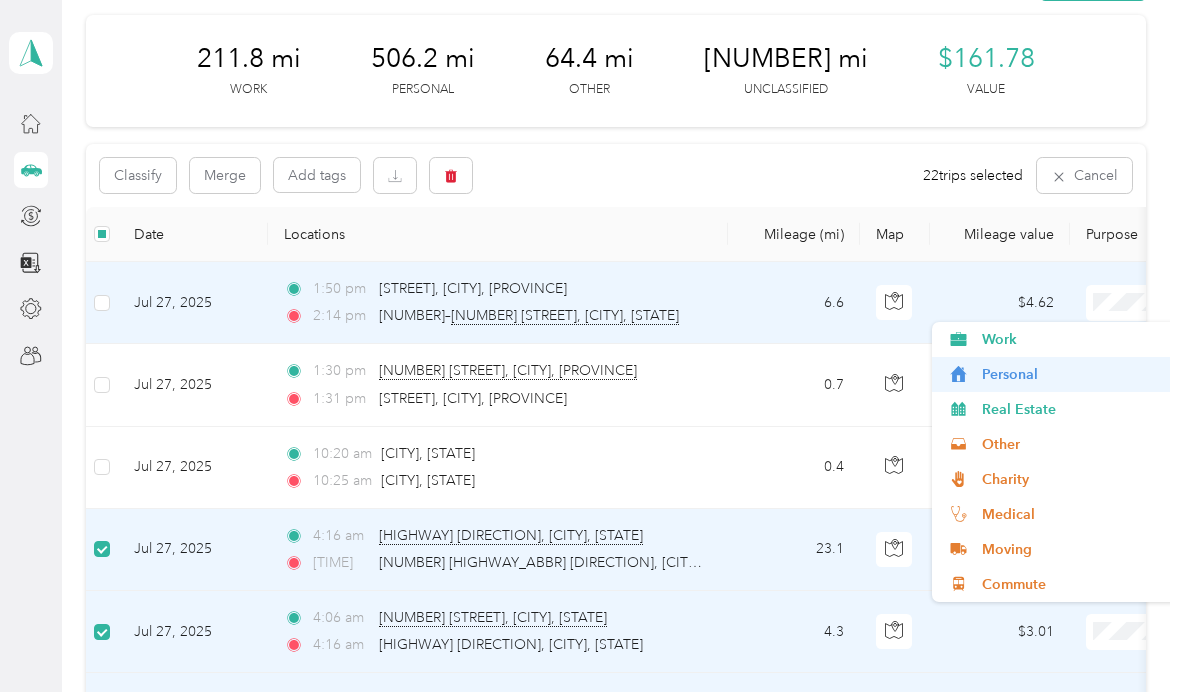 click on "Personal" at bounding box center [1074, 374] 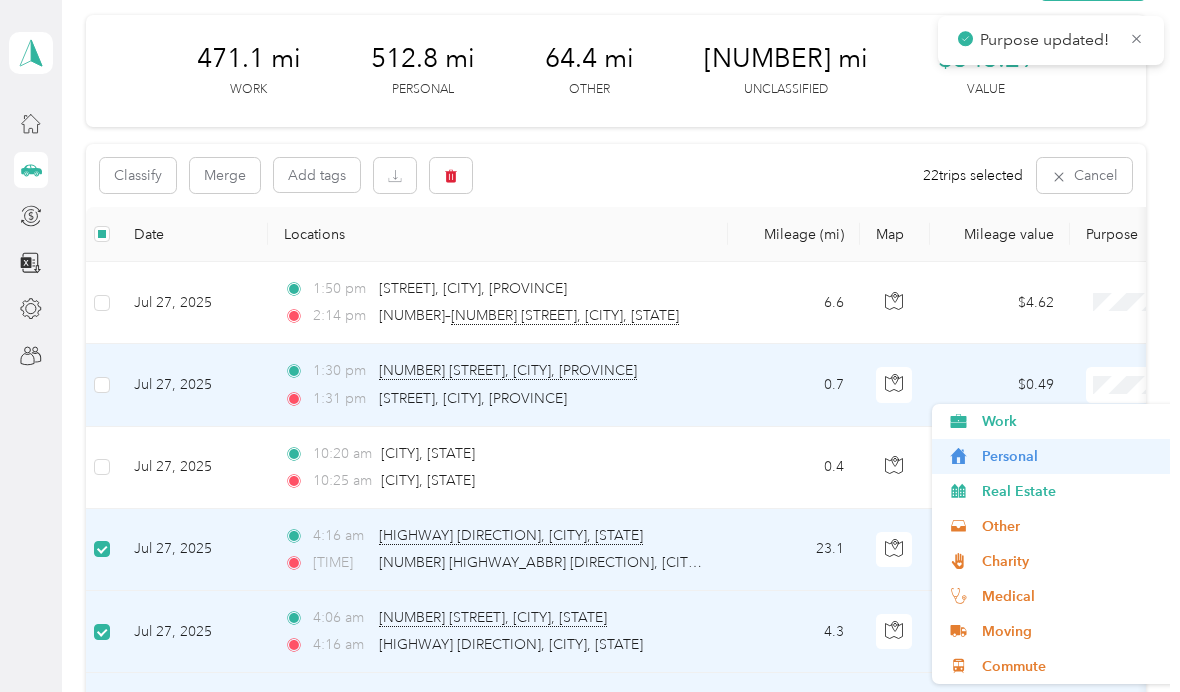 click on "Personal" at bounding box center (1074, 456) 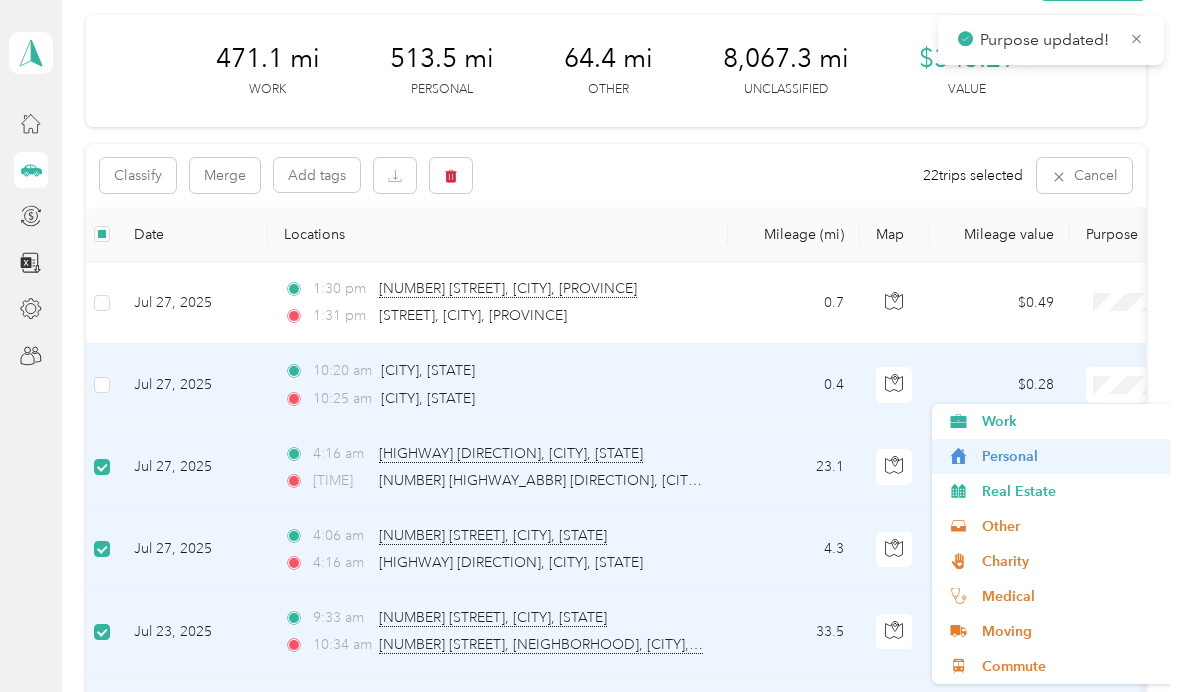 click on "Personal" at bounding box center [1074, 456] 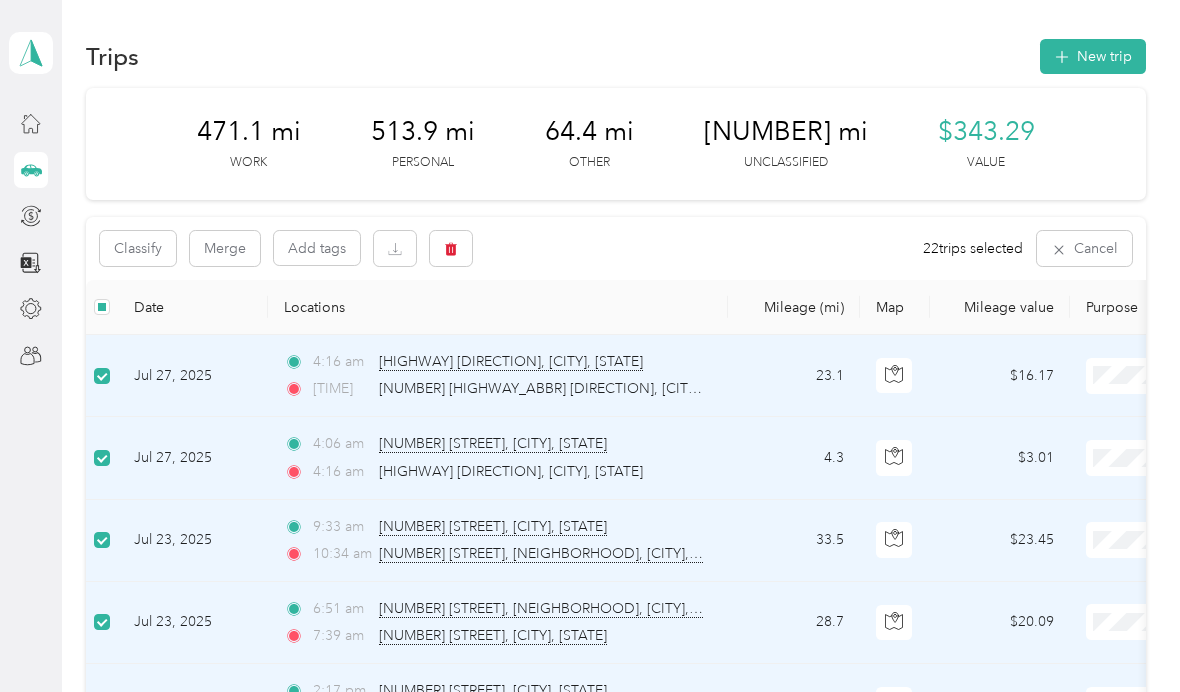 scroll, scrollTop: 0, scrollLeft: 0, axis: both 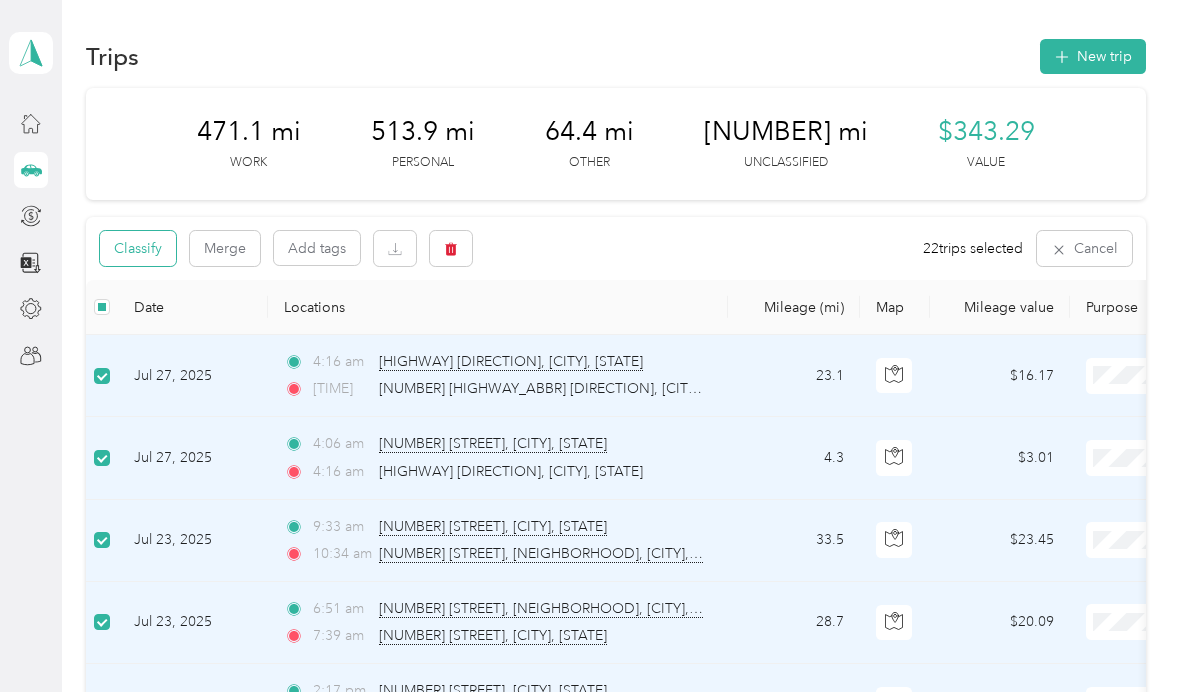 click on "Classify" at bounding box center (138, 248) 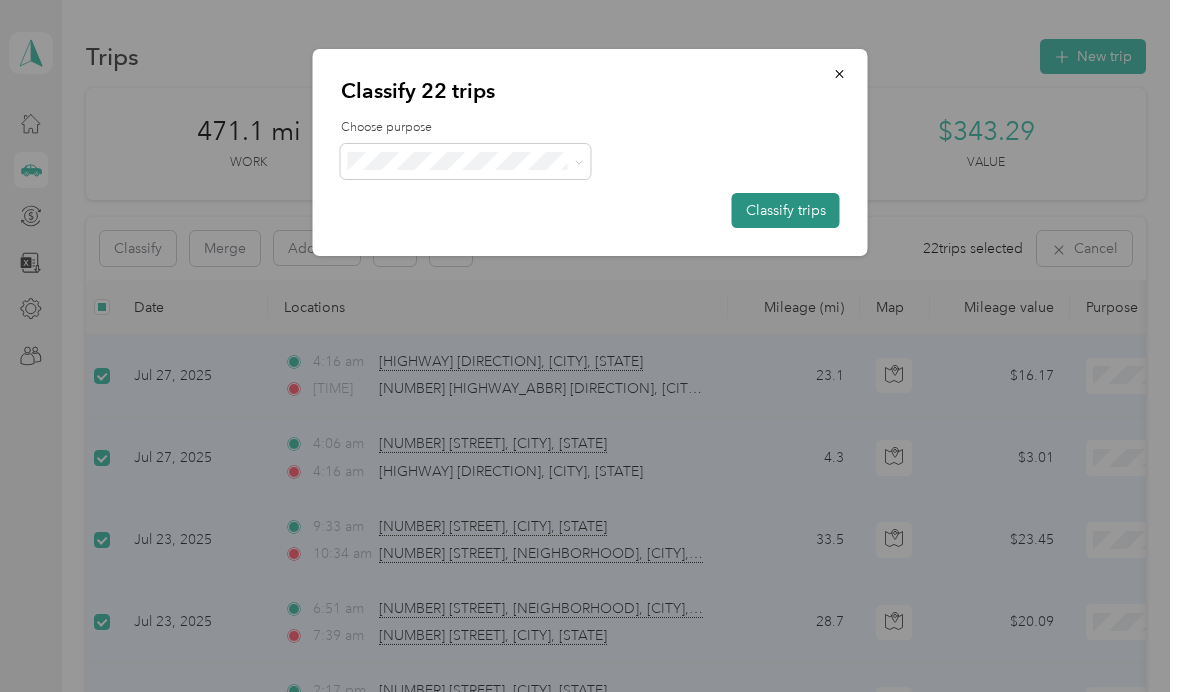 click on "Classify trips" at bounding box center [786, 210] 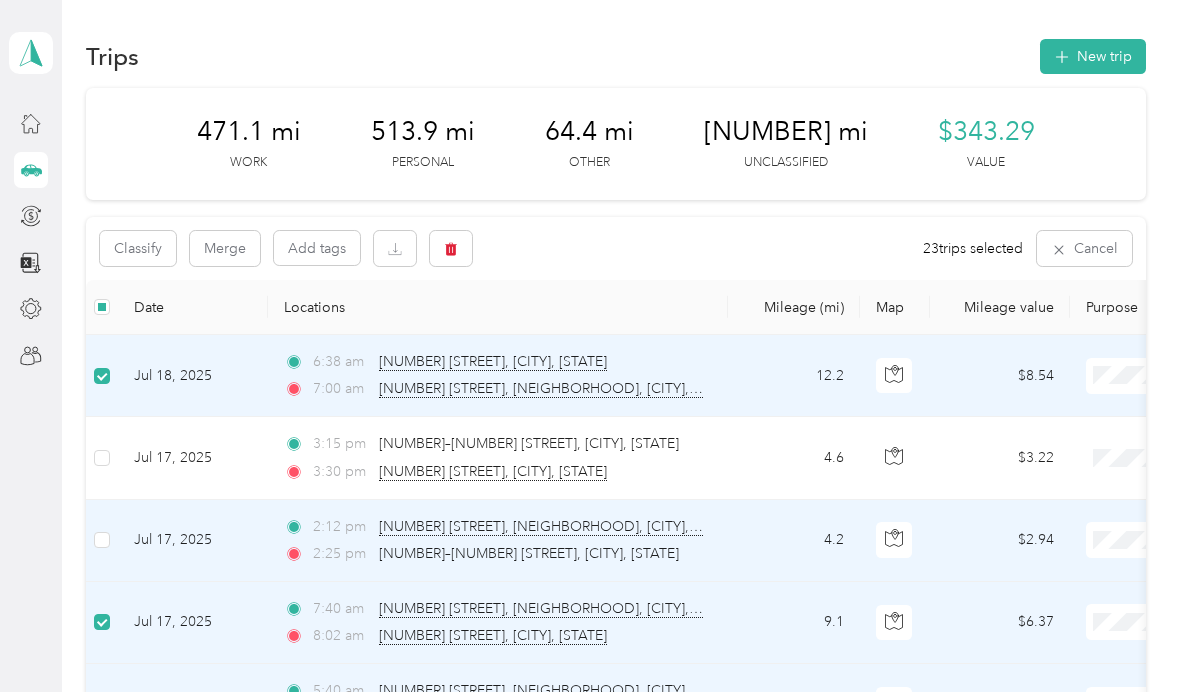 scroll, scrollTop: 0, scrollLeft: 0, axis: both 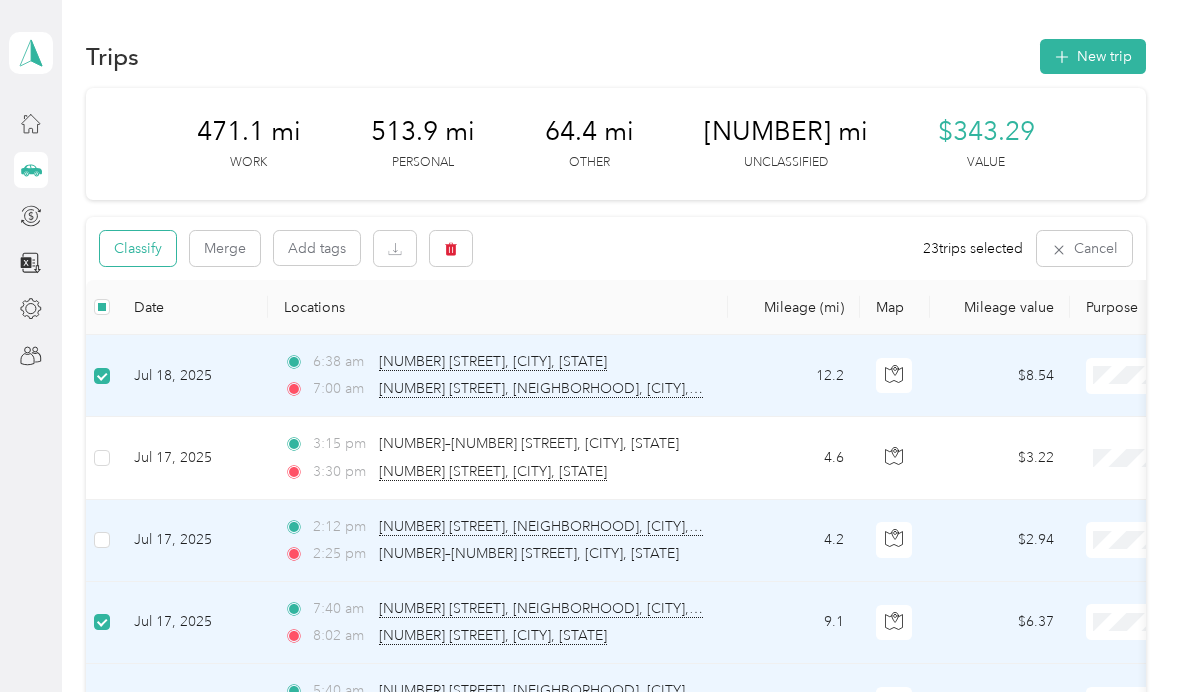 click on "Classify" at bounding box center [138, 248] 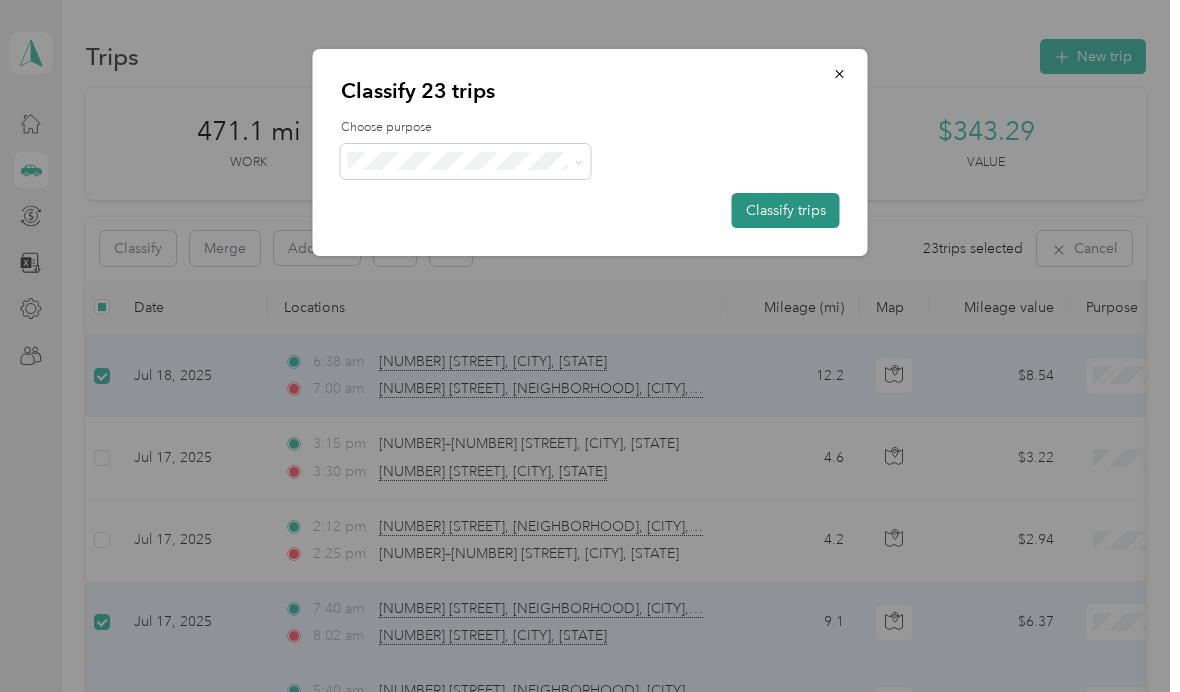 click on "Classify trips" at bounding box center (786, 210) 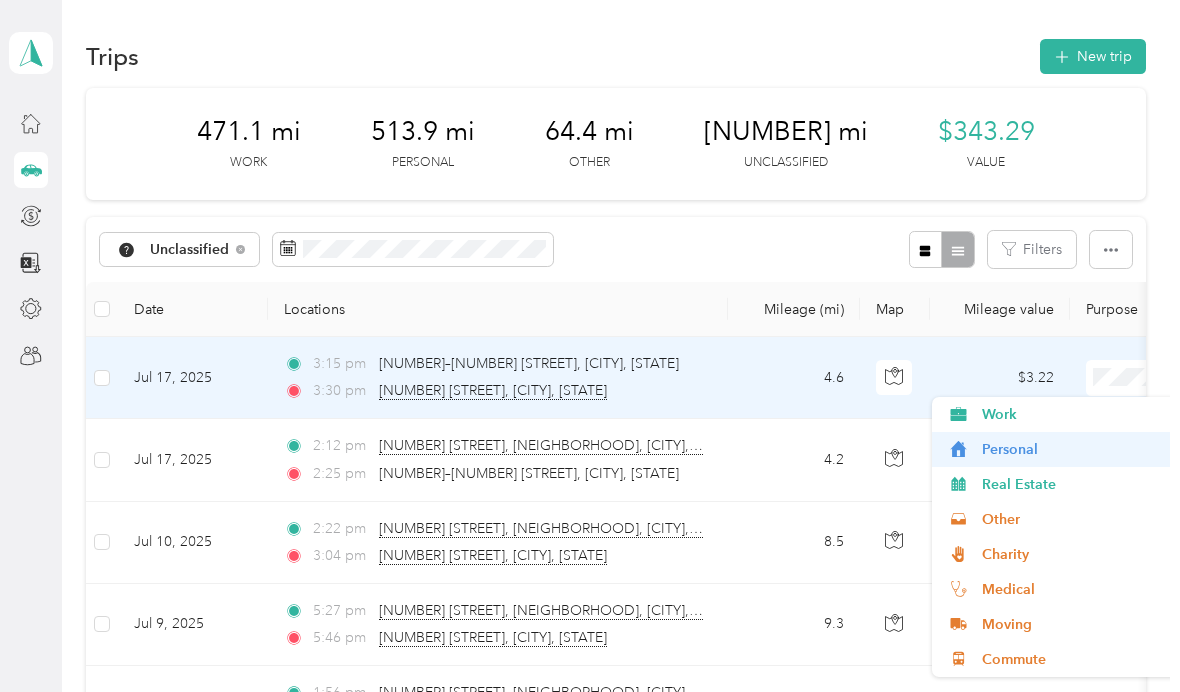 click on "Personal" at bounding box center [1074, 449] 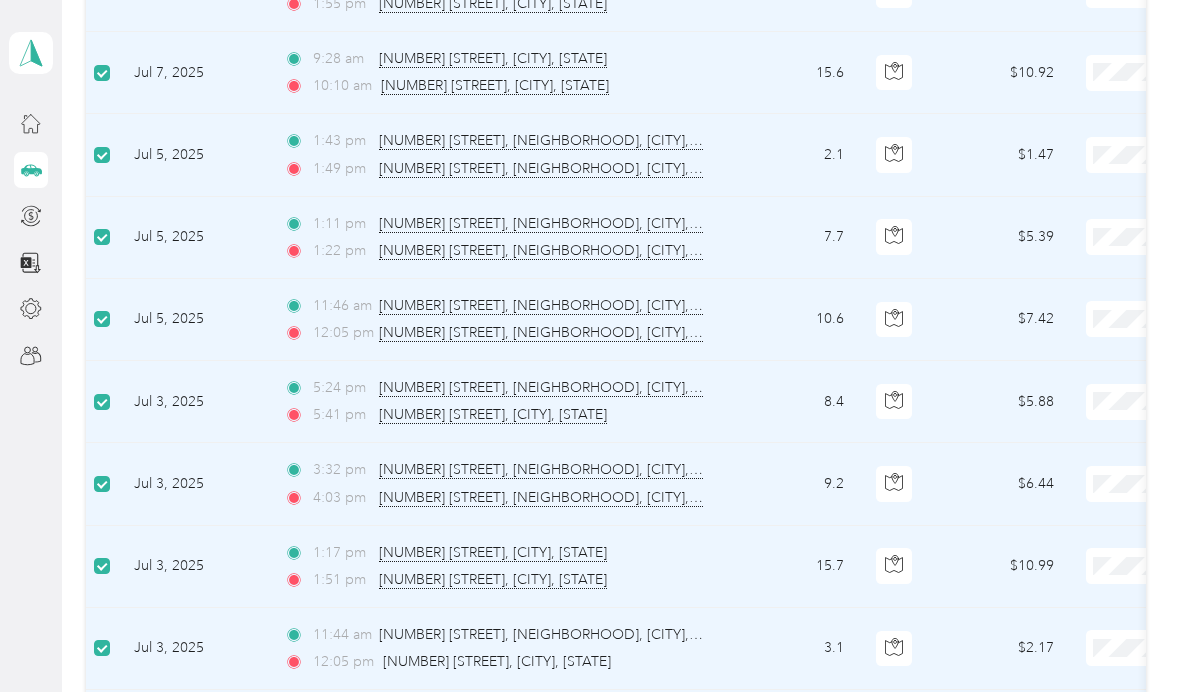 scroll, scrollTop: 968, scrollLeft: 0, axis: vertical 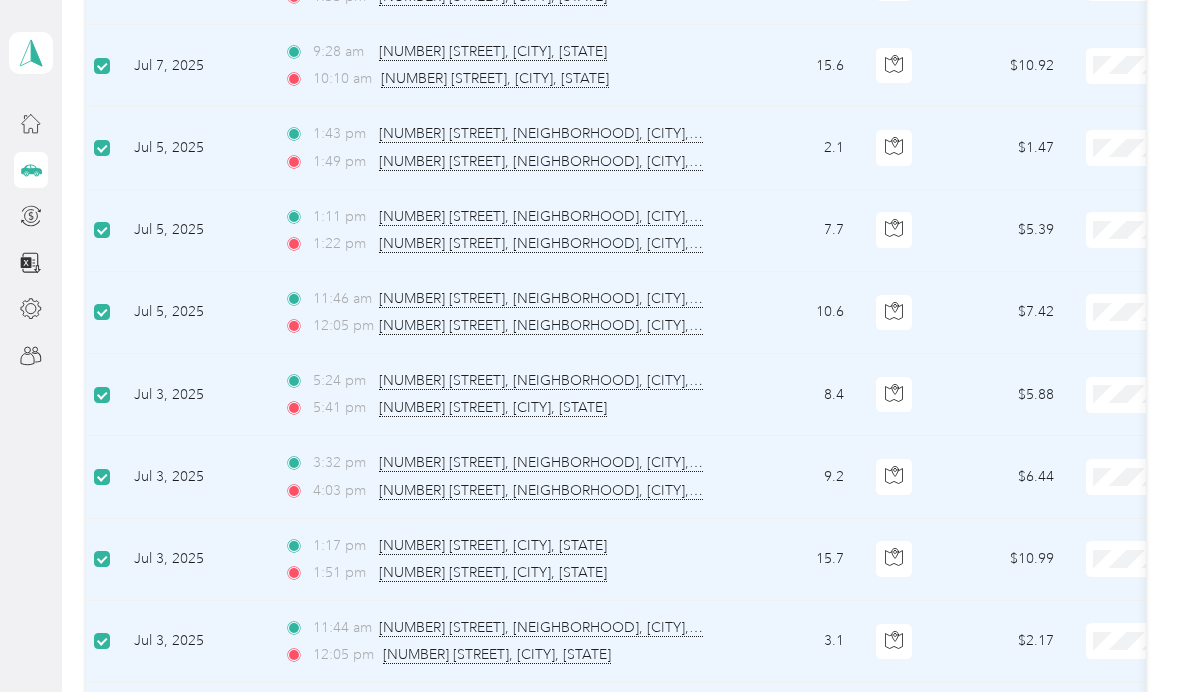 click at bounding box center (102, 231) 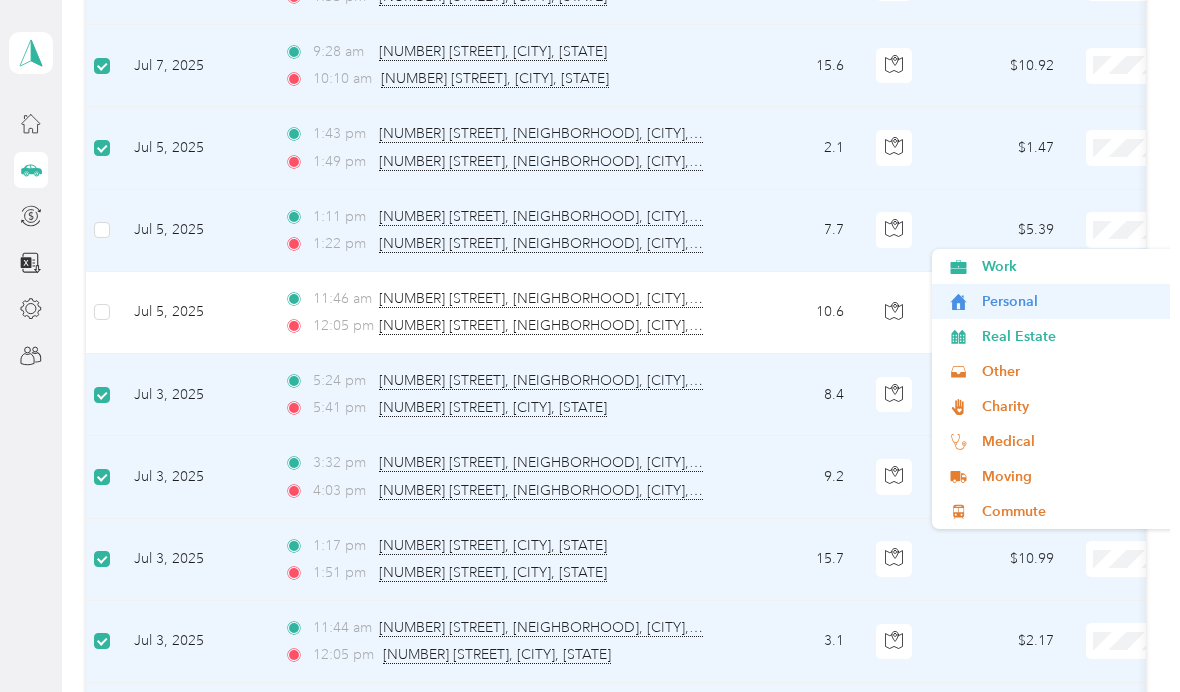 click on "Personal" at bounding box center [1074, 301] 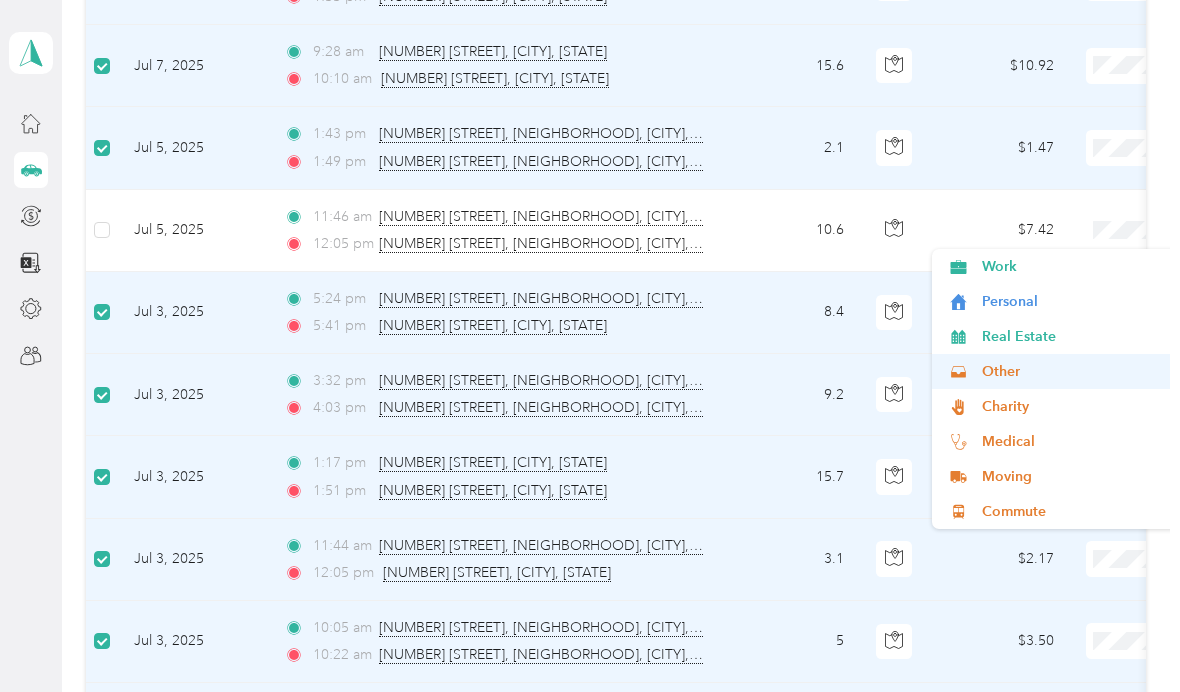 click on "Other" at bounding box center [1056, 371] 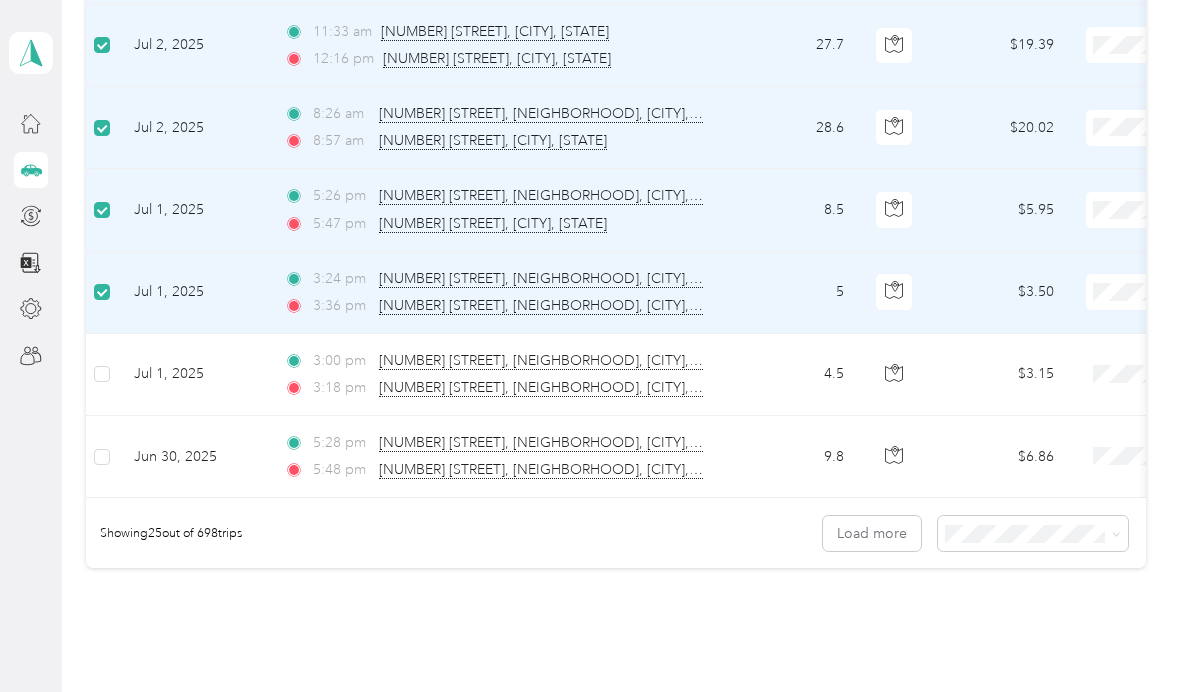 scroll, scrollTop: 1894, scrollLeft: 0, axis: vertical 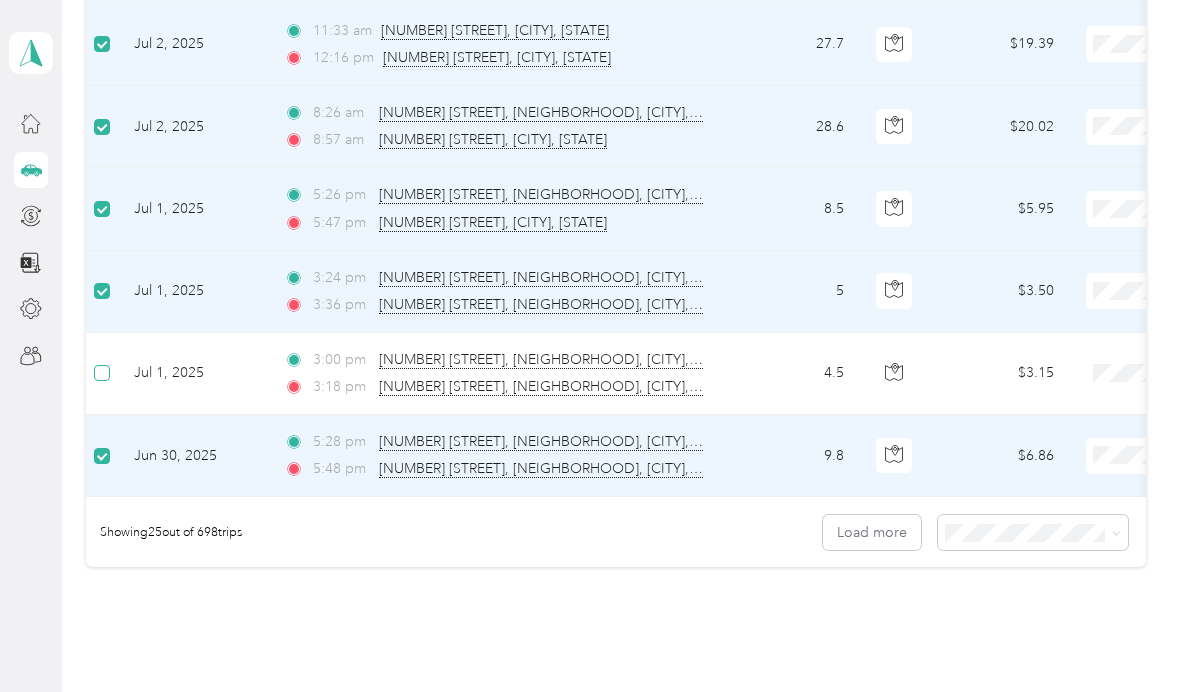 click at bounding box center (102, 373) 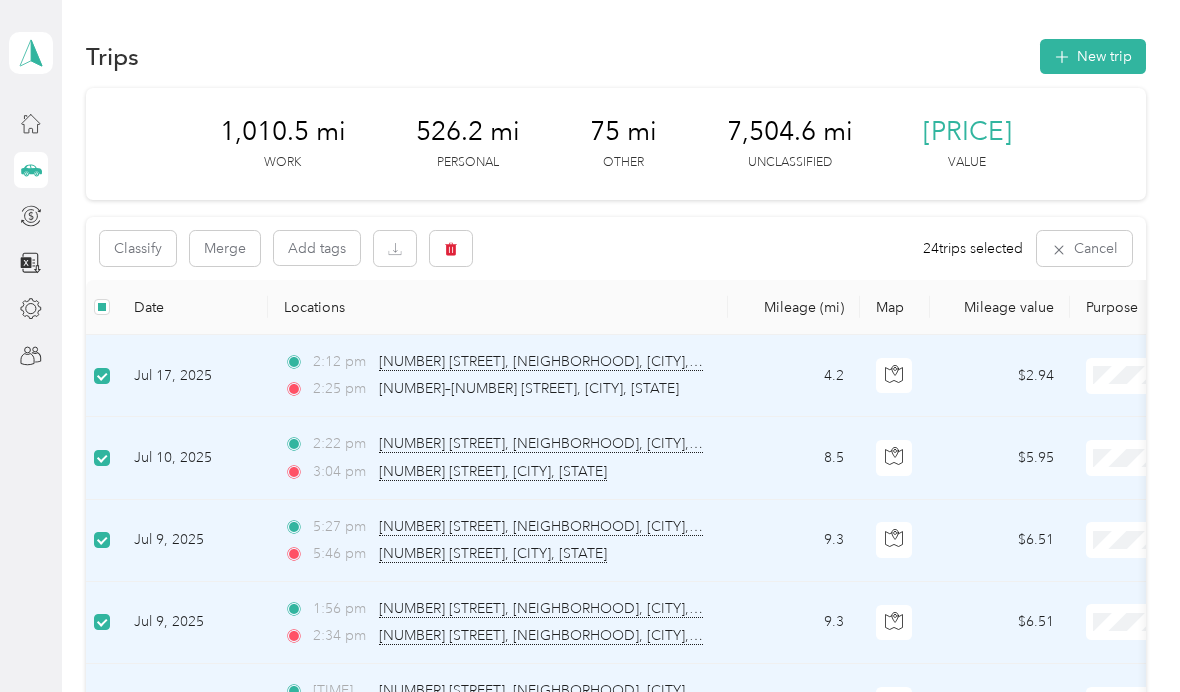 scroll, scrollTop: 0, scrollLeft: 0, axis: both 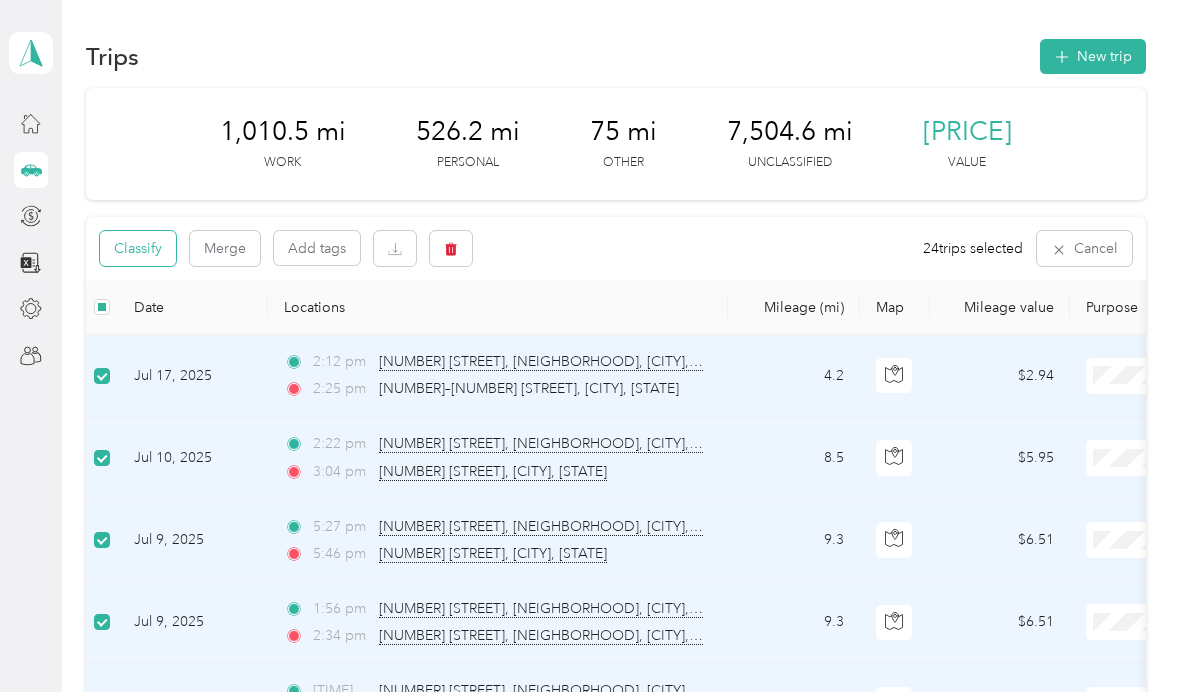 click on "Classify" at bounding box center (138, 248) 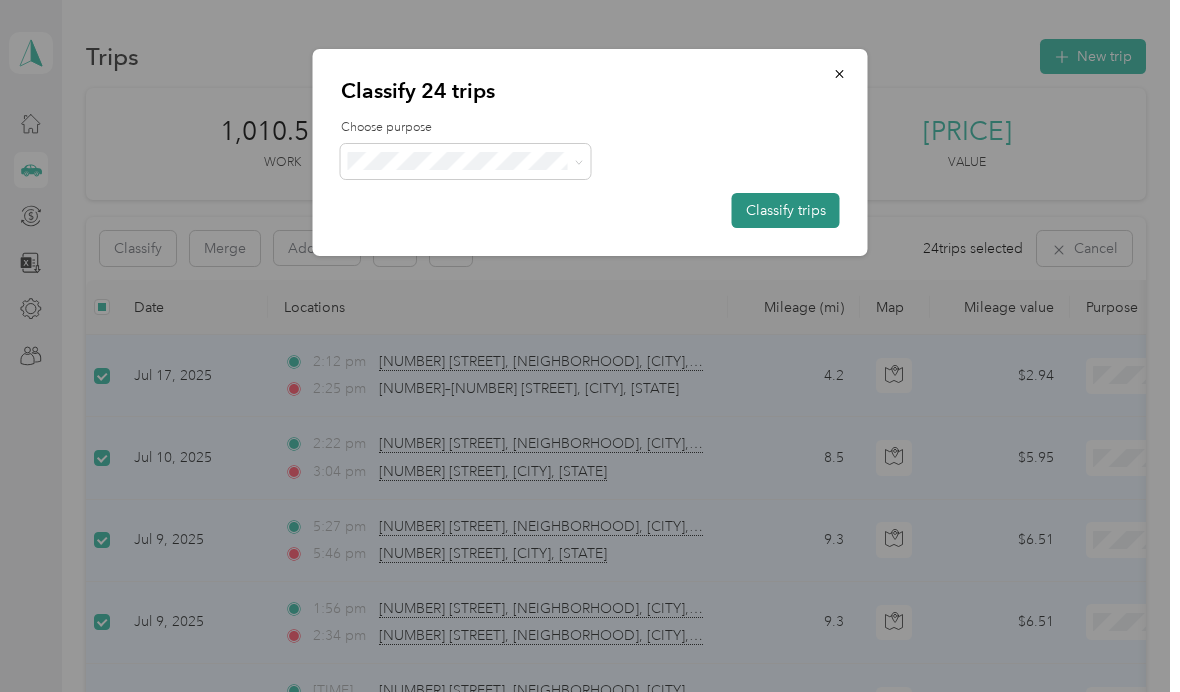 click on "Classify trips" at bounding box center (786, 210) 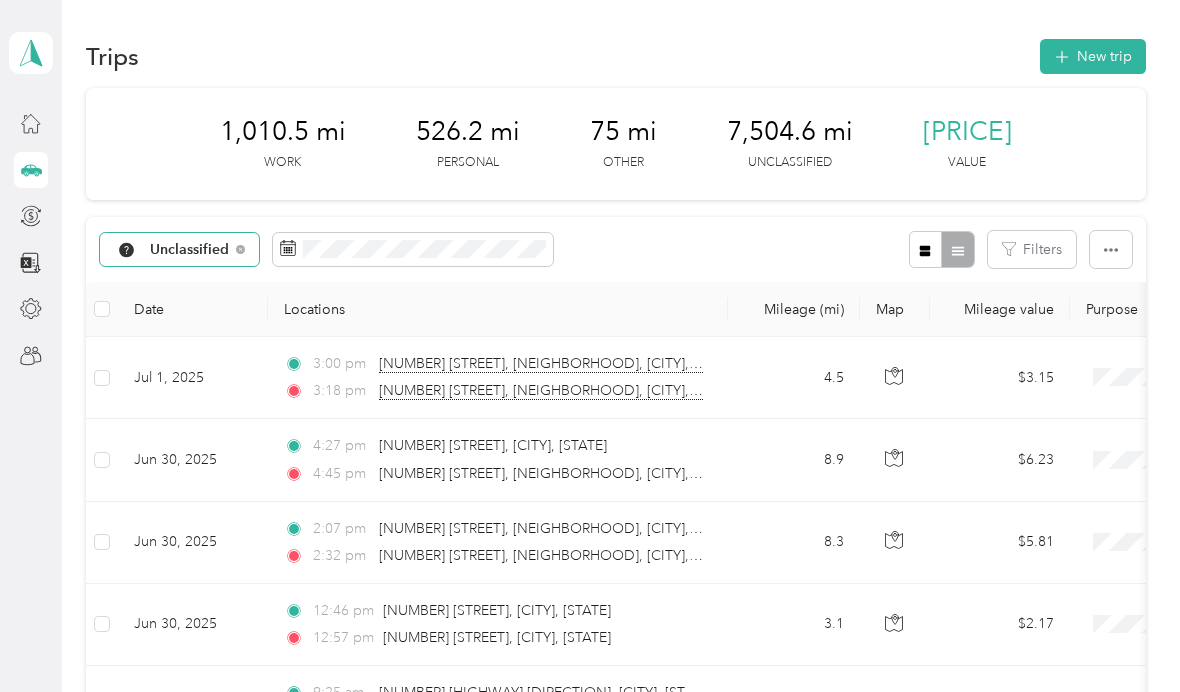 click on "Unclassified" at bounding box center [190, 250] 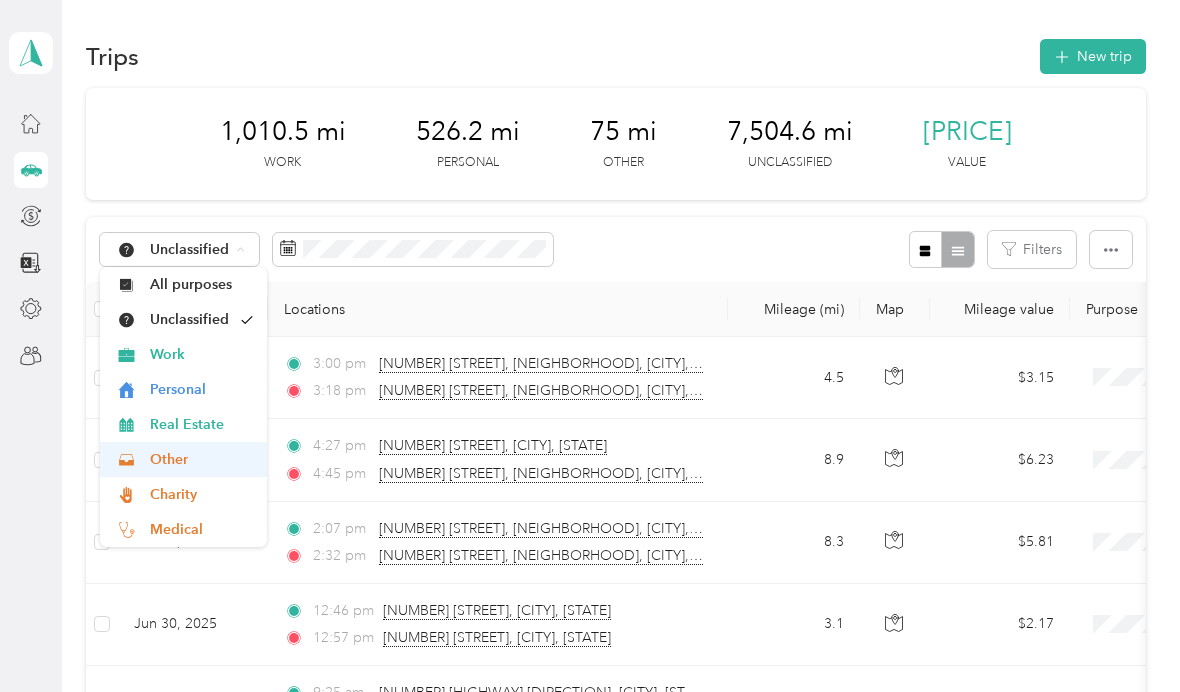 click on "Other" at bounding box center [183, 459] 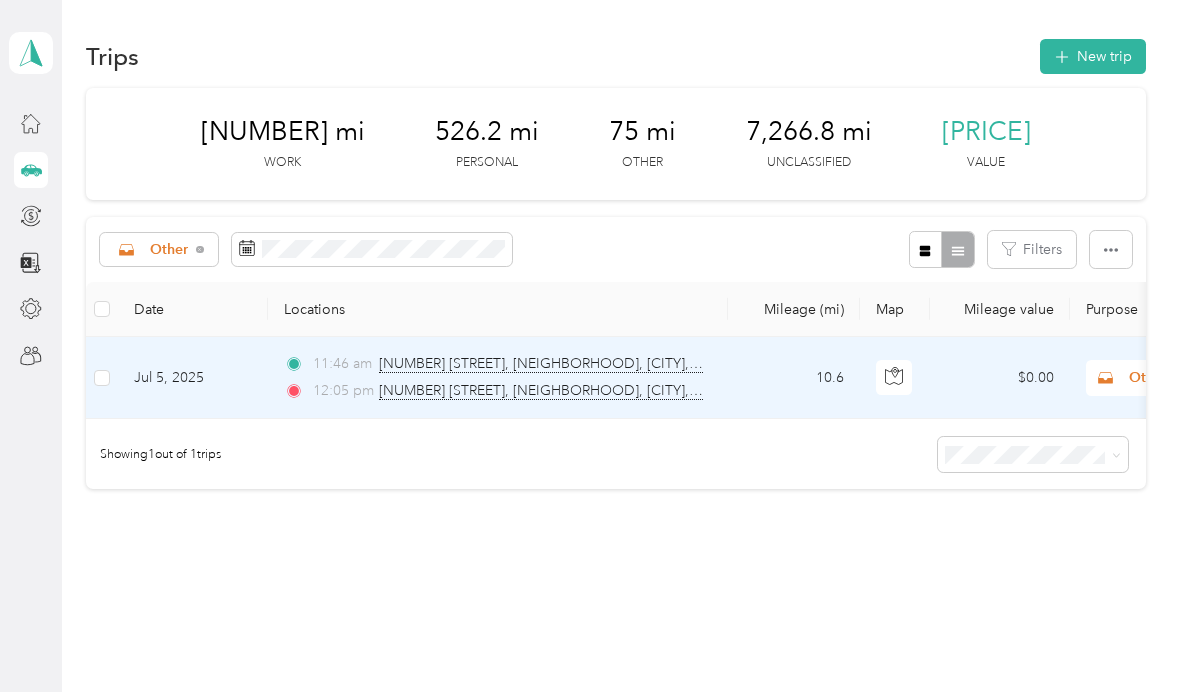 click on "Other" at bounding box center [1220, 378] 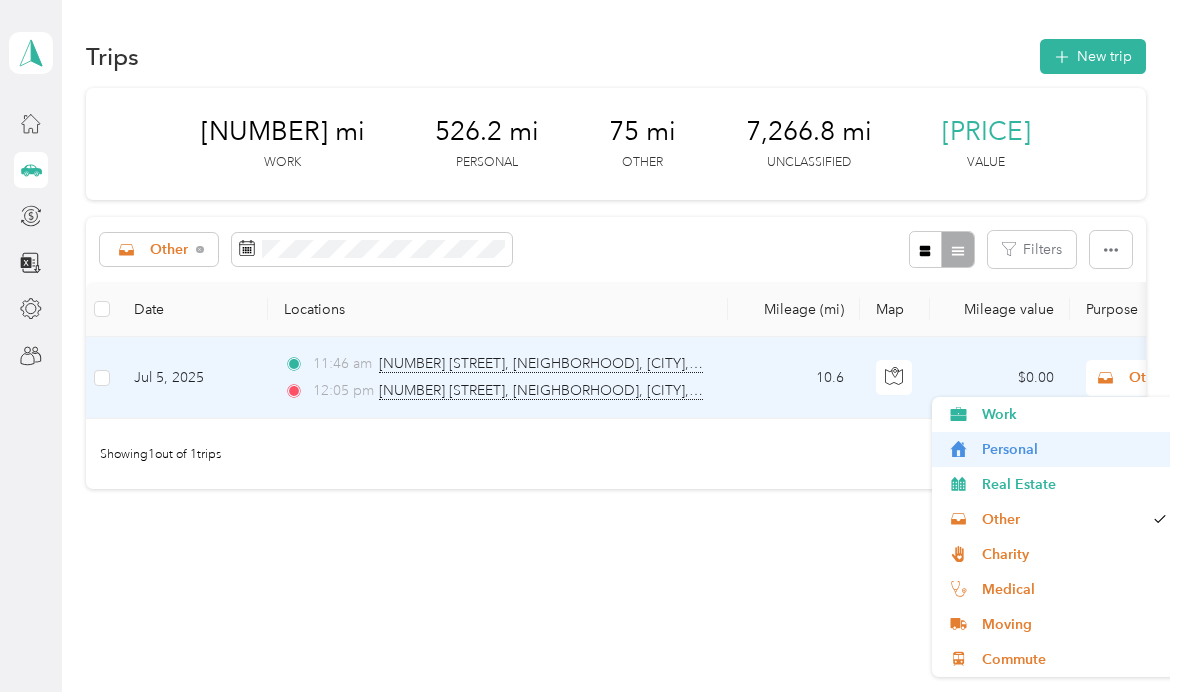 click on "Personal" at bounding box center (1074, 449) 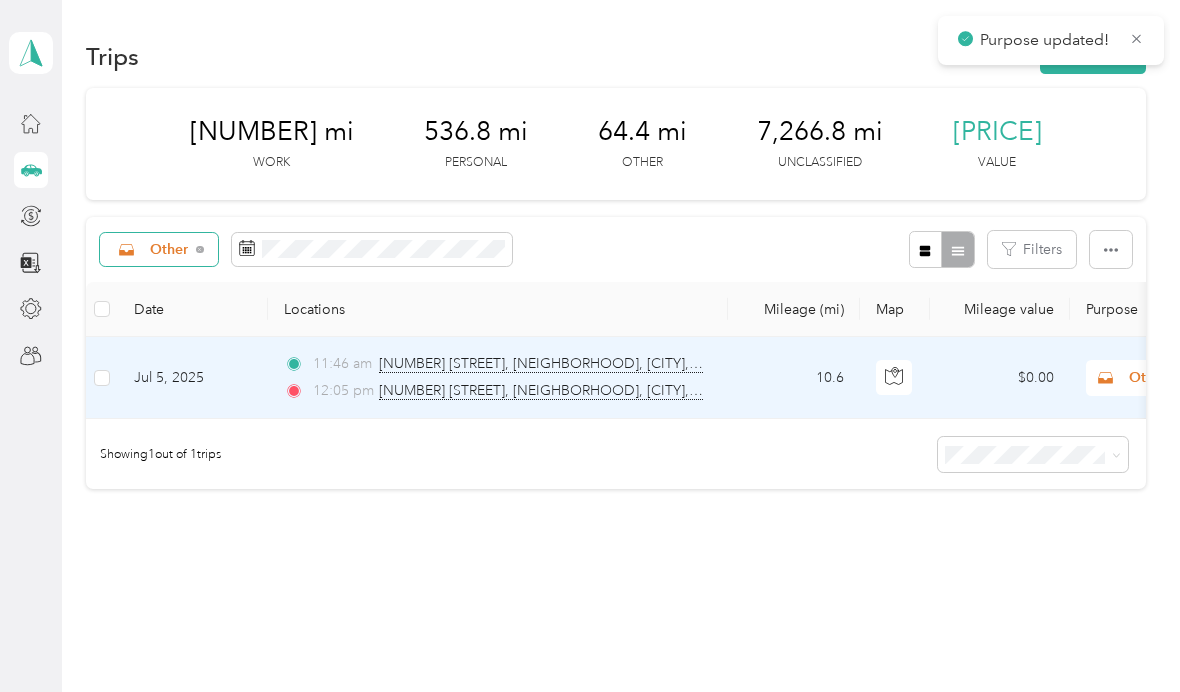 click on "Other" at bounding box center [159, 250] 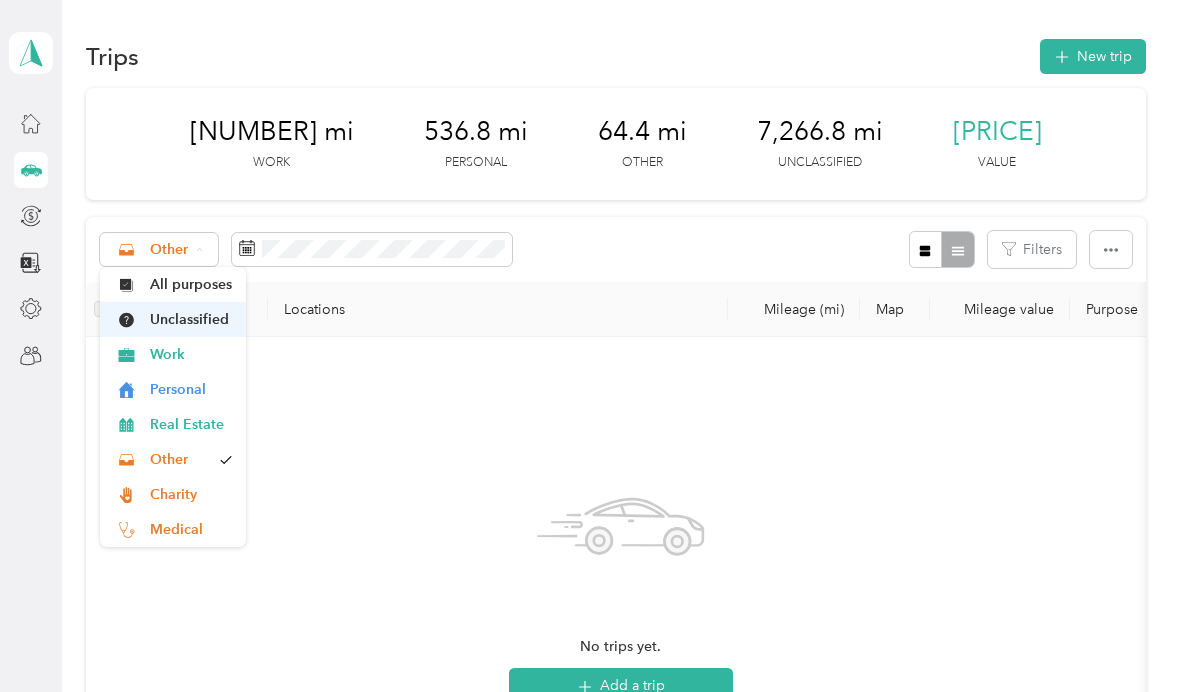 click 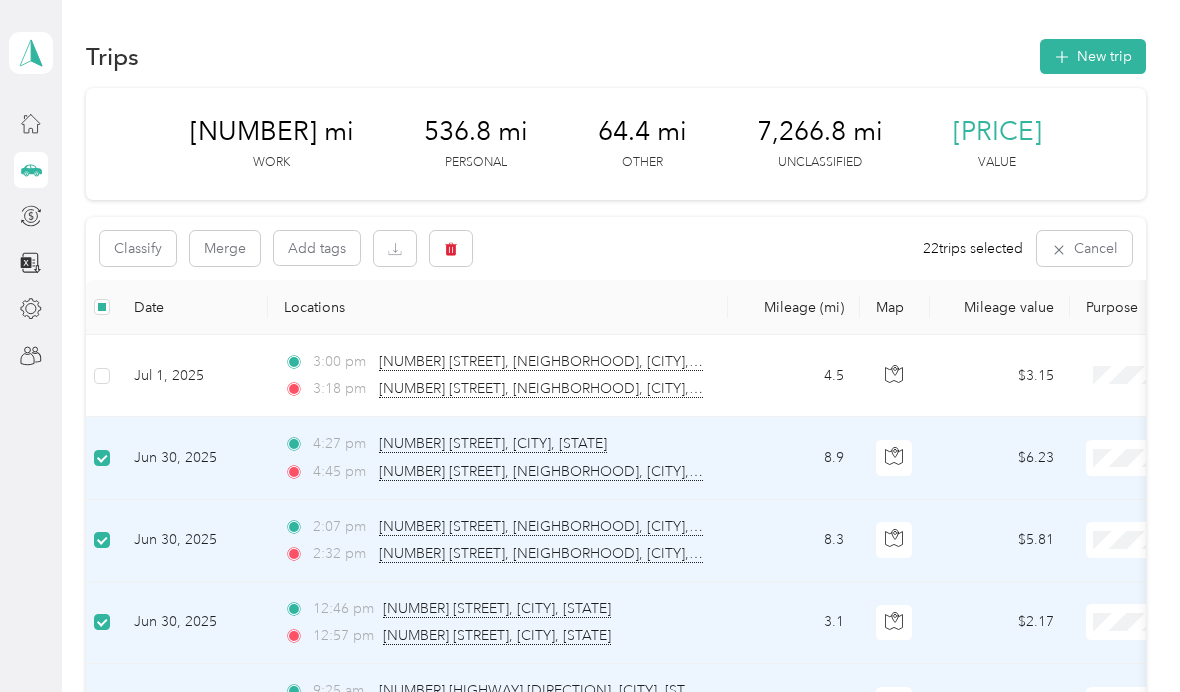 scroll, scrollTop: 0, scrollLeft: 0, axis: both 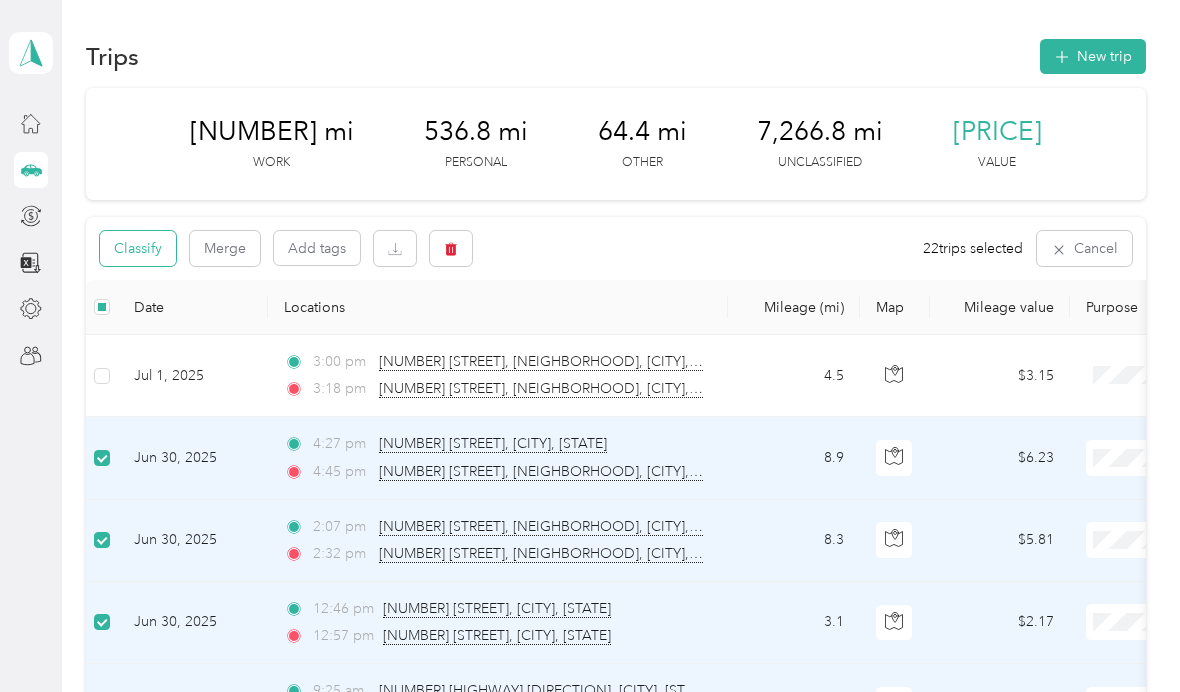 click on "Classify" at bounding box center (138, 248) 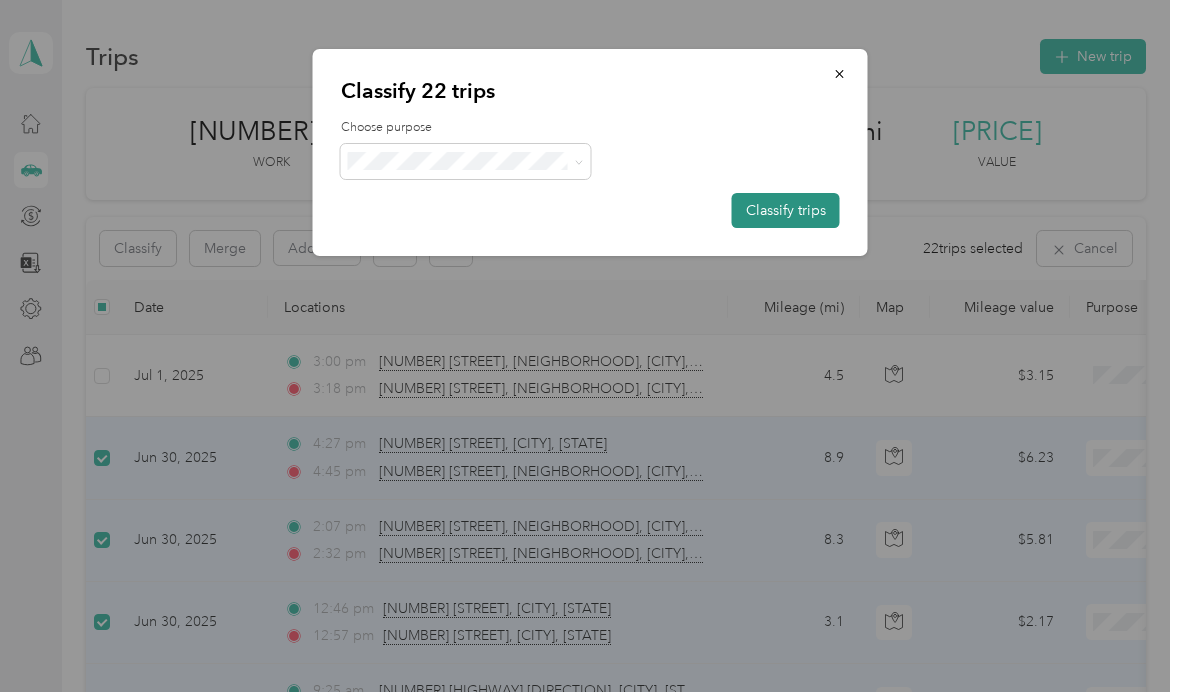 click on "Classify trips" at bounding box center (786, 210) 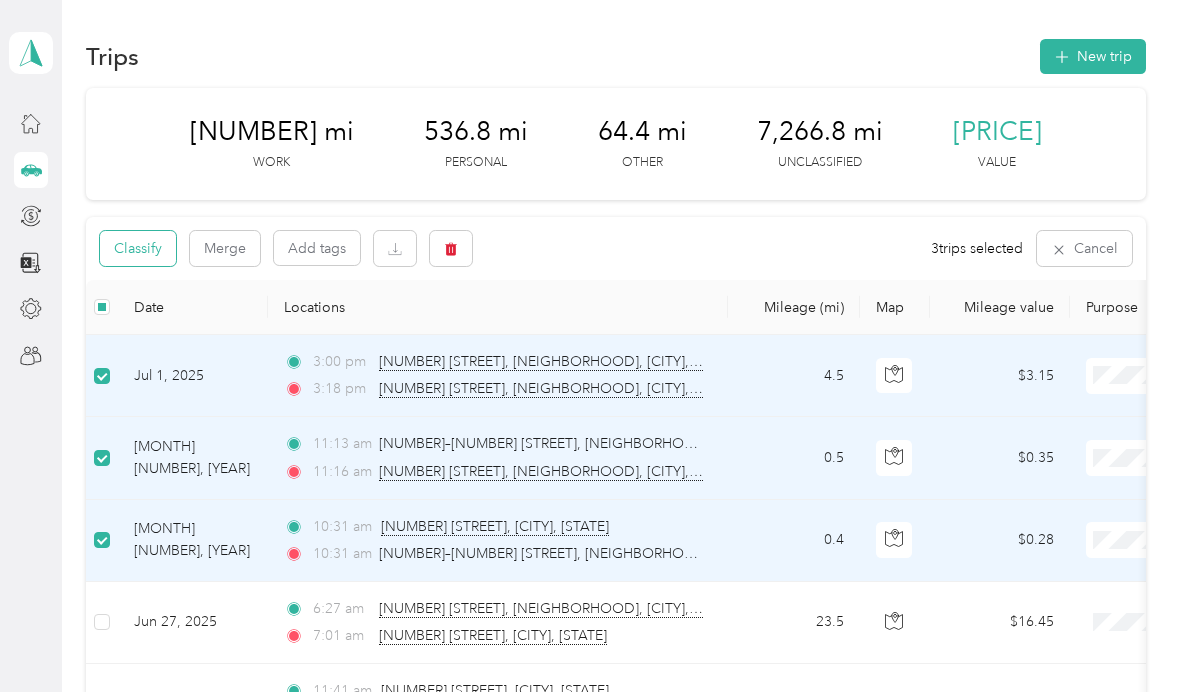 click on "Classify" at bounding box center [138, 248] 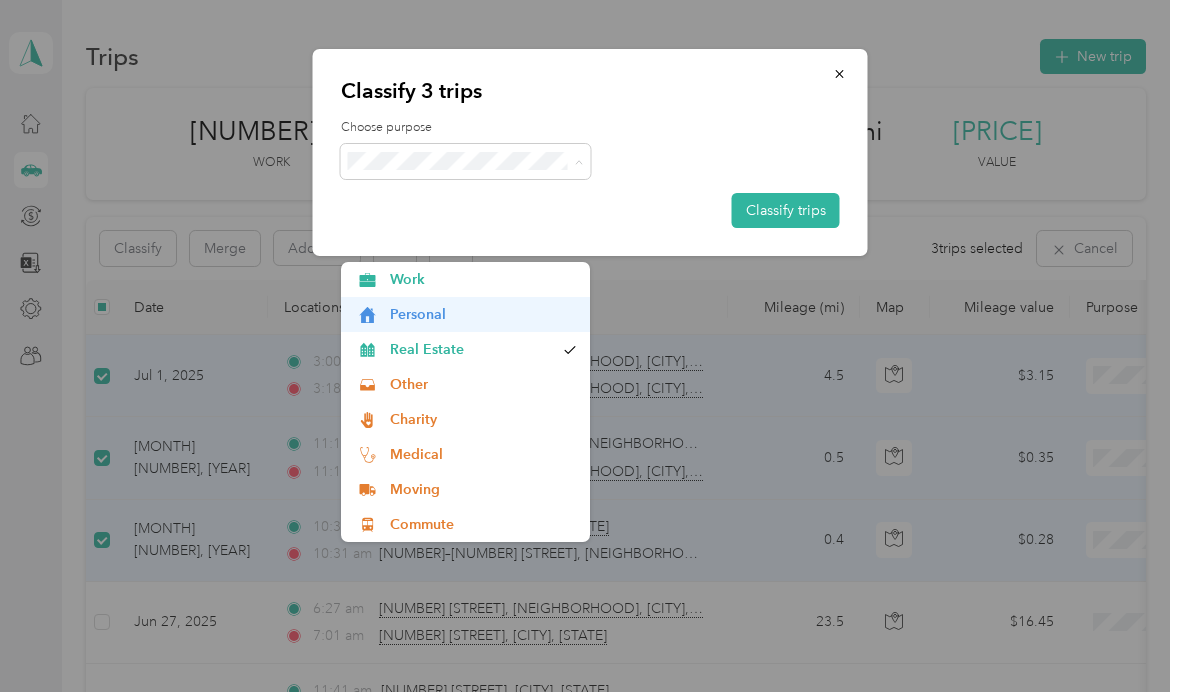 click on "Personal" at bounding box center [466, 314] 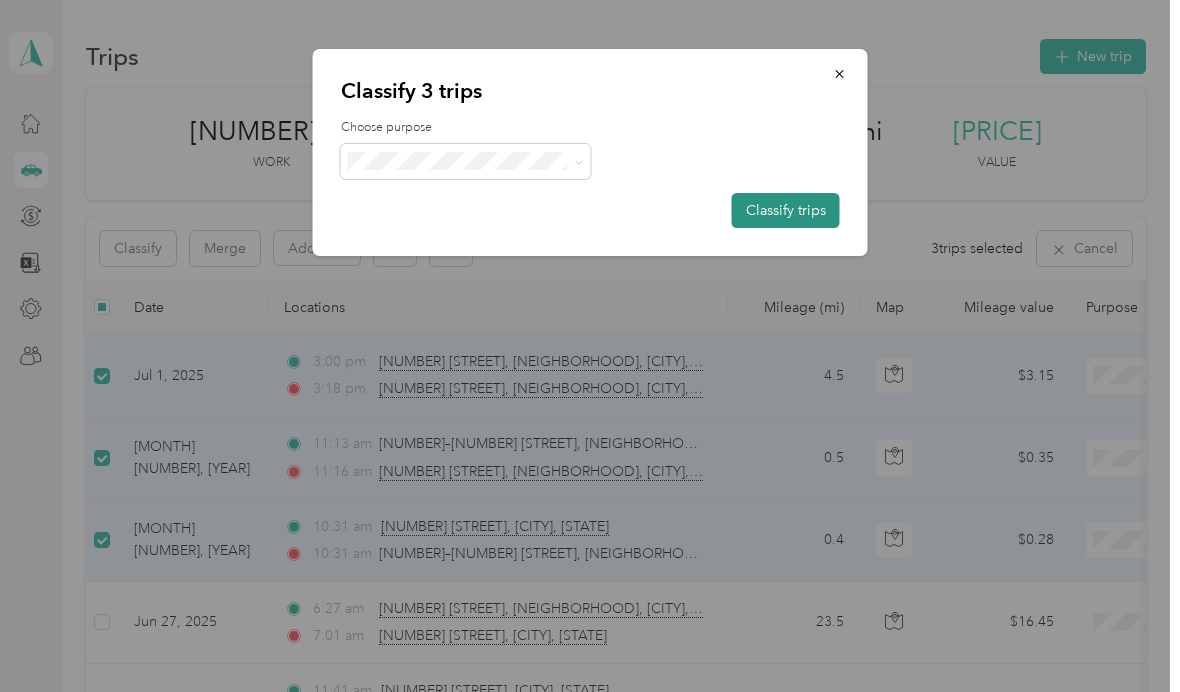 click on "Classify trips" at bounding box center (786, 210) 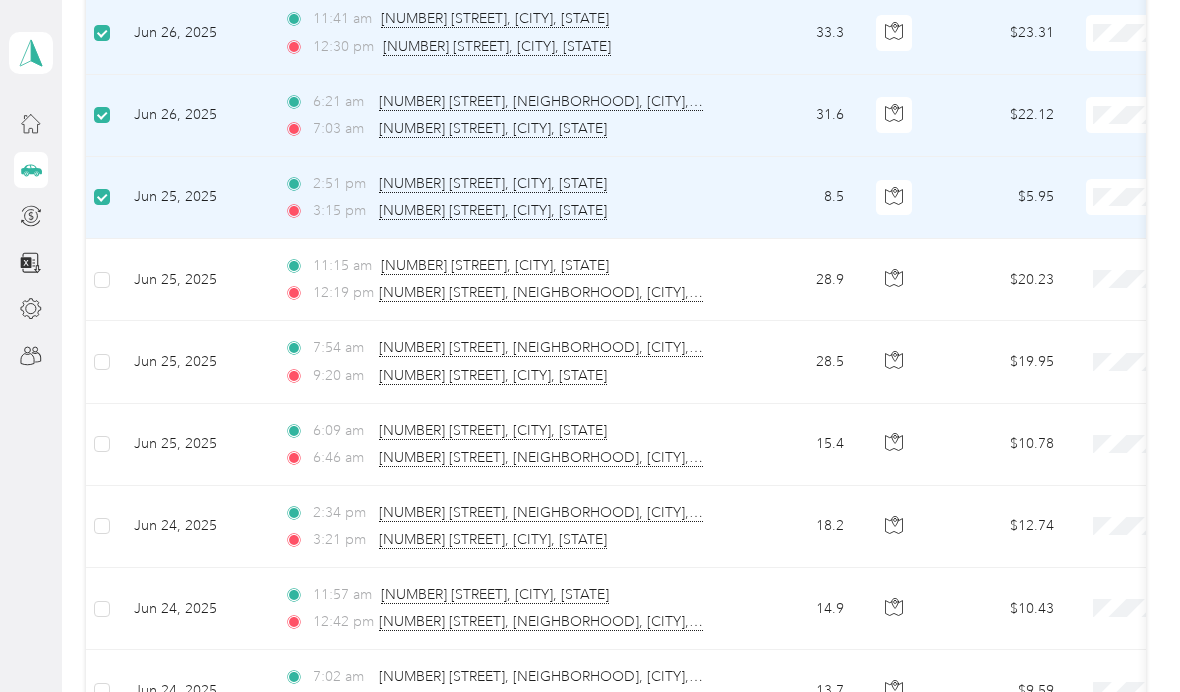scroll, scrollTop: 427, scrollLeft: 0, axis: vertical 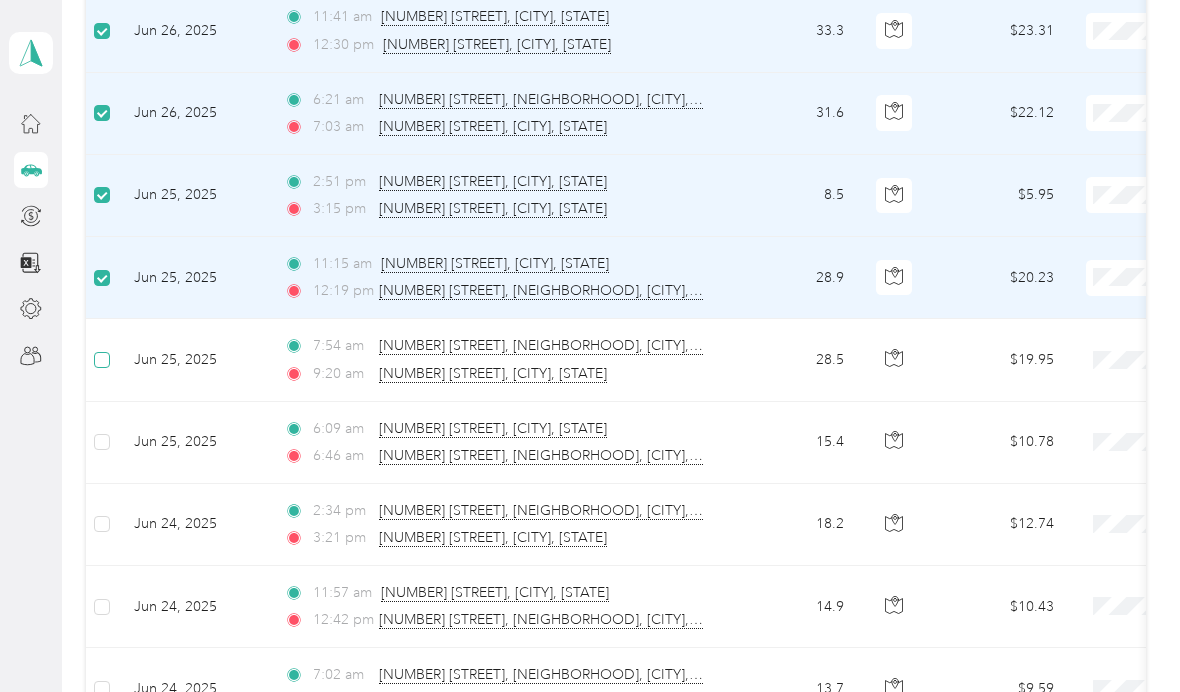 click at bounding box center [102, 360] 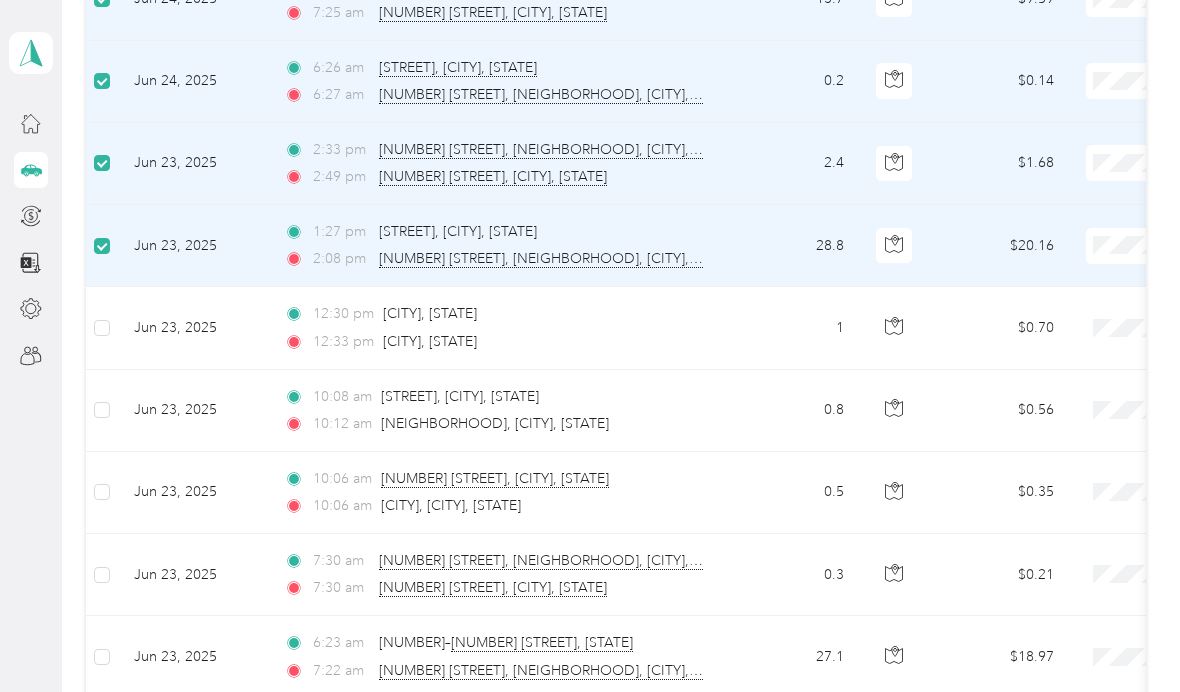 scroll, scrollTop: 1120, scrollLeft: 0, axis: vertical 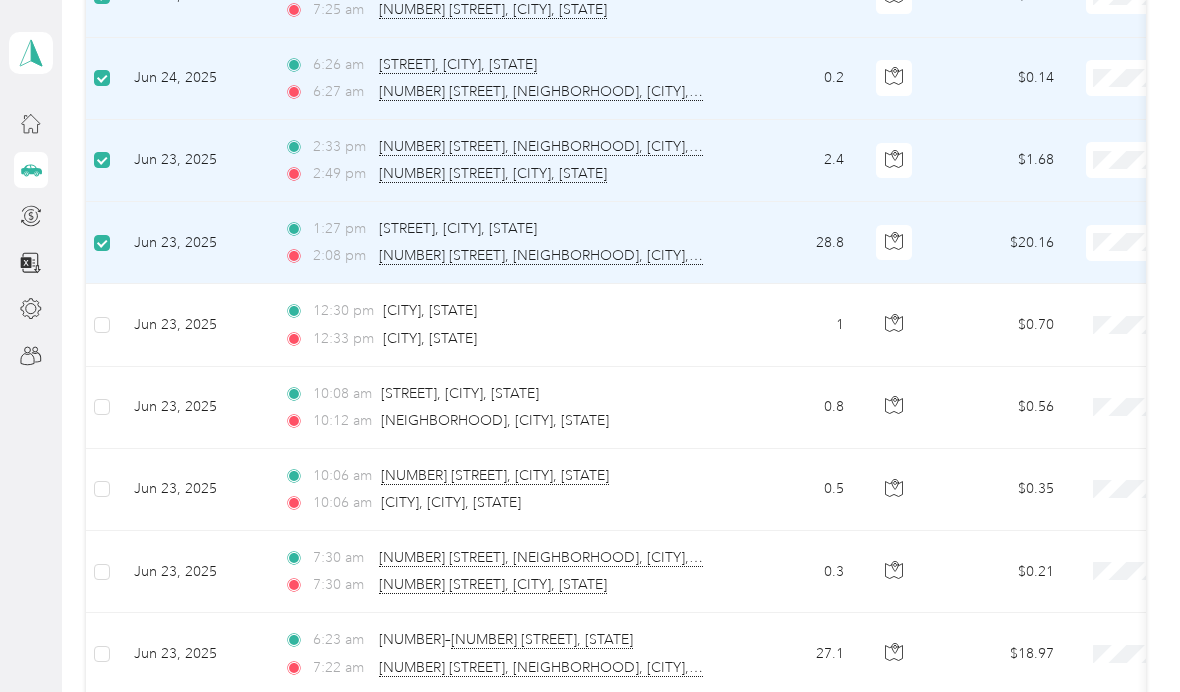 click at bounding box center [102, 325] 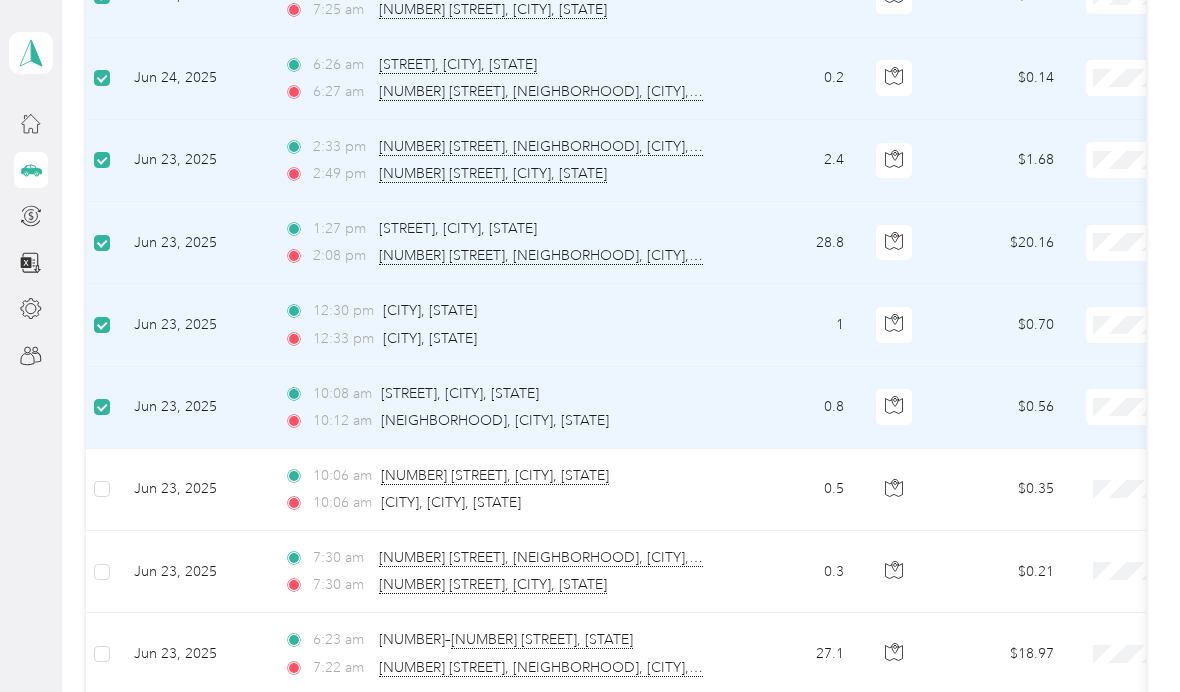 click at bounding box center (102, 408) 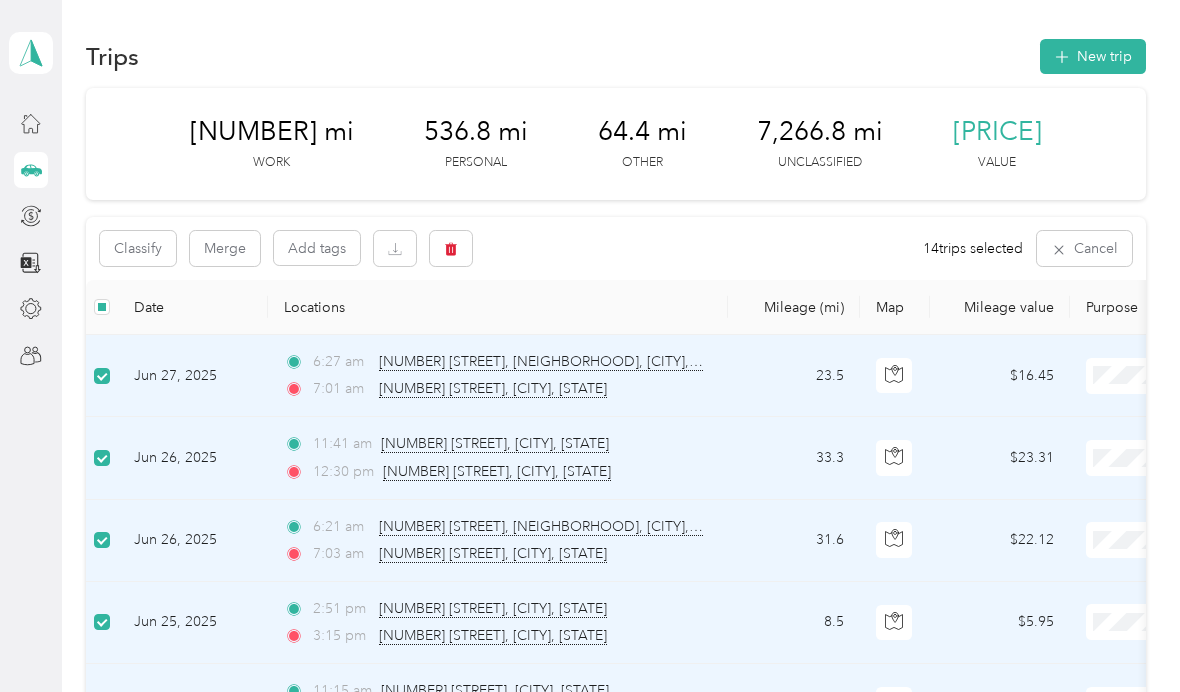 scroll, scrollTop: 0, scrollLeft: 0, axis: both 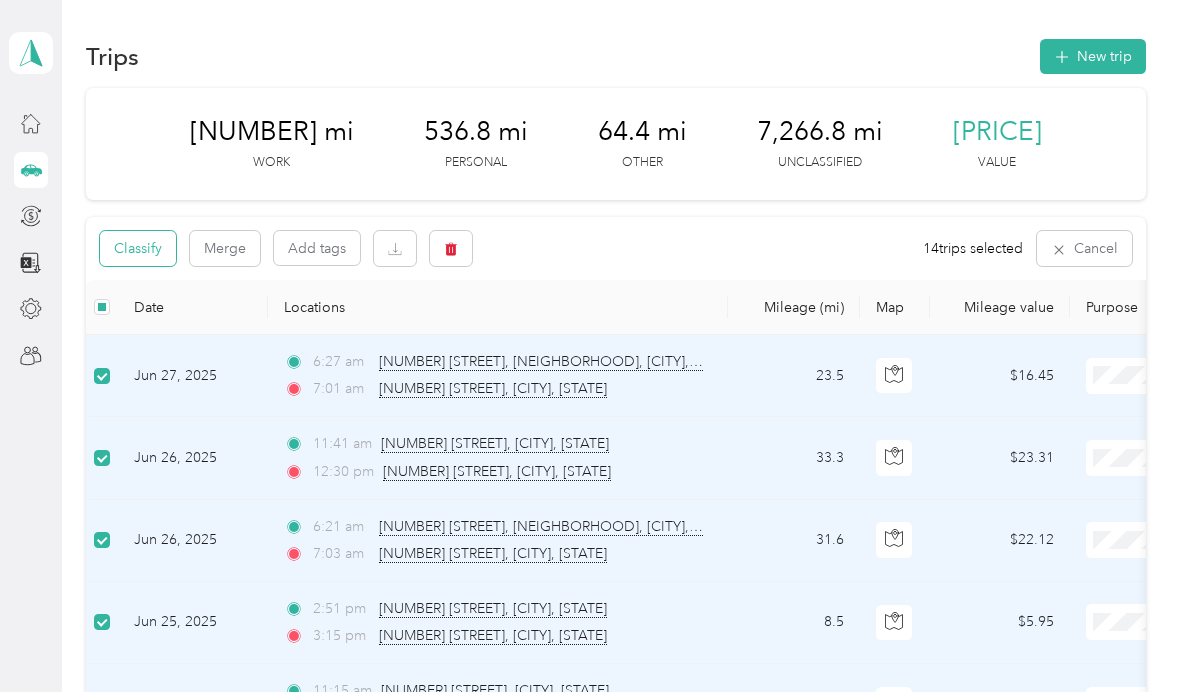 click on "Classify" at bounding box center [138, 248] 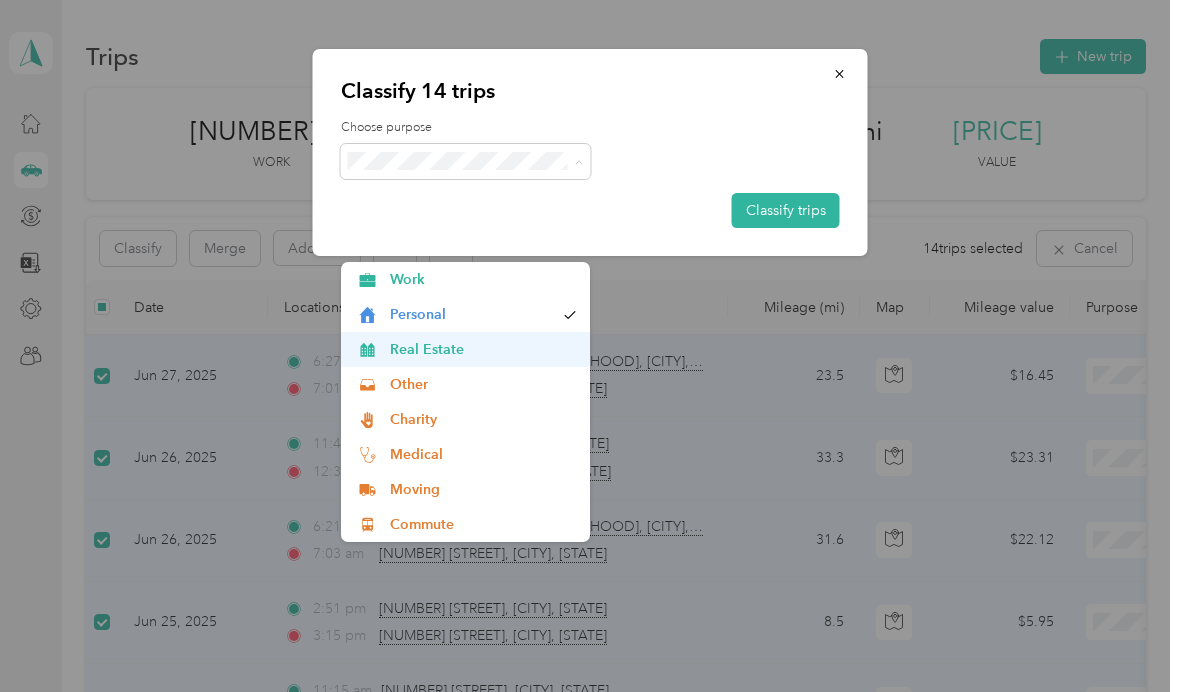 click on "Real Estate" at bounding box center [483, 349] 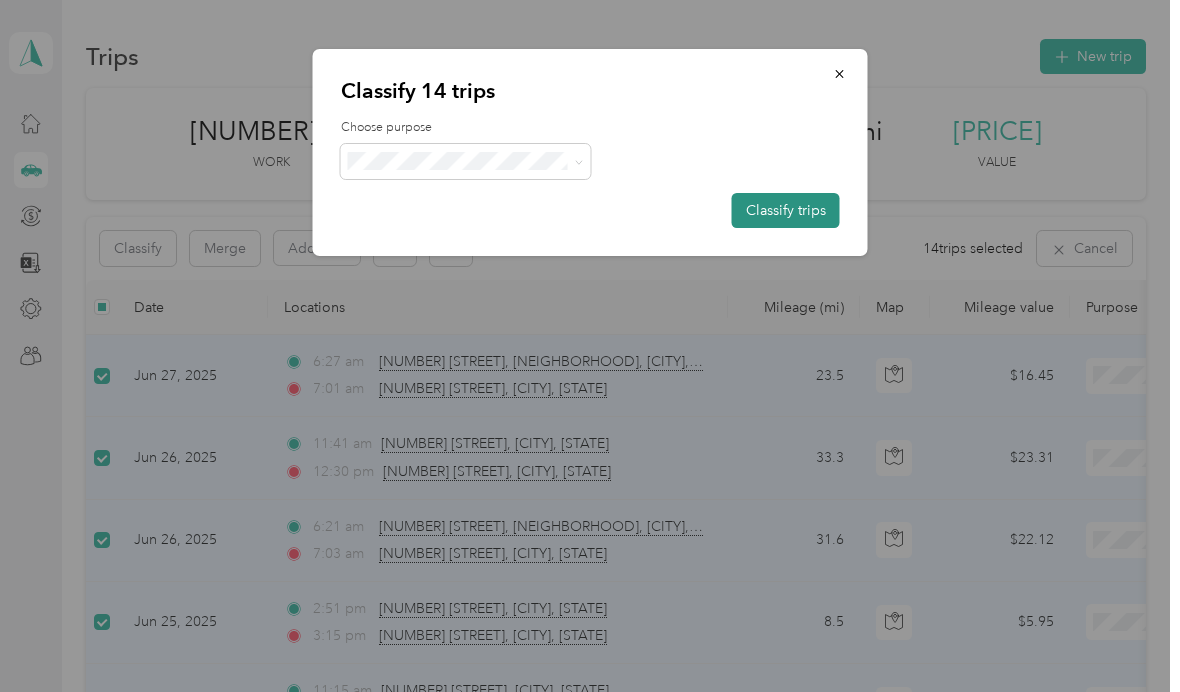click on "Classify trips" at bounding box center (786, 210) 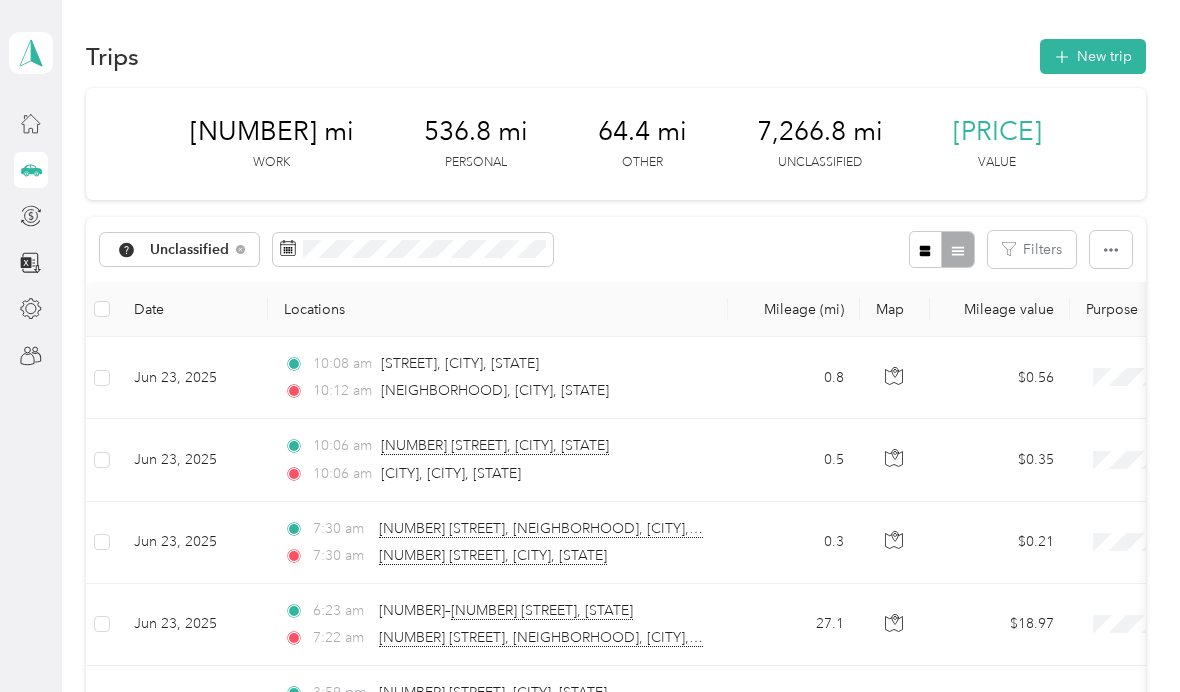 click on "Date" at bounding box center (193, 309) 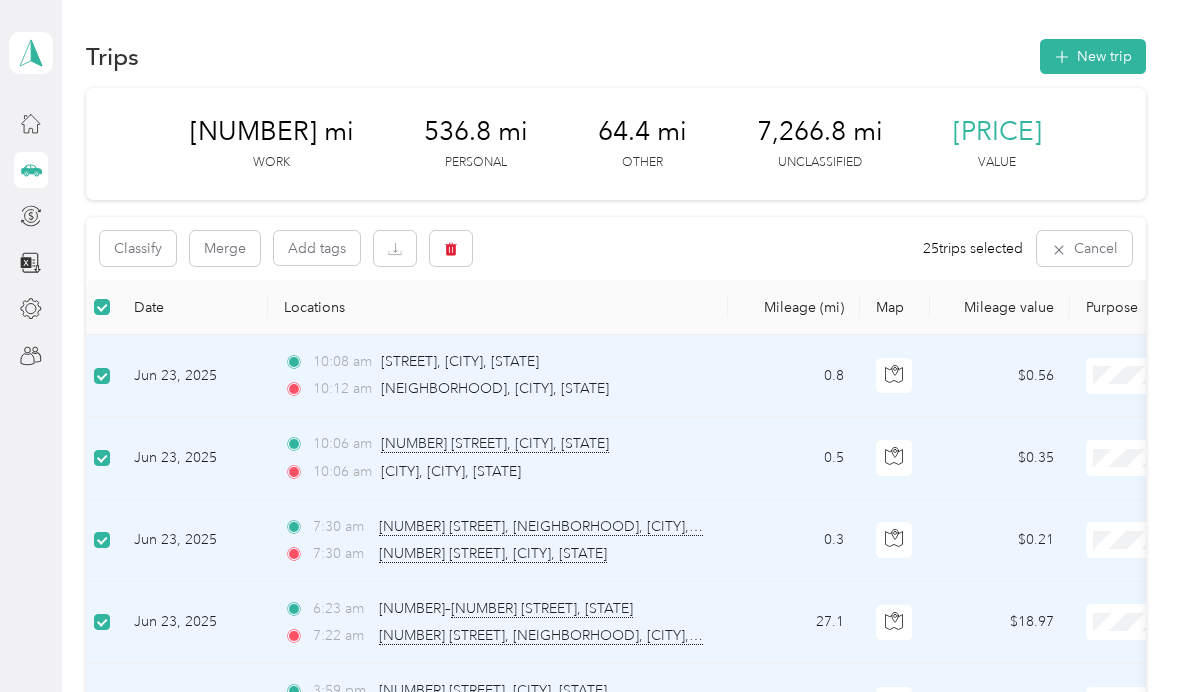 scroll, scrollTop: 0, scrollLeft: 0, axis: both 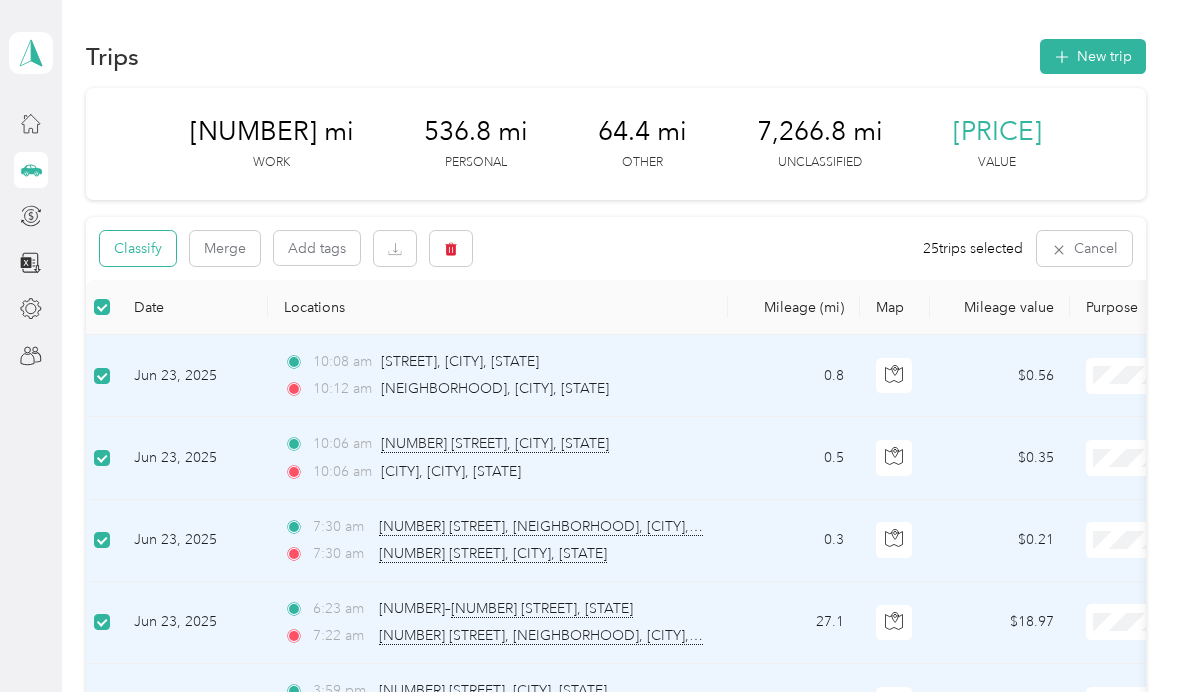 click on "Classify" at bounding box center [138, 248] 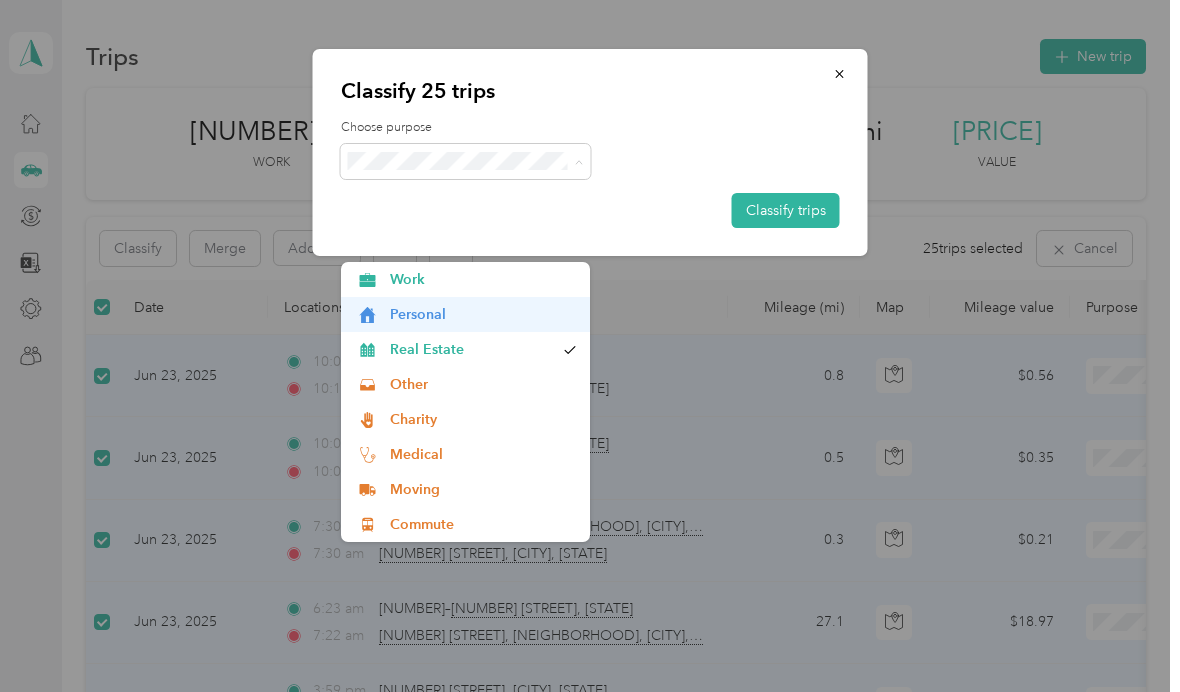 click on "Personal" at bounding box center (466, 314) 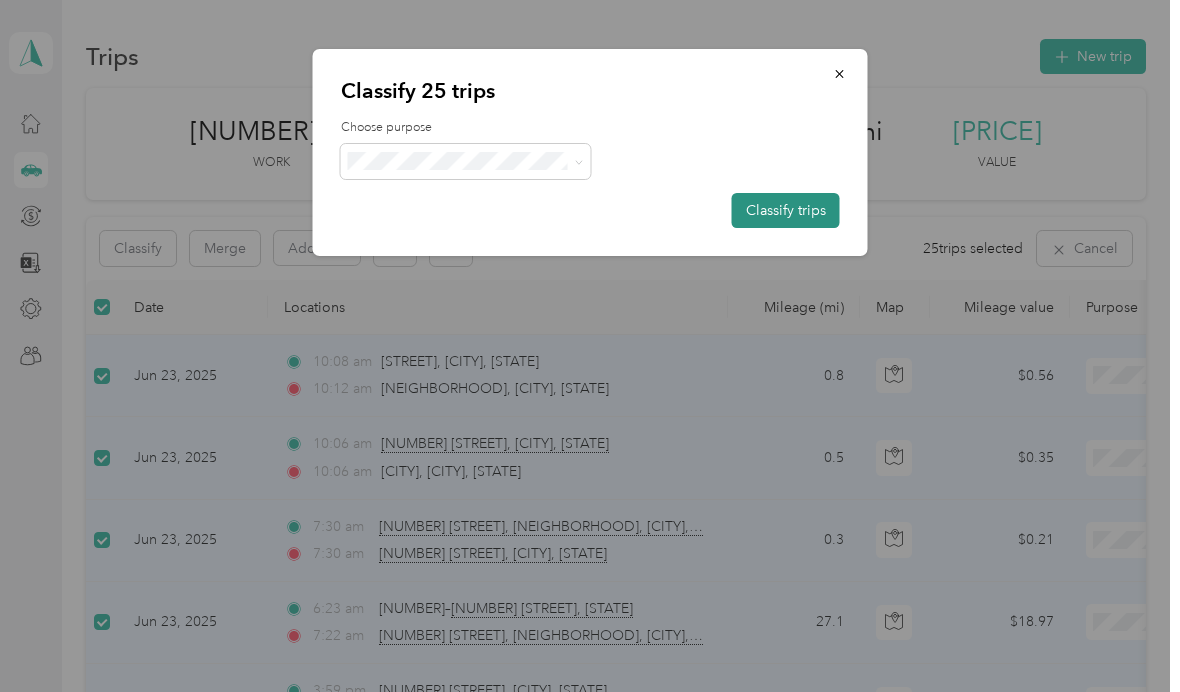 click on "Classify trips" at bounding box center (786, 210) 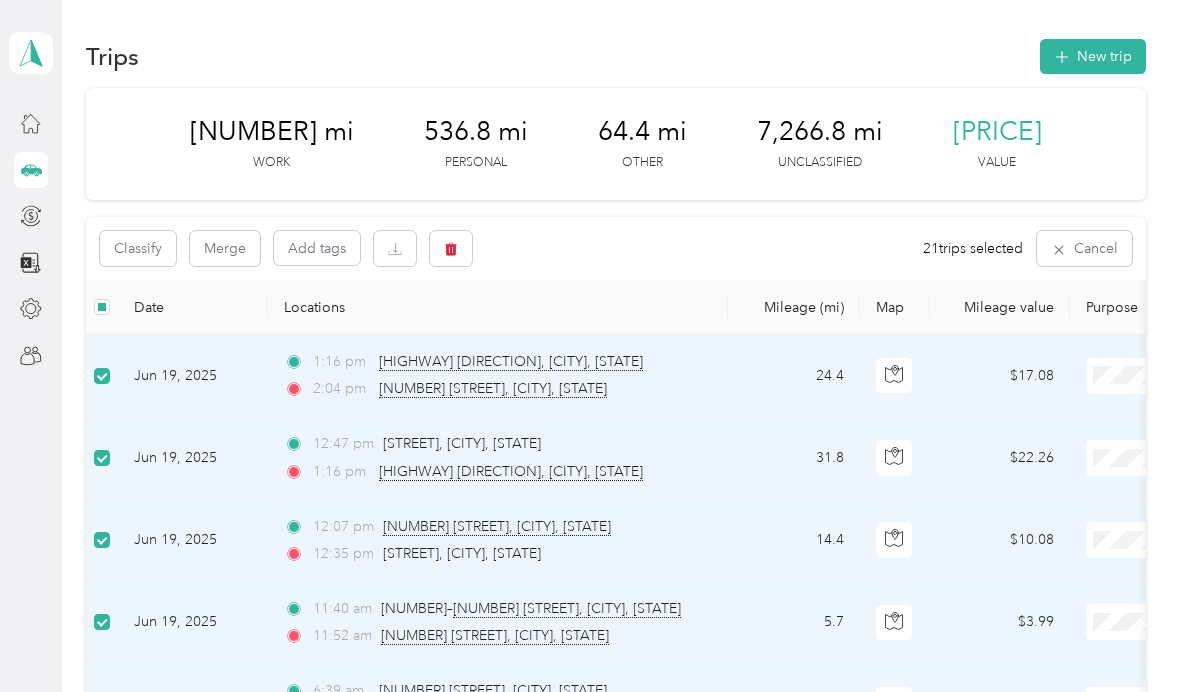 scroll, scrollTop: 0, scrollLeft: 0, axis: both 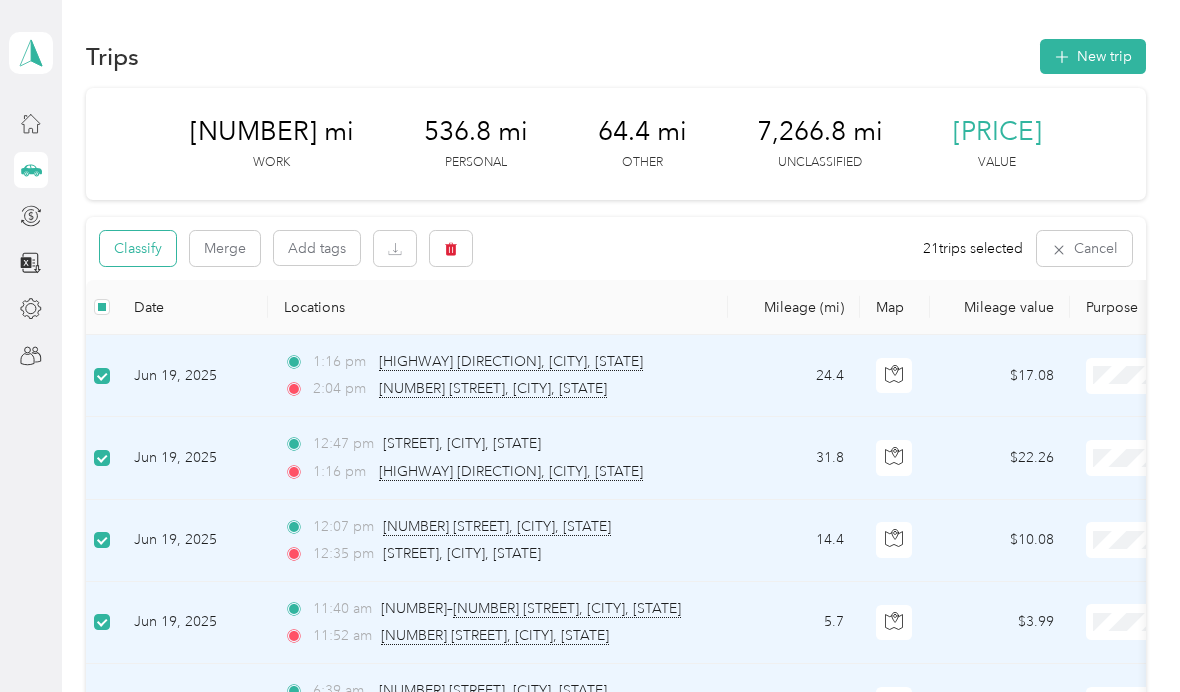 click on "Classify" at bounding box center (138, 248) 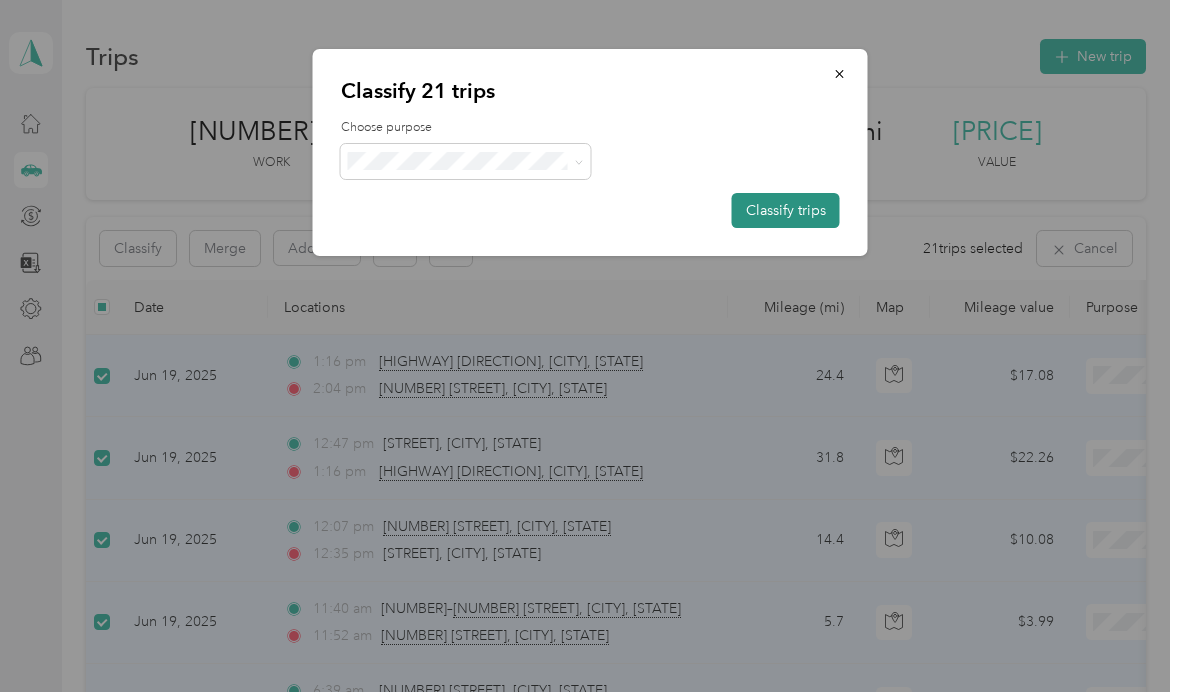 click on "Classify trips" at bounding box center (786, 210) 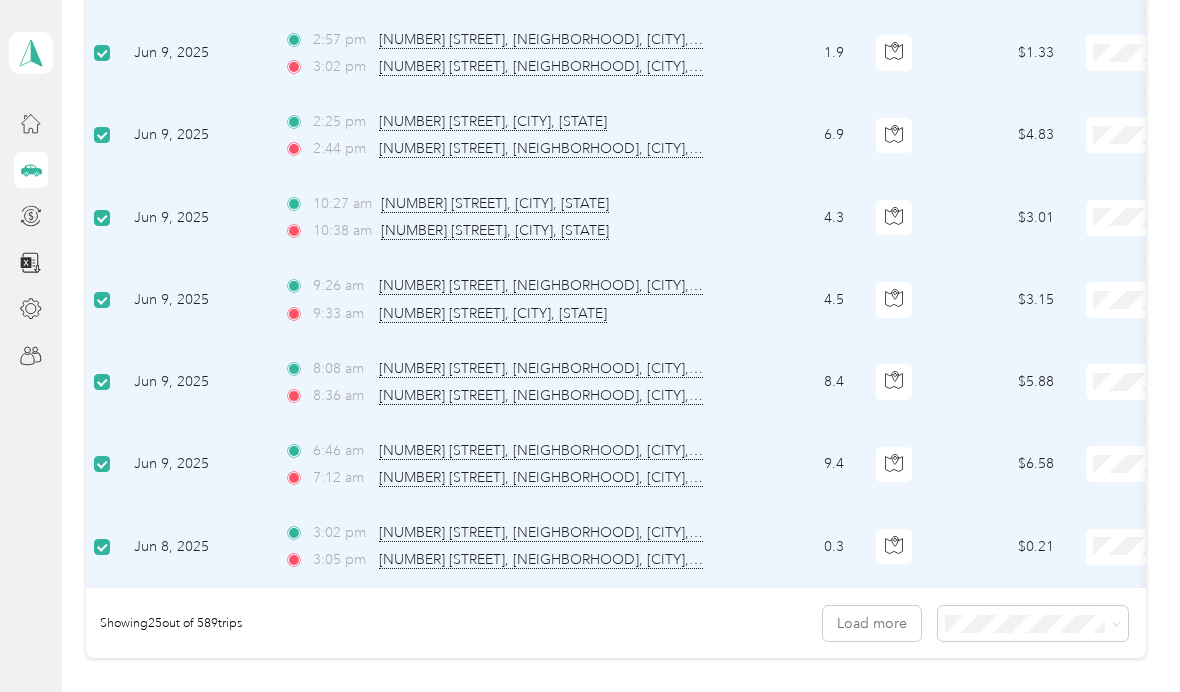 scroll, scrollTop: 1807, scrollLeft: 0, axis: vertical 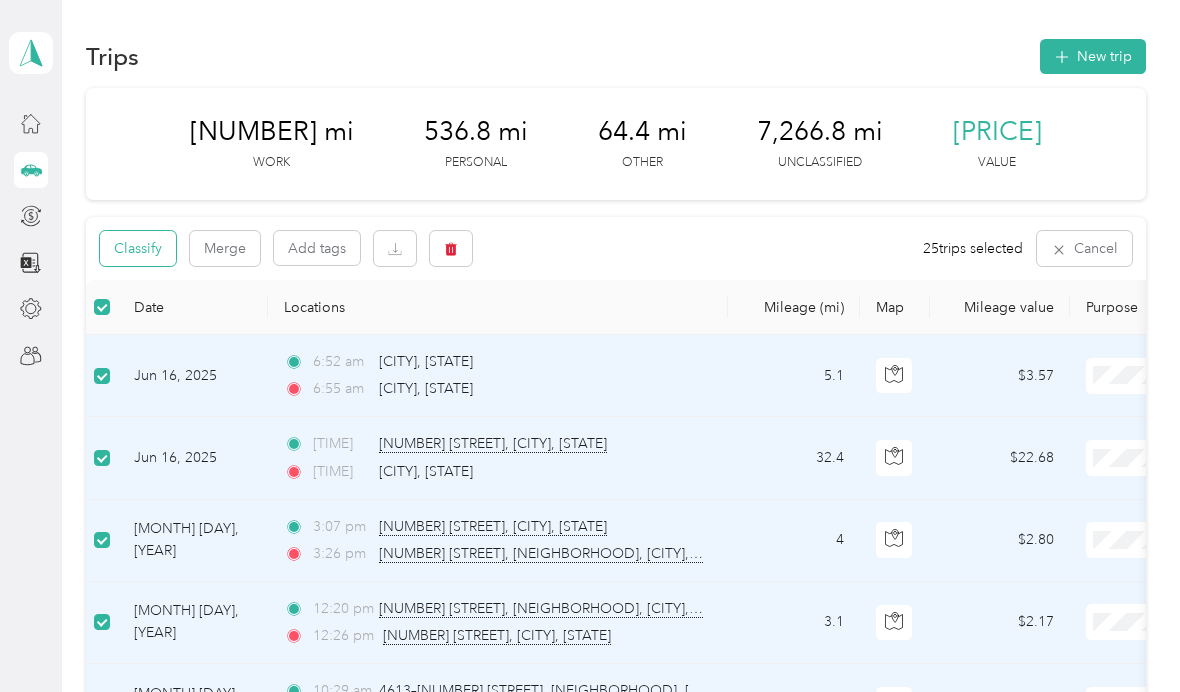 click on "Classify" at bounding box center (138, 248) 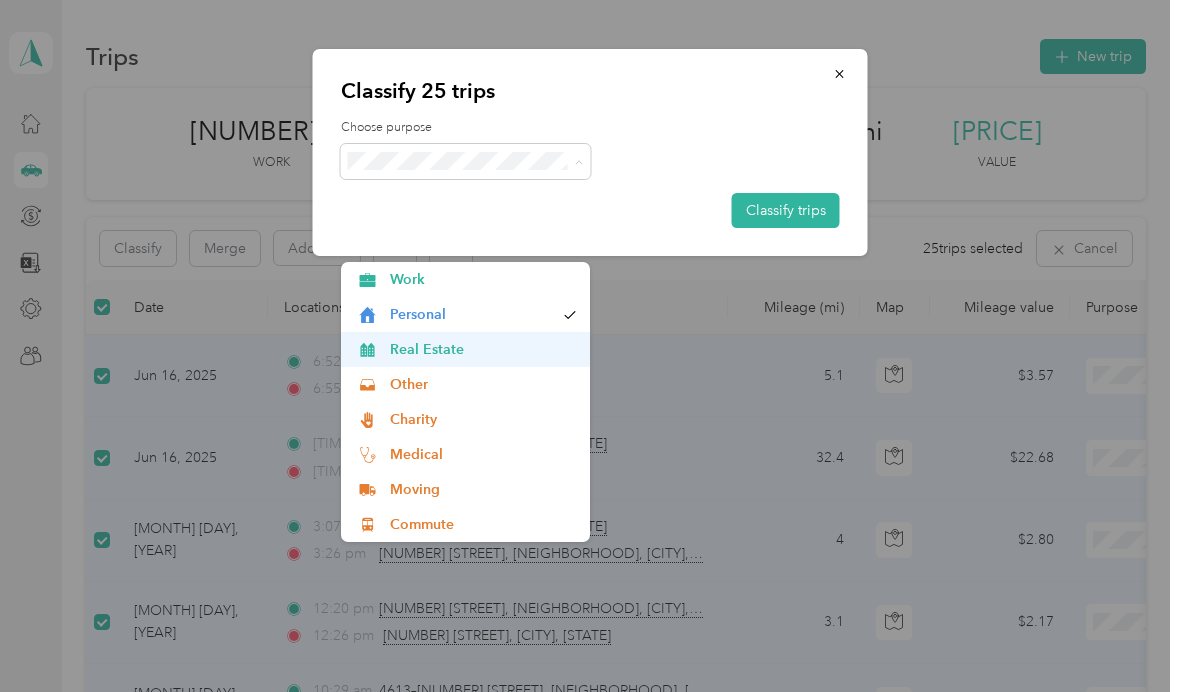 click 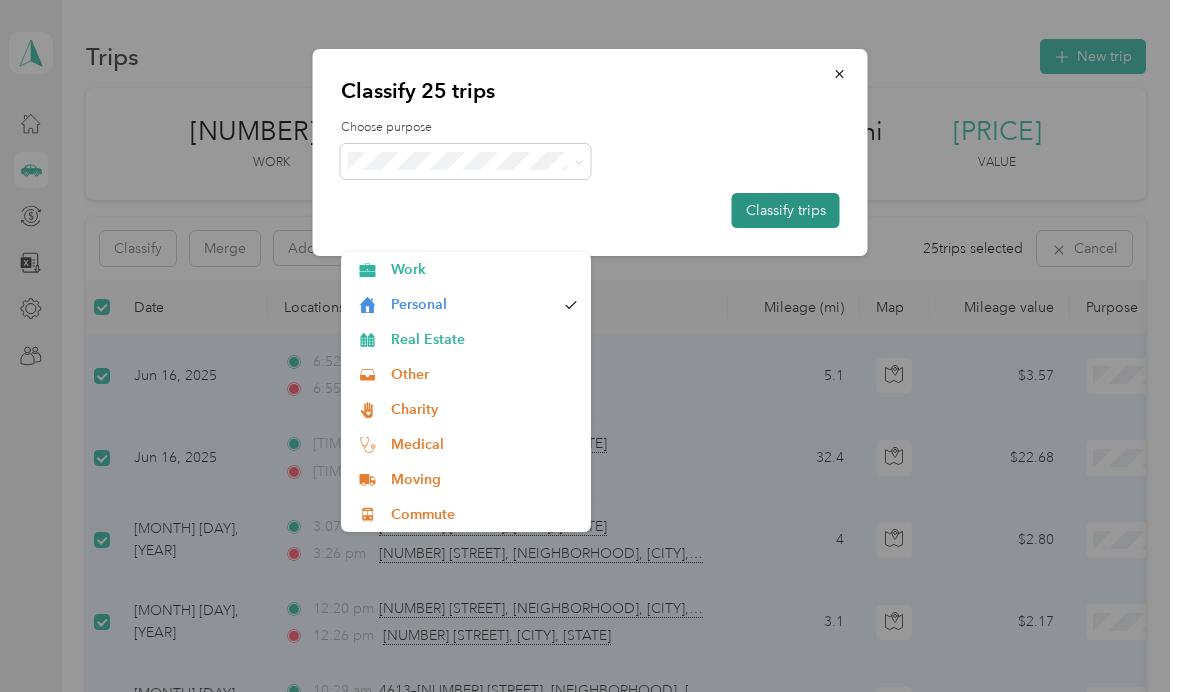 click on "Classify trips" at bounding box center (786, 210) 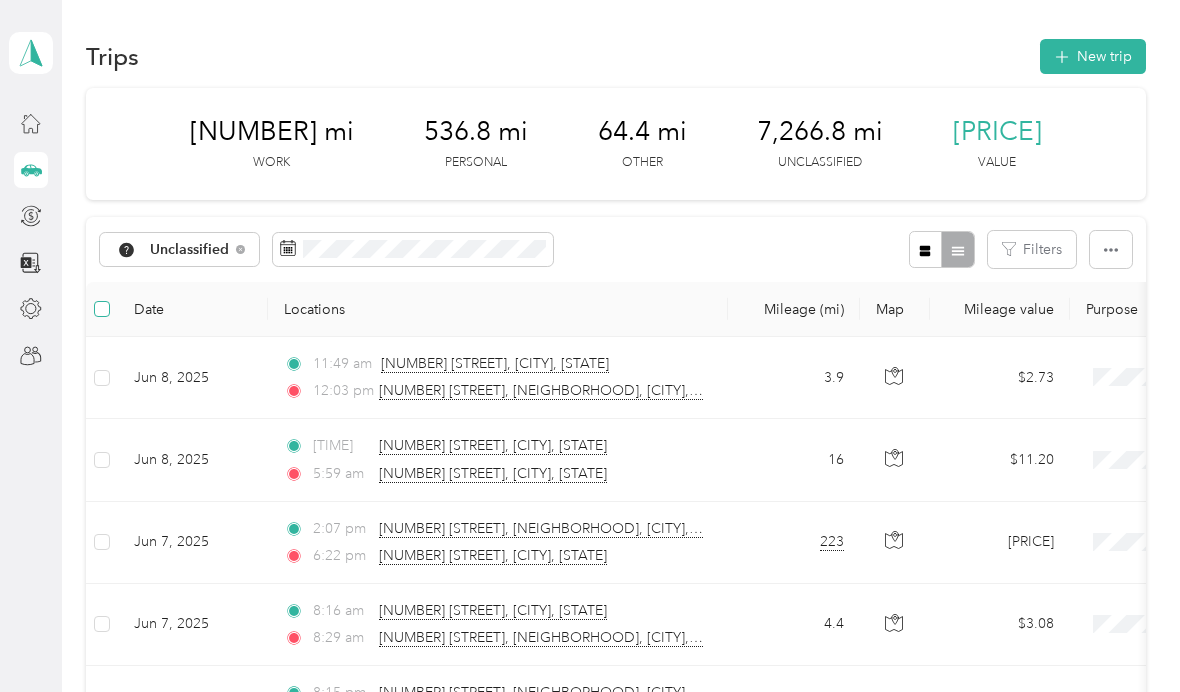 click at bounding box center [102, 309] 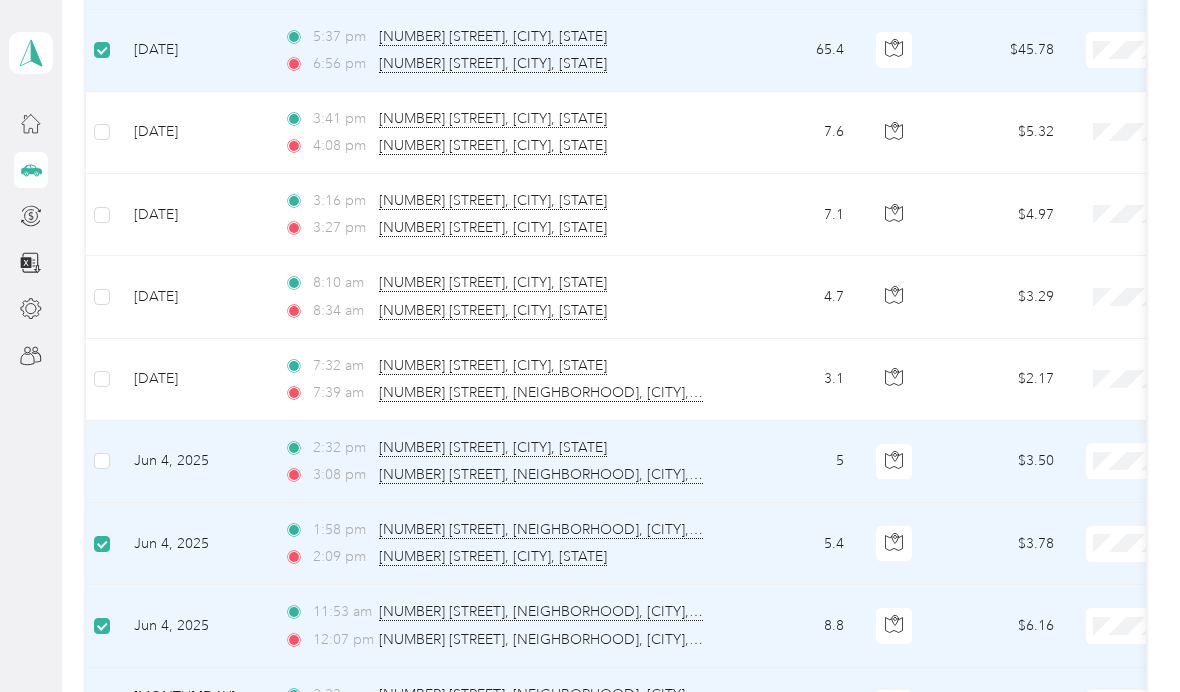 scroll, scrollTop: 1480, scrollLeft: 0, axis: vertical 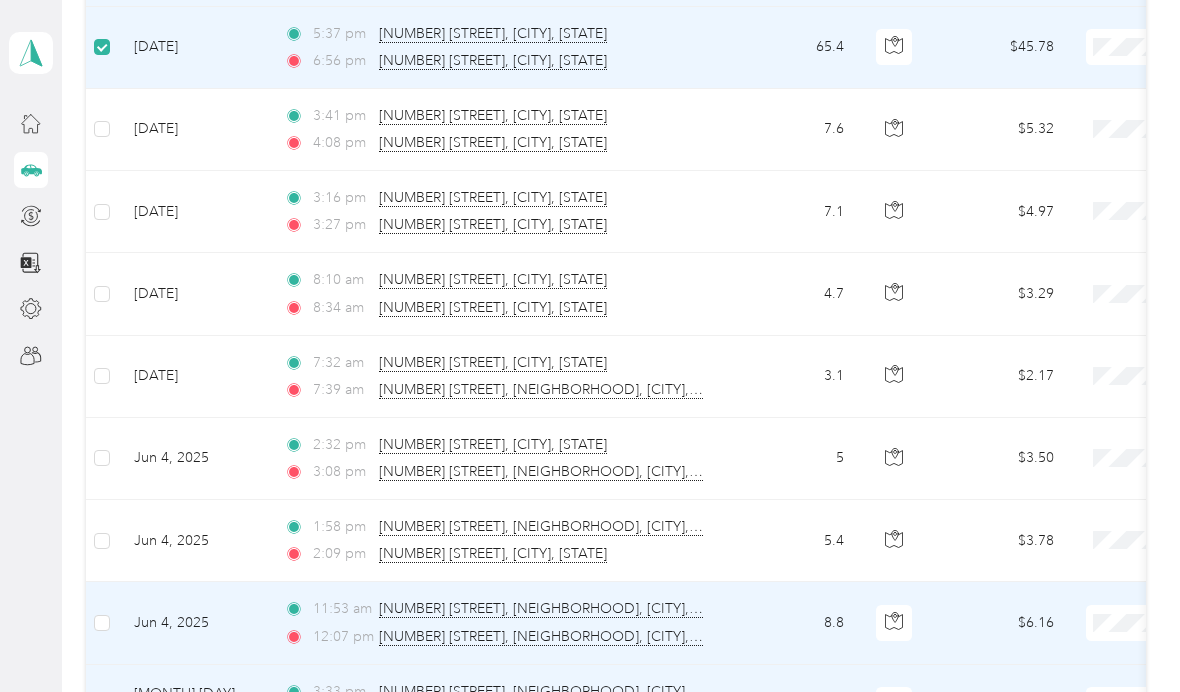 click at bounding box center [102, 705] 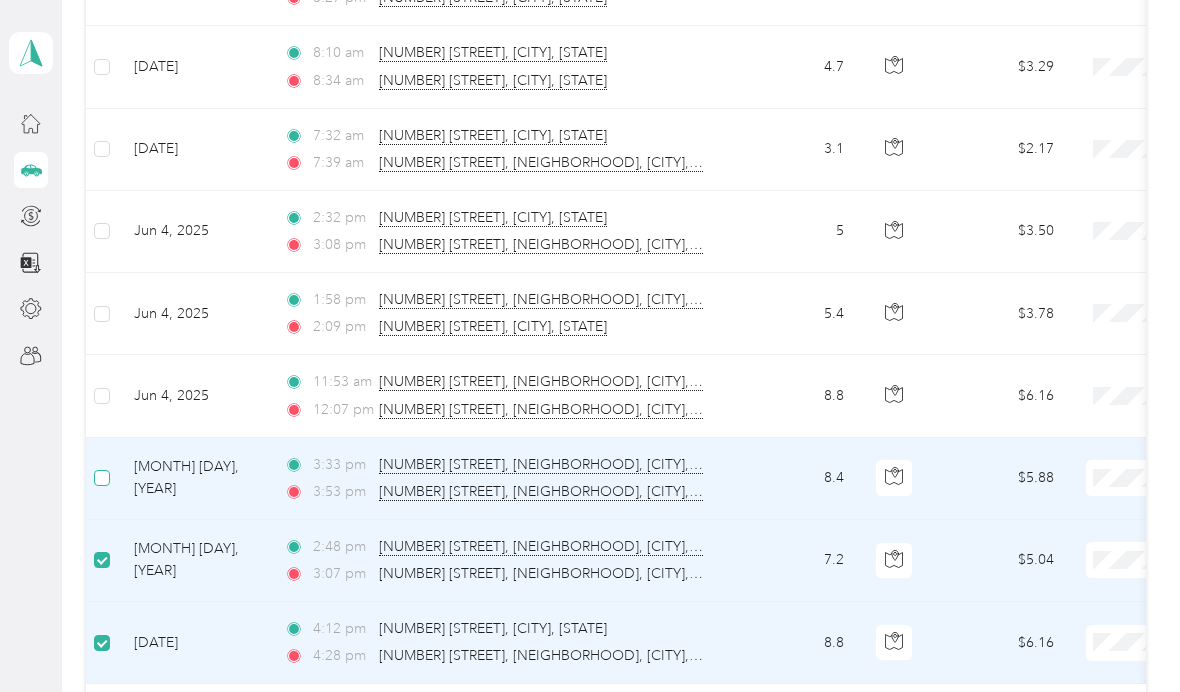 scroll, scrollTop: 1720, scrollLeft: 0, axis: vertical 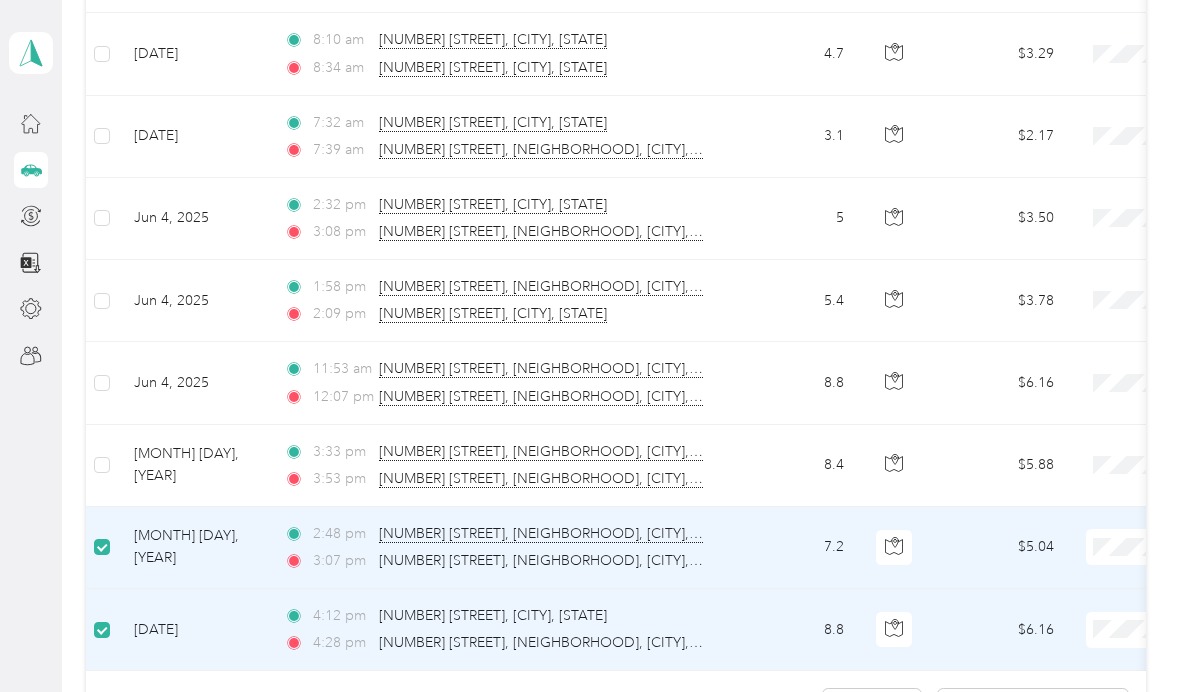 click on "$5.04" at bounding box center [1000, 548] 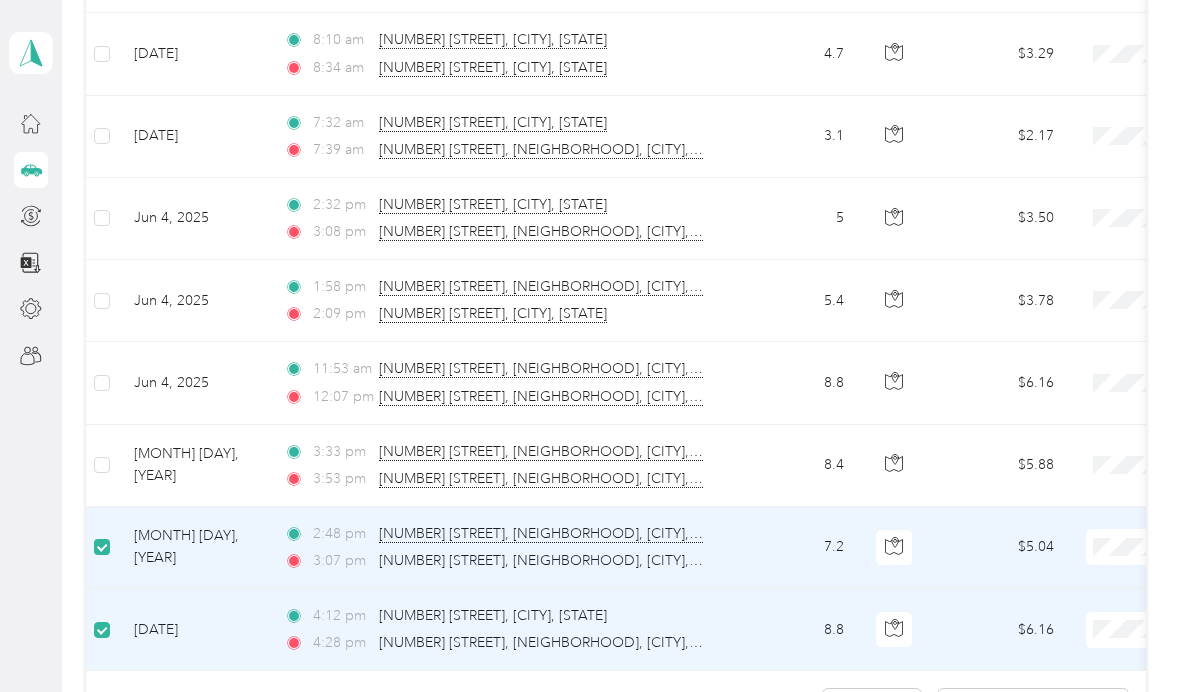 click at bounding box center [102, 547] 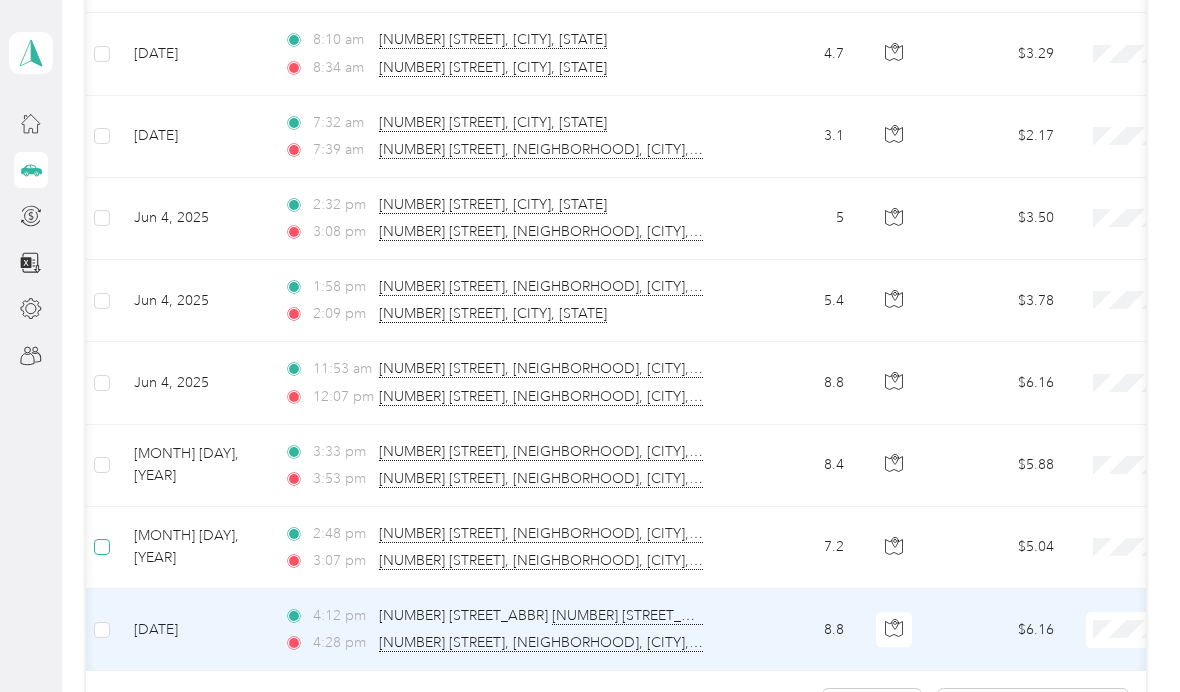 scroll, scrollTop: 0, scrollLeft: 5, axis: horizontal 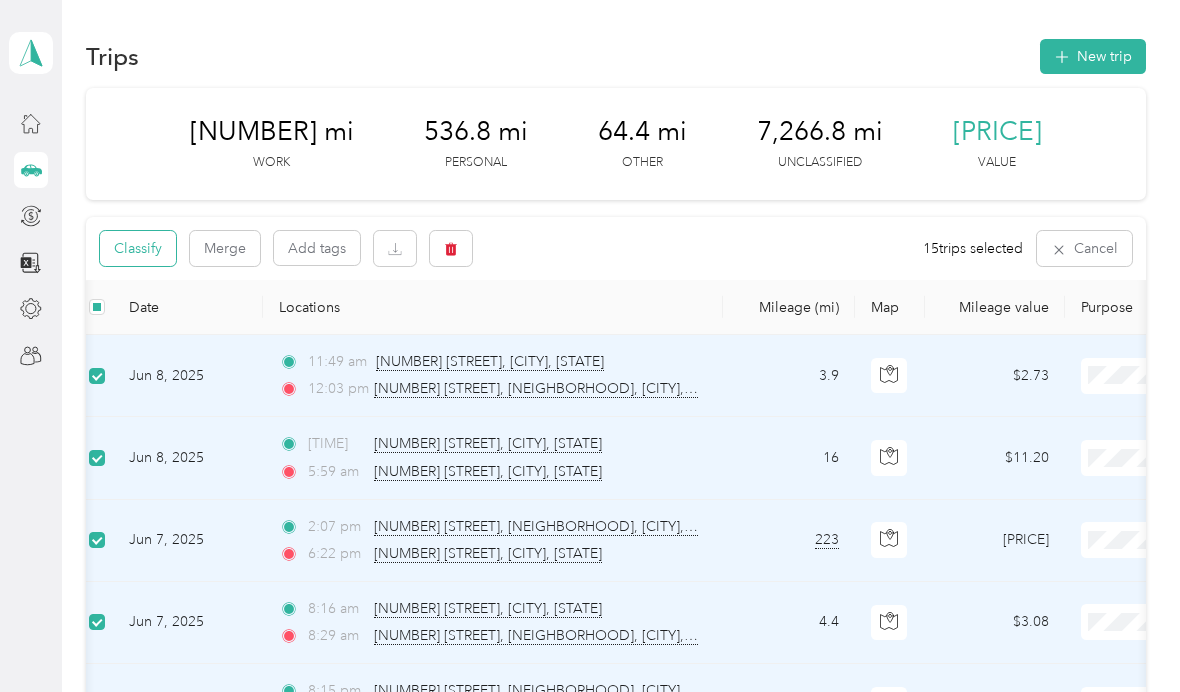 click on "Classify" at bounding box center [138, 248] 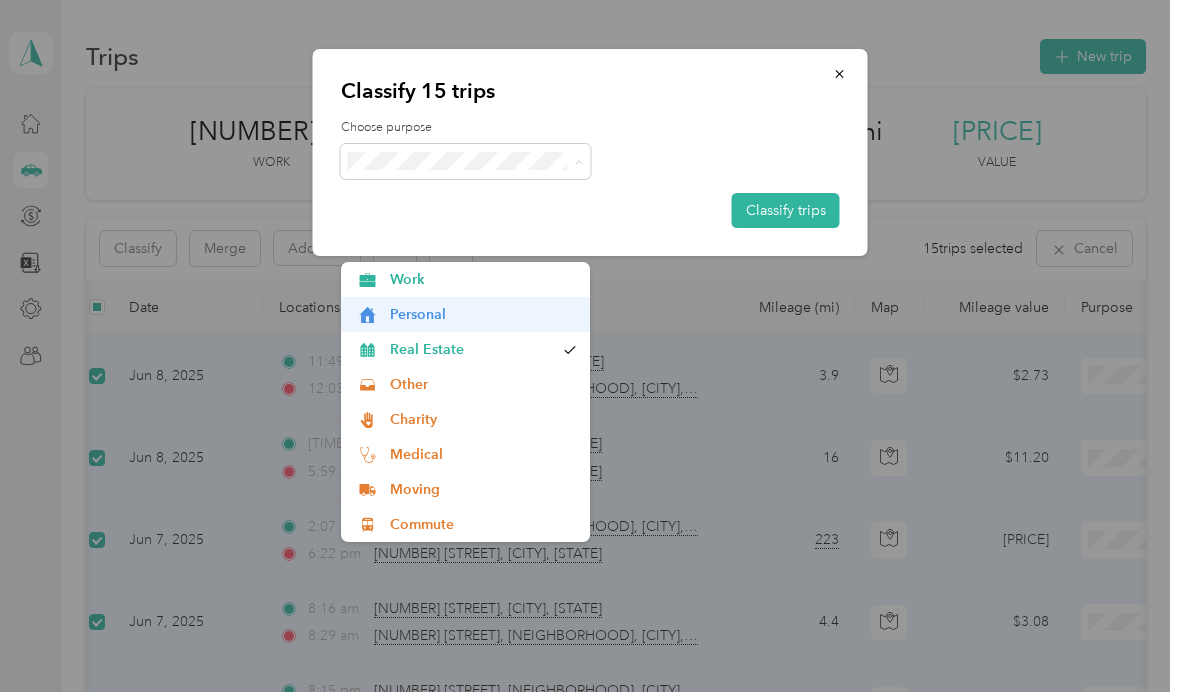click on "Personal" at bounding box center [466, 314] 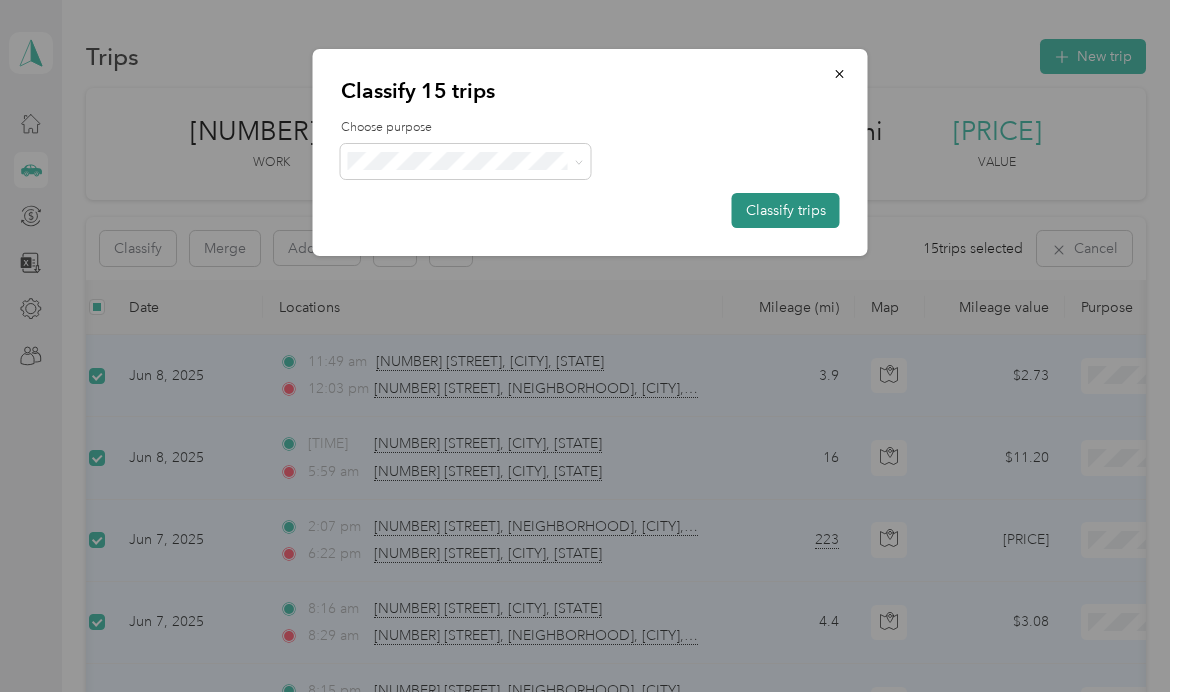 click on "Classify trips" at bounding box center [786, 210] 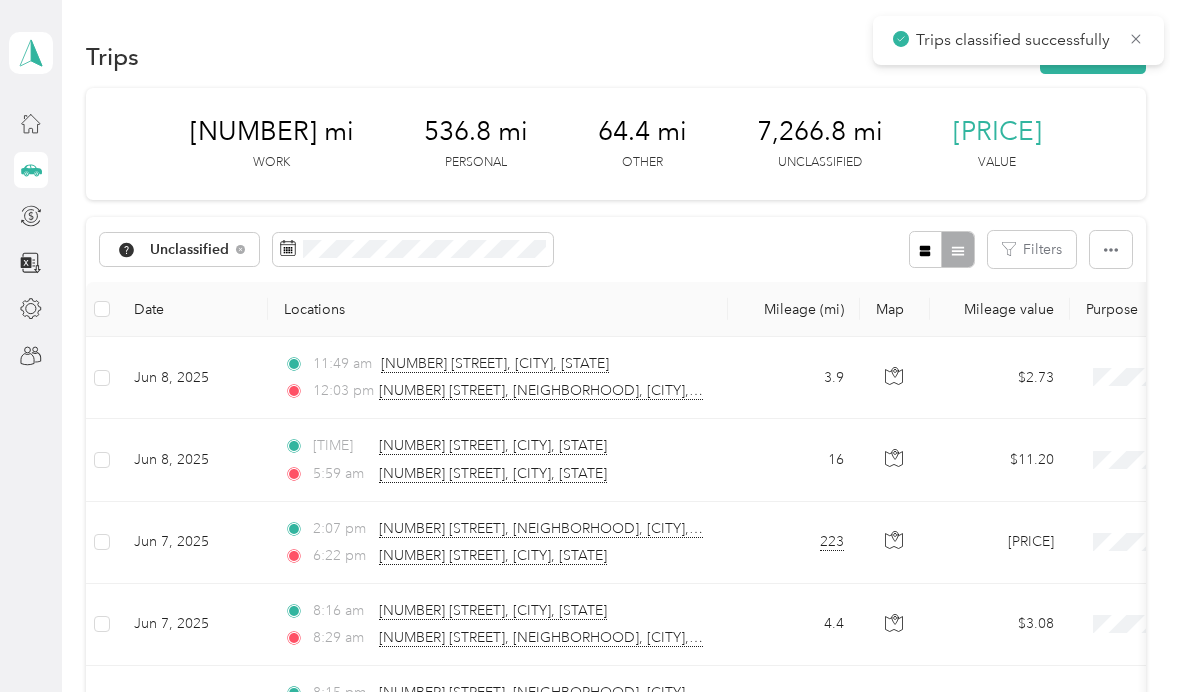 scroll, scrollTop: 0, scrollLeft: 0, axis: both 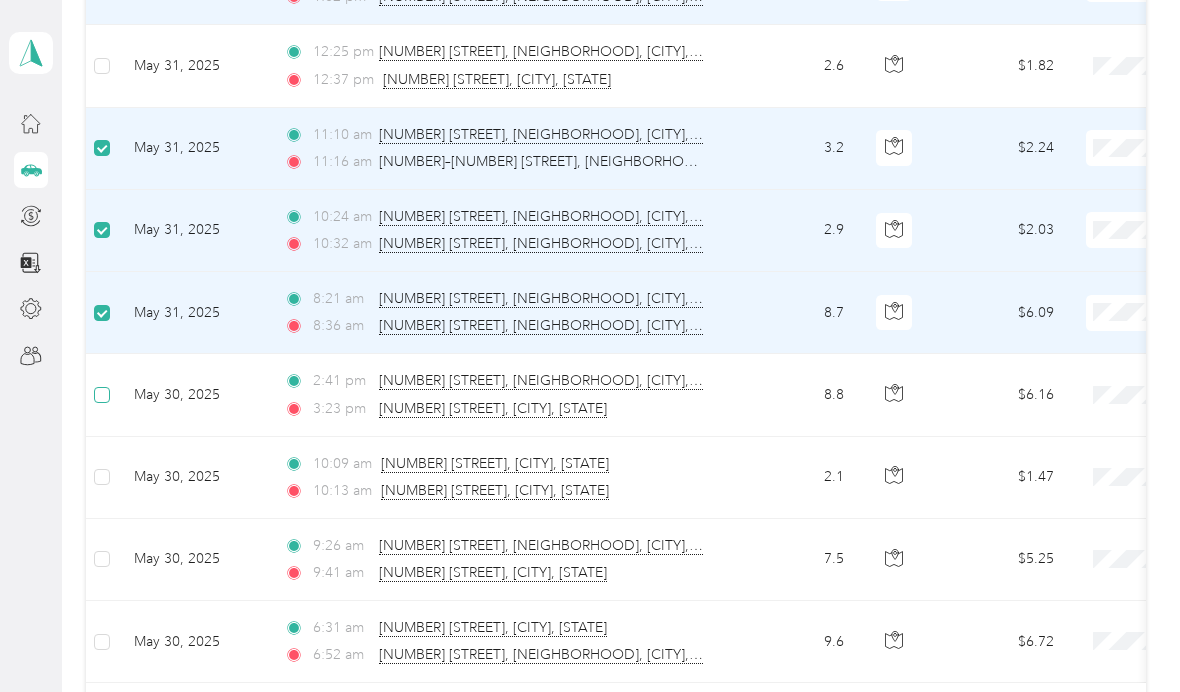 click at bounding box center [102, 395] 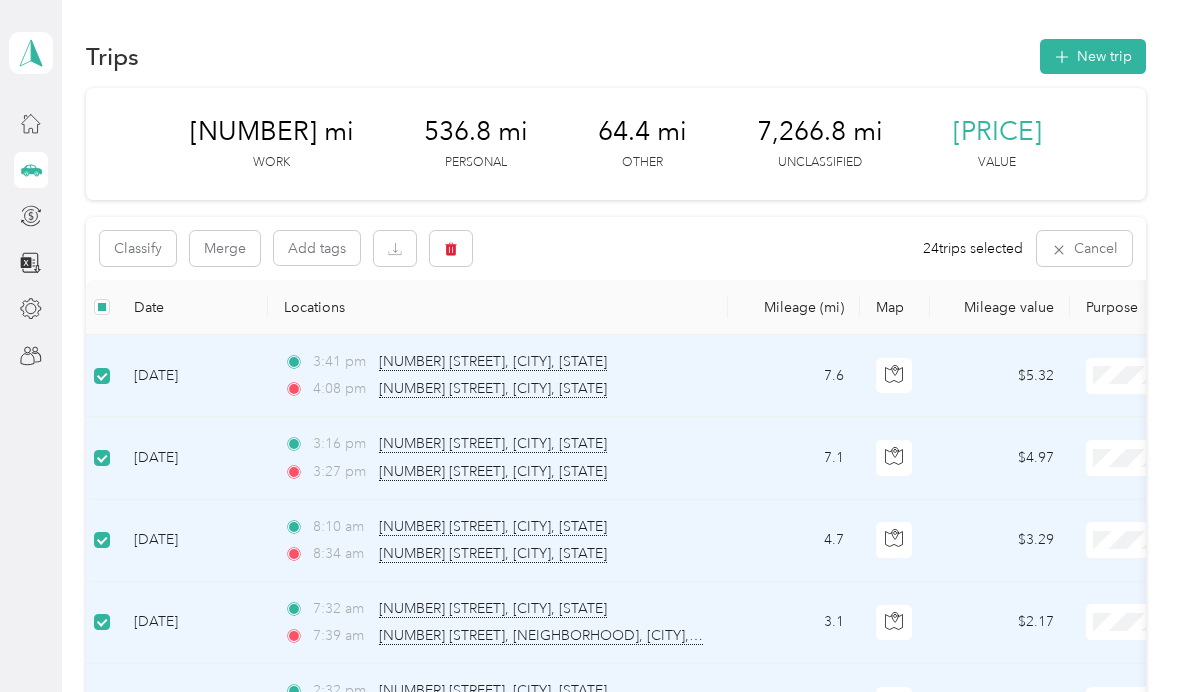 scroll, scrollTop: 0, scrollLeft: 0, axis: both 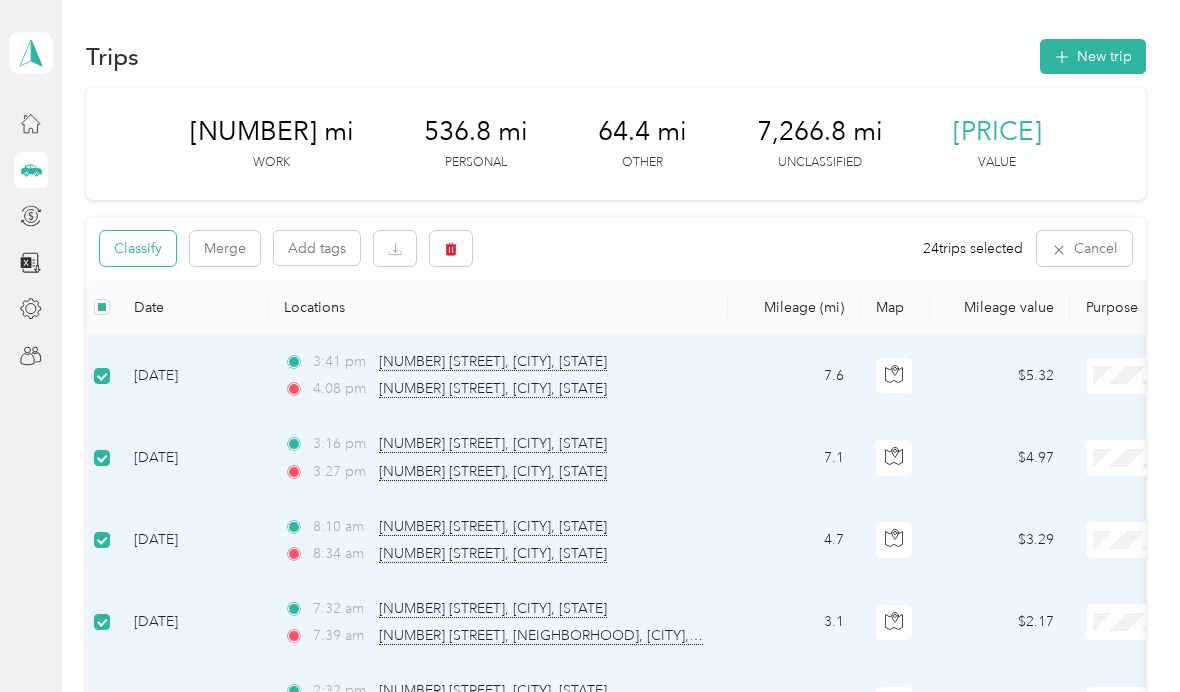 click on "Classify" at bounding box center (138, 248) 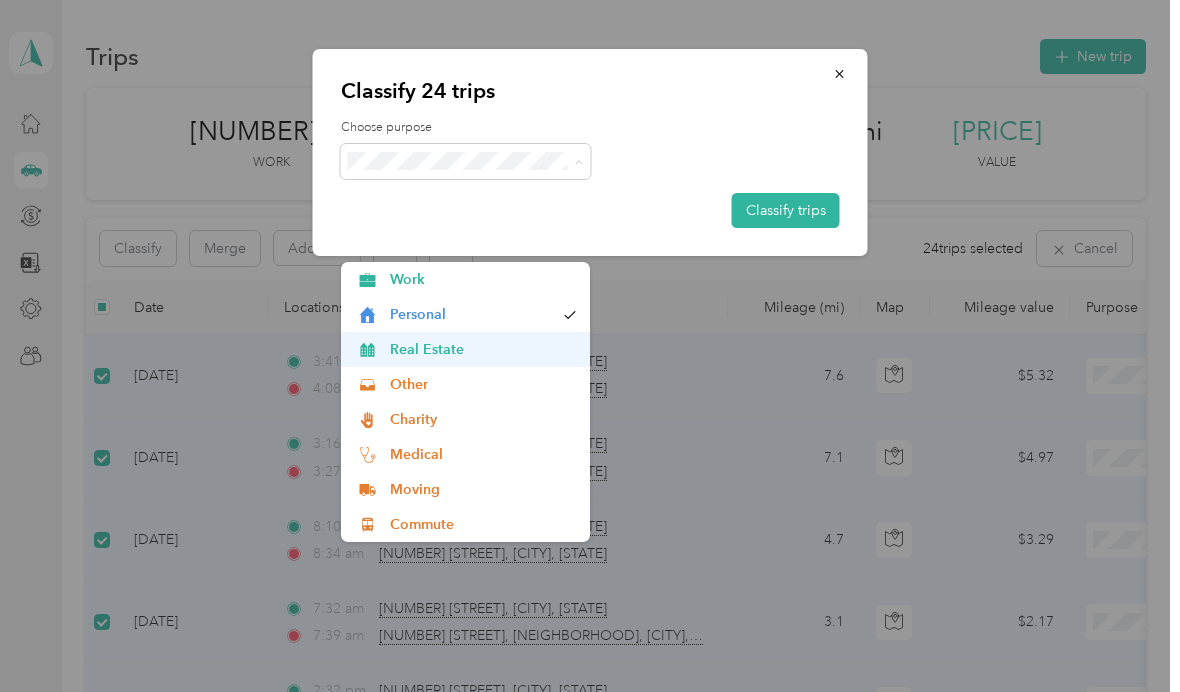 click 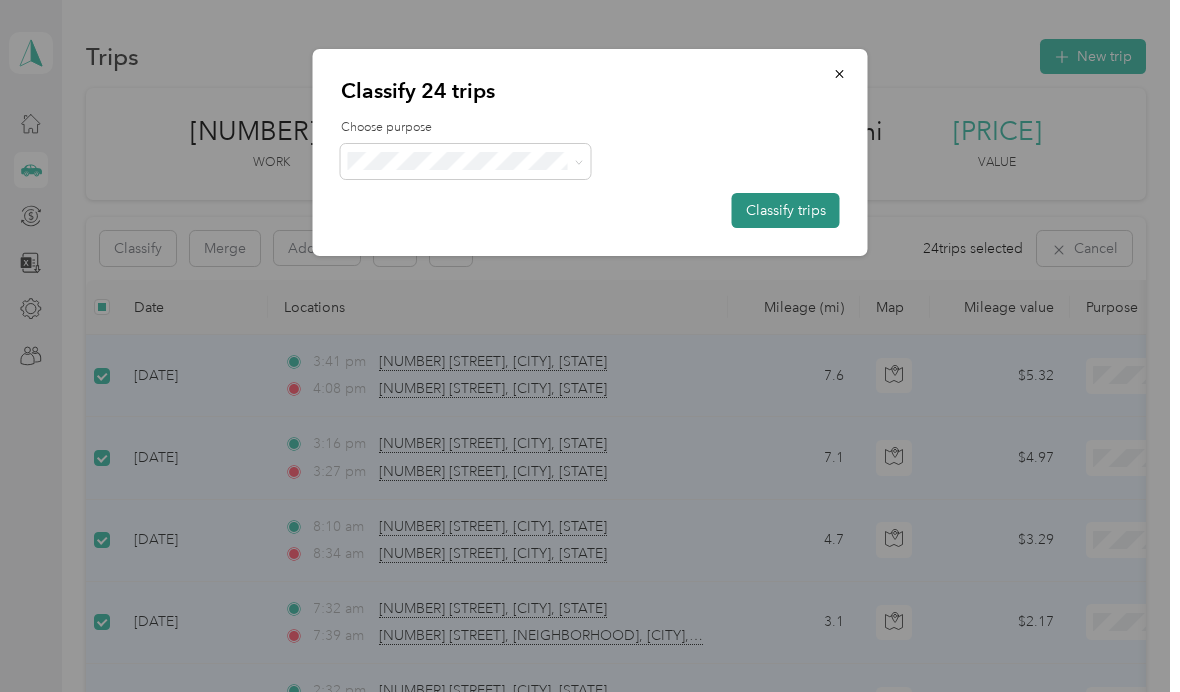 click on "Classify trips" at bounding box center (786, 210) 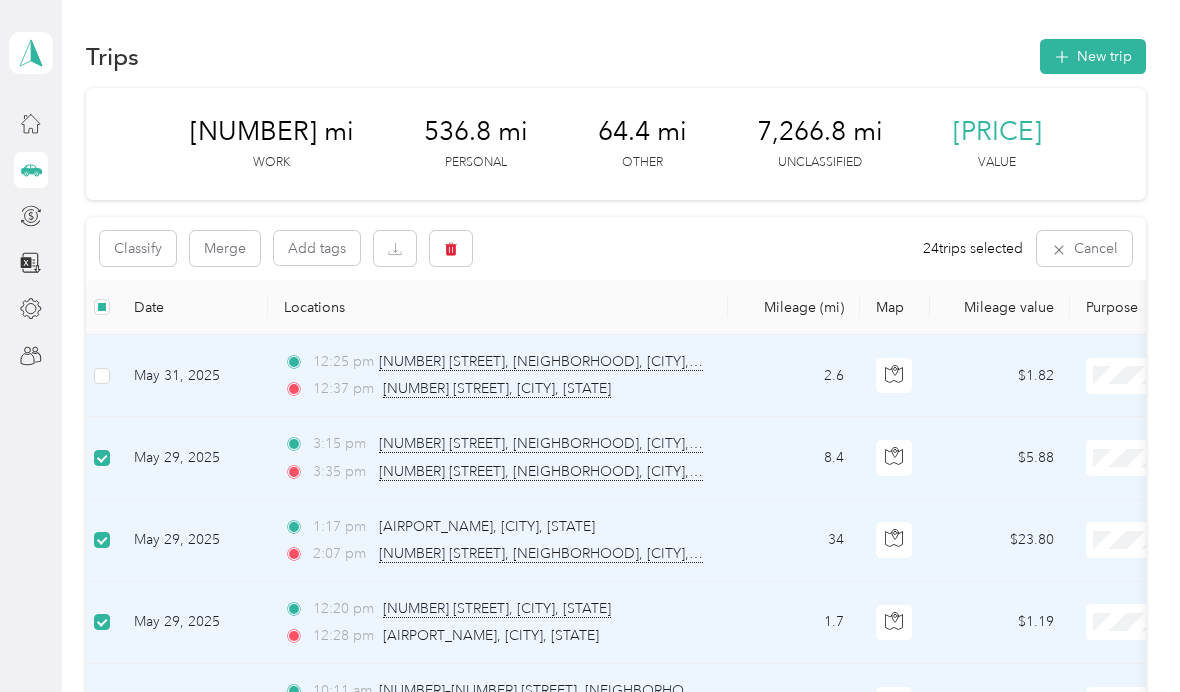 scroll, scrollTop: 0, scrollLeft: 0, axis: both 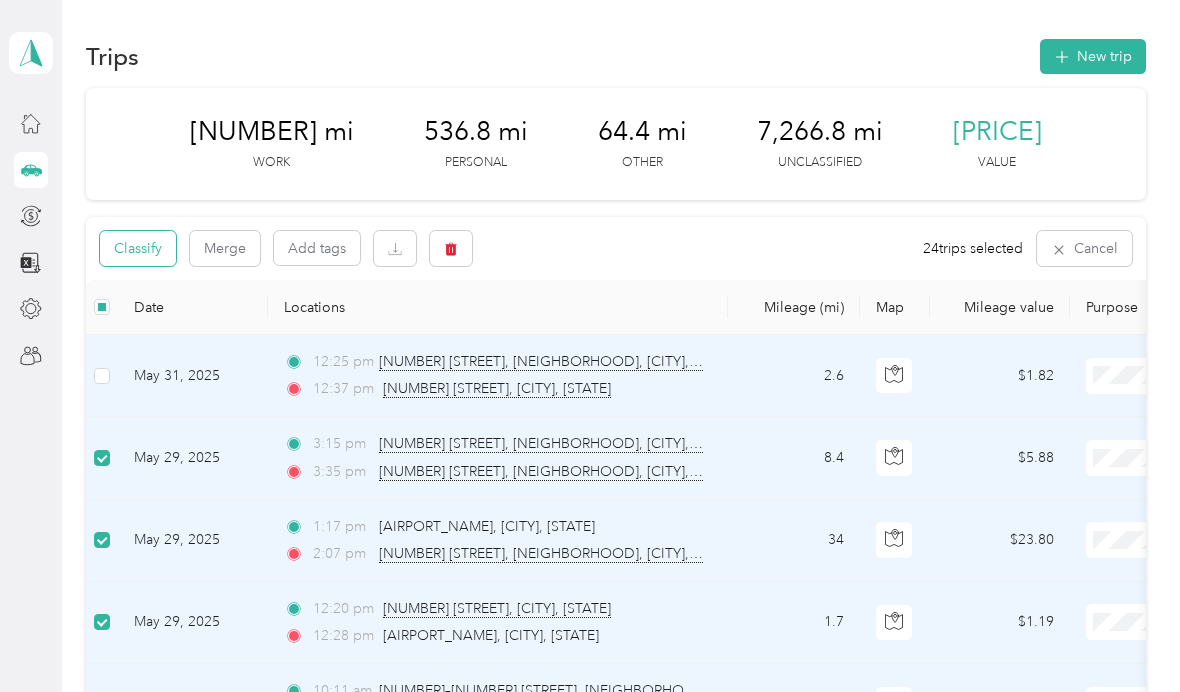 click on "Classify" at bounding box center [138, 248] 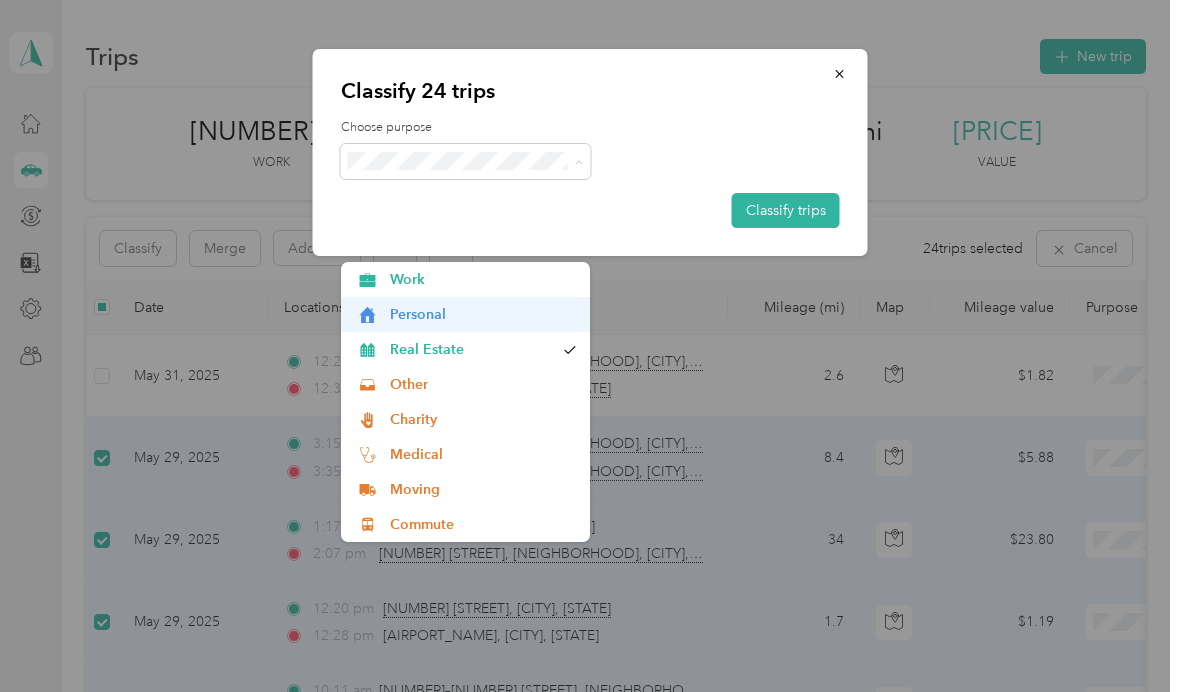 click on "Personal" at bounding box center (483, 314) 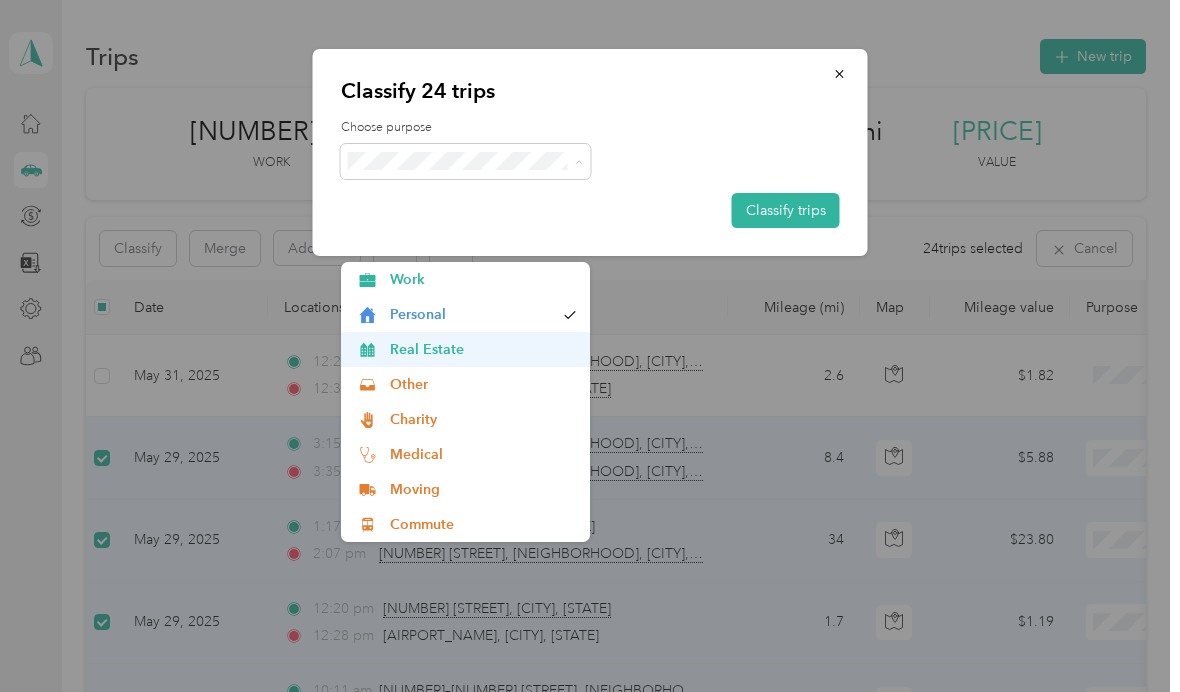 click on "Real Estate" at bounding box center (466, 349) 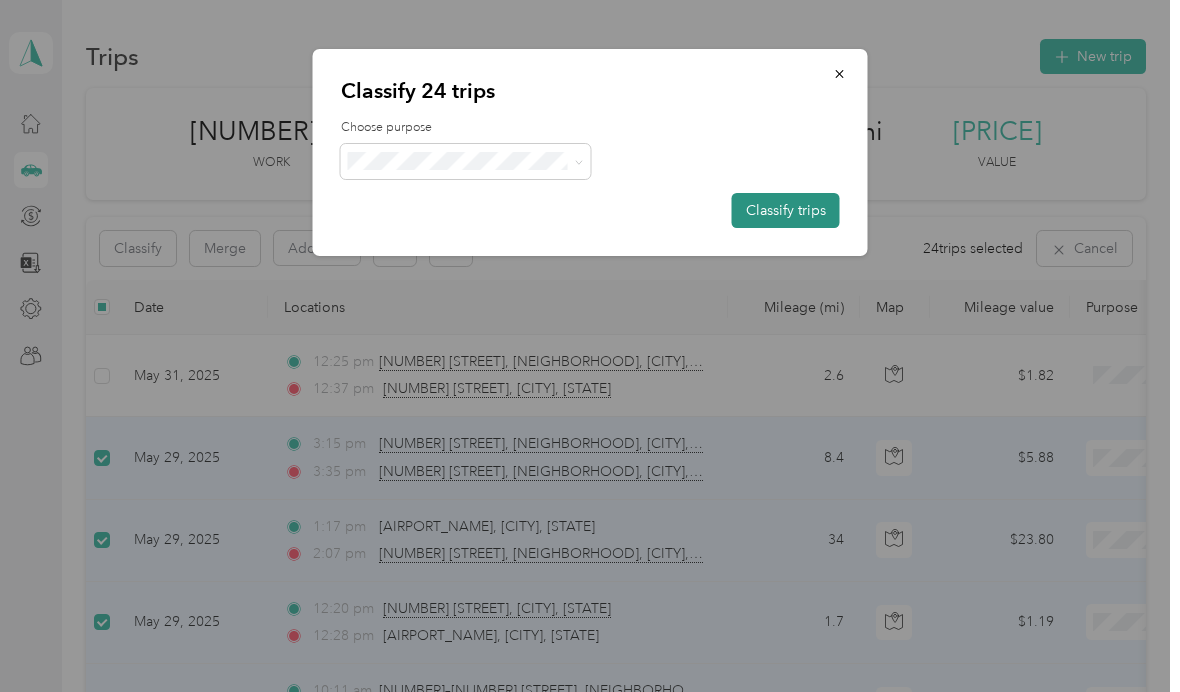 click on "Classify trips" at bounding box center (786, 210) 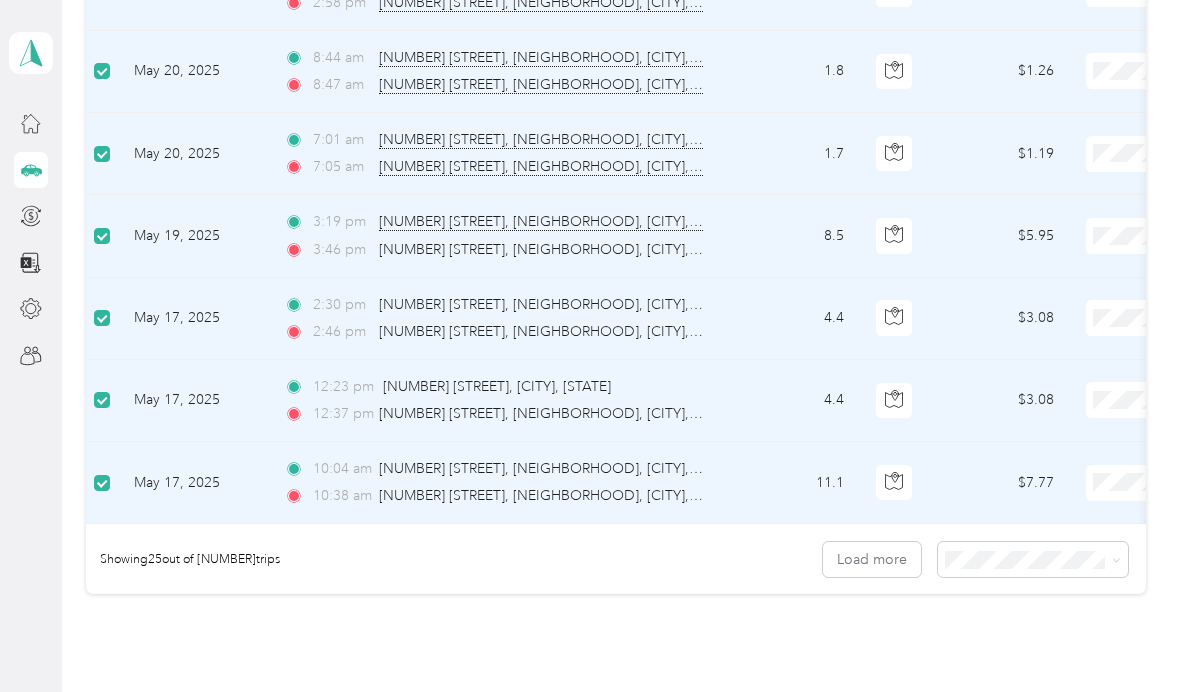 scroll, scrollTop: 1868, scrollLeft: 0, axis: vertical 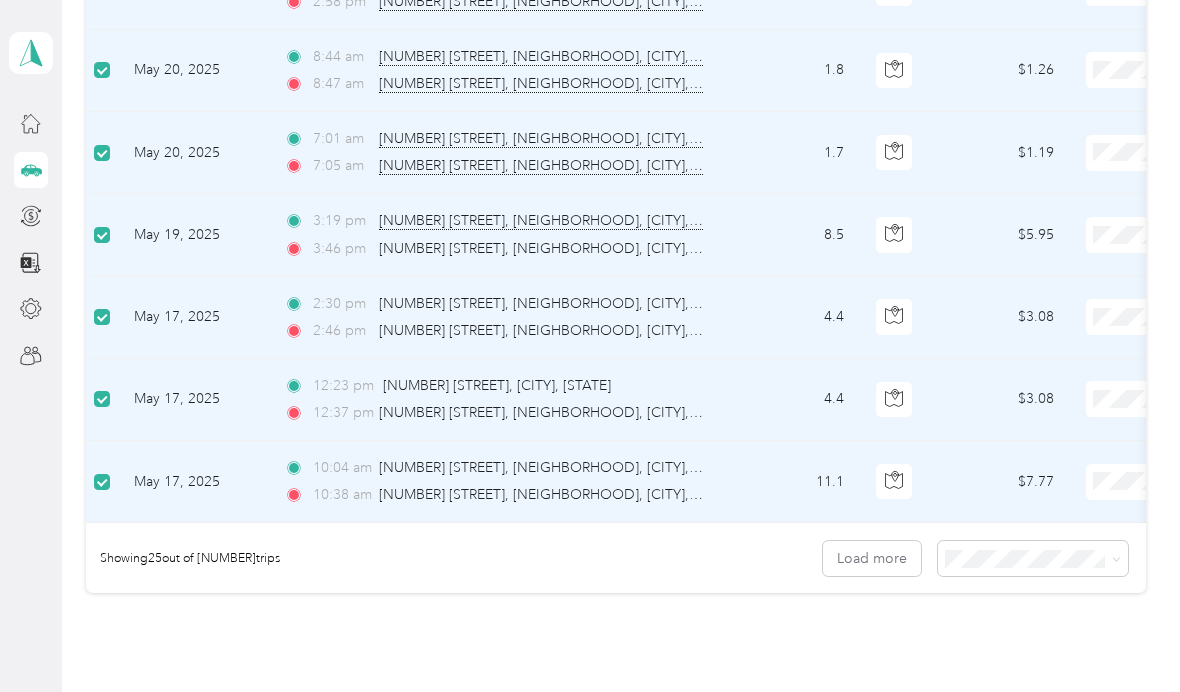 click on "4.4" at bounding box center (794, 318) 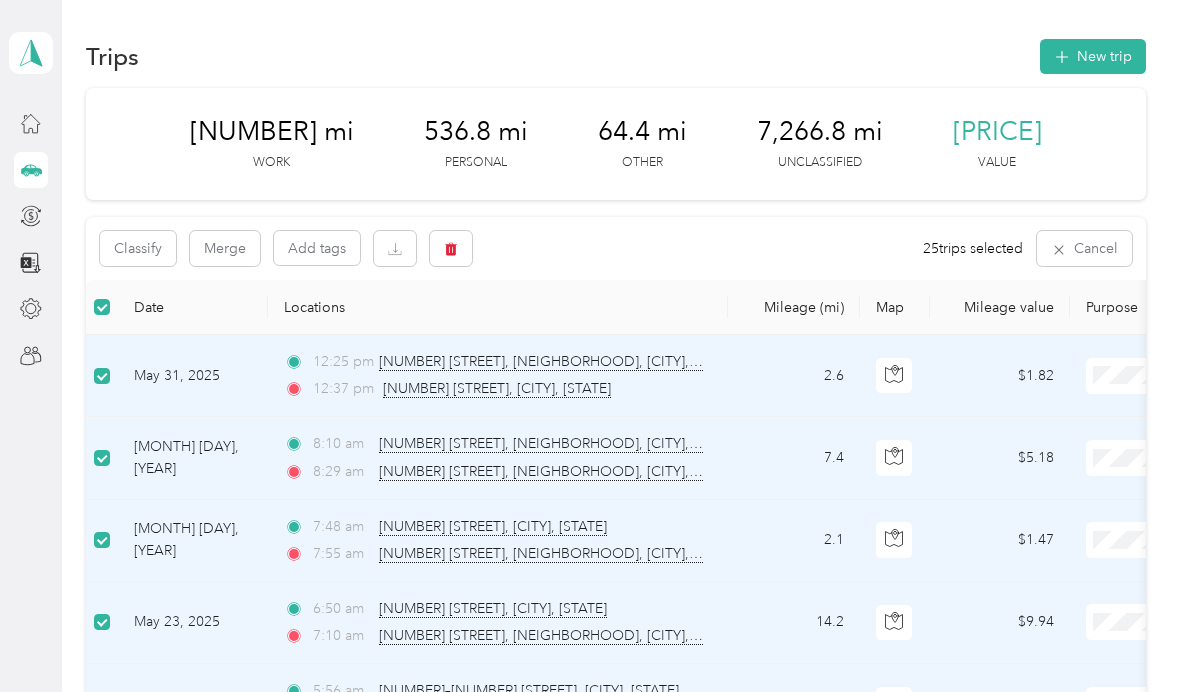 scroll, scrollTop: 0, scrollLeft: 0, axis: both 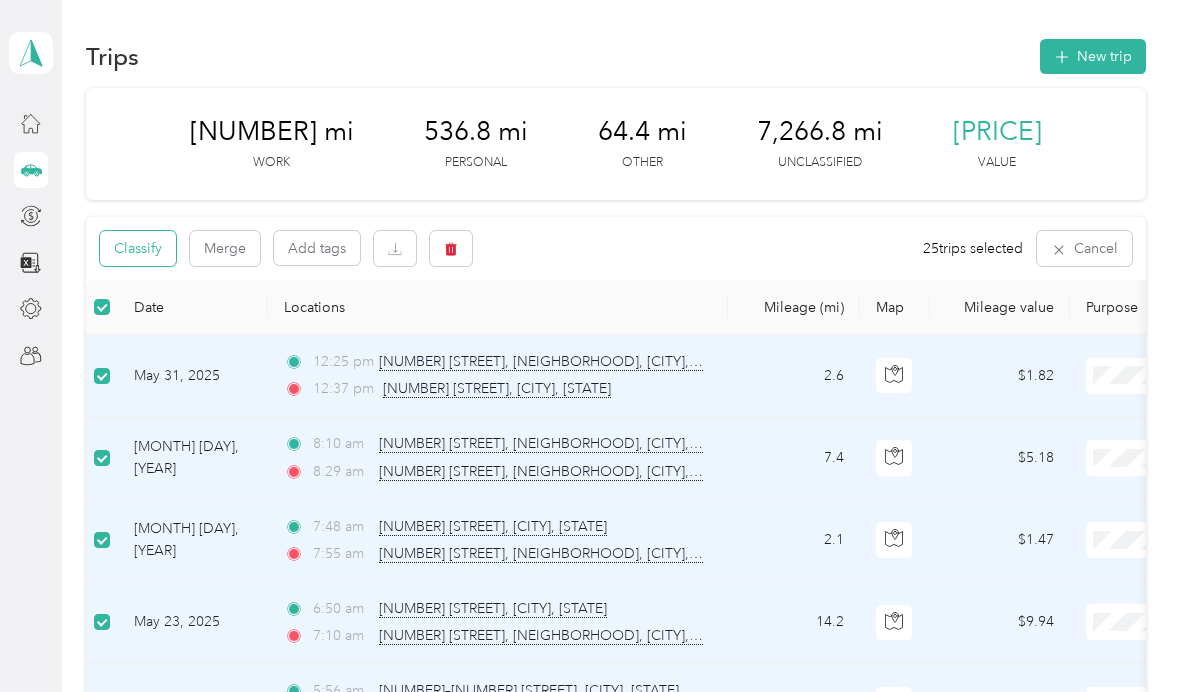 click on "Classify" at bounding box center [138, 248] 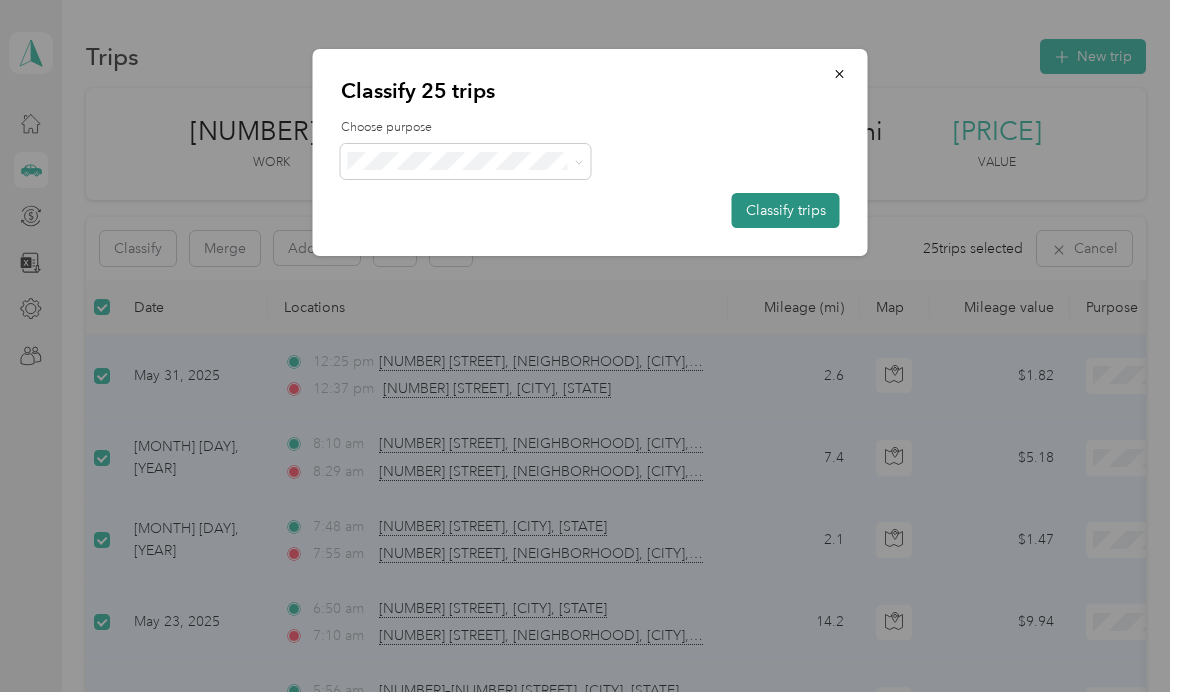 click on "Classify trips" at bounding box center (786, 210) 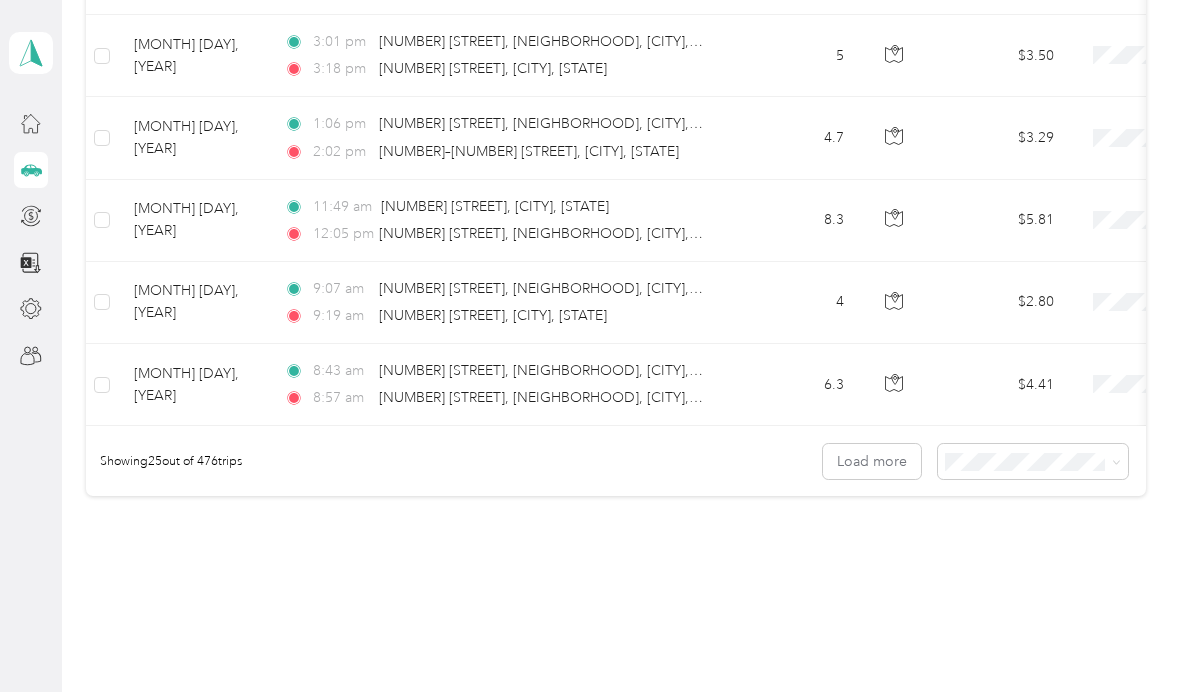 scroll, scrollTop: 1965, scrollLeft: 0, axis: vertical 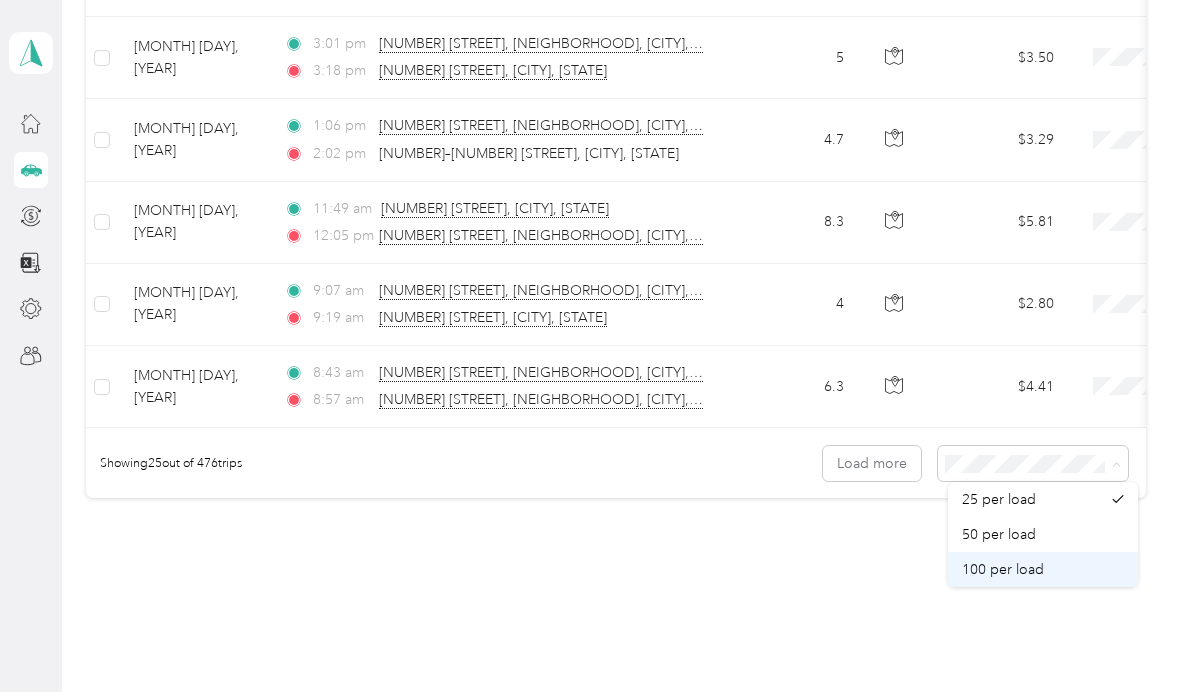 click on "100 per load" at bounding box center (1043, 569) 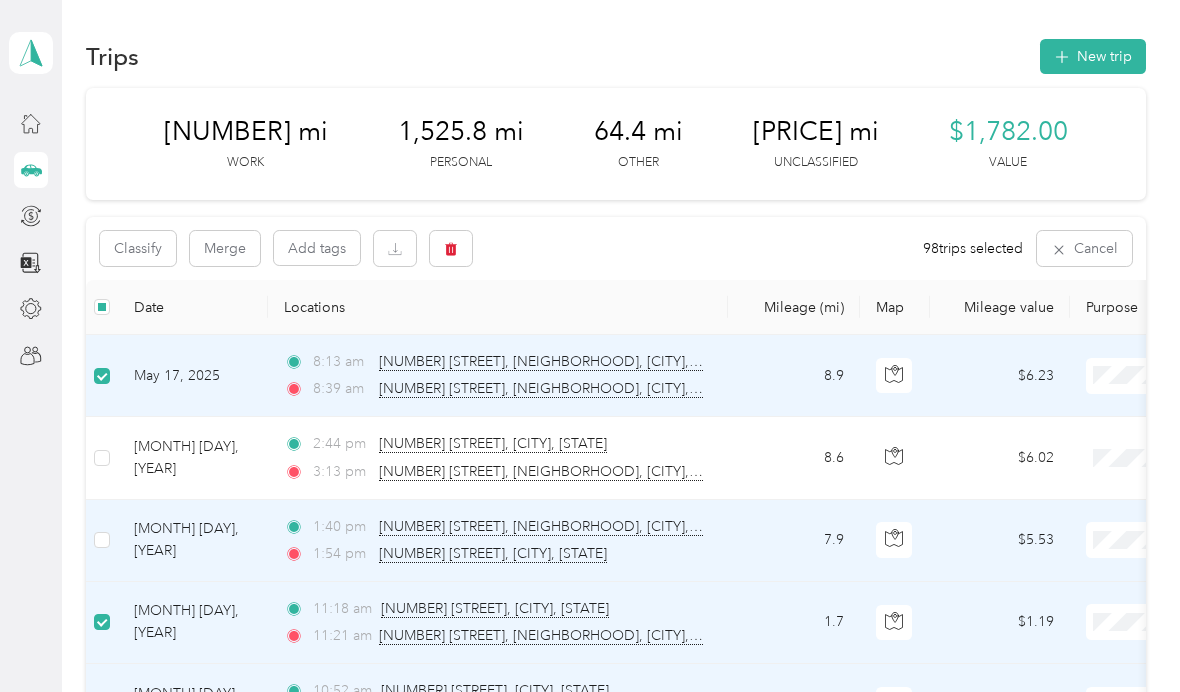 scroll, scrollTop: -2, scrollLeft: 0, axis: vertical 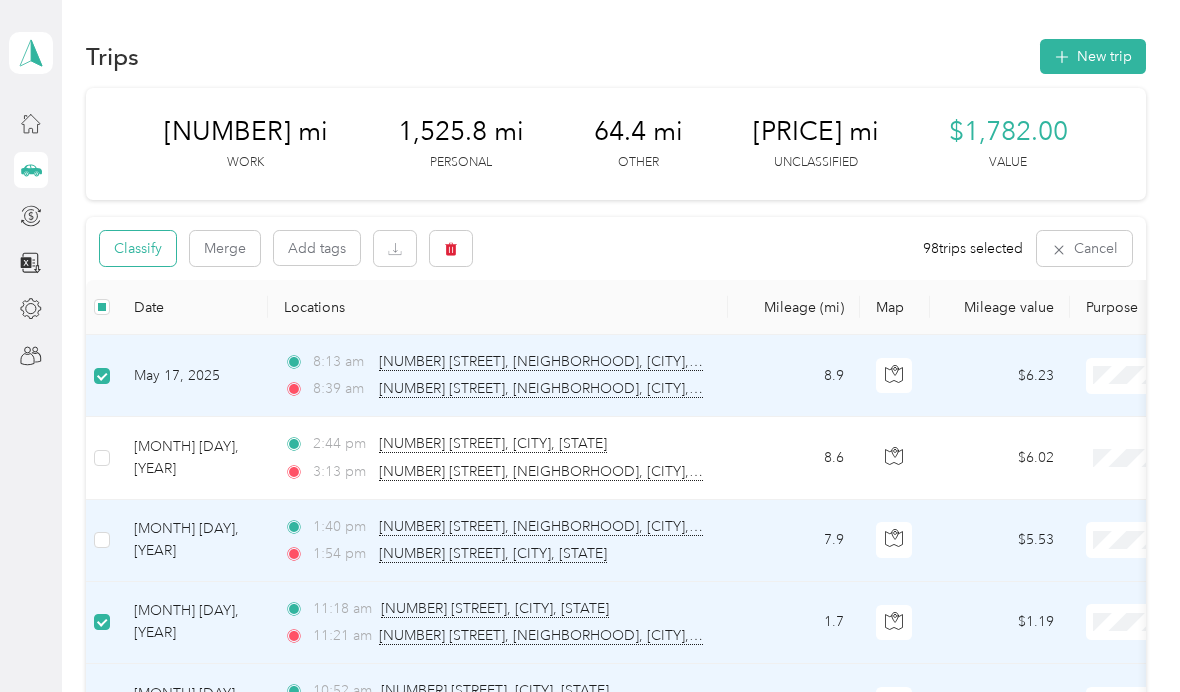 click on "Classify" at bounding box center [138, 248] 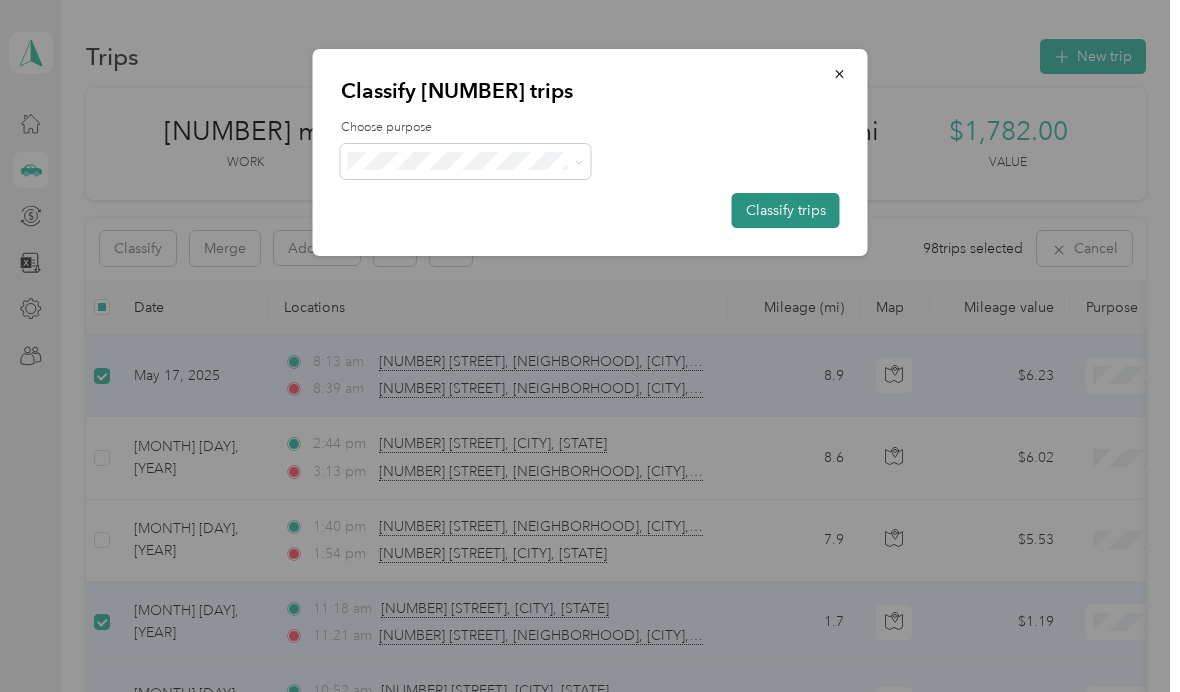 click on "Classify trips" at bounding box center [786, 210] 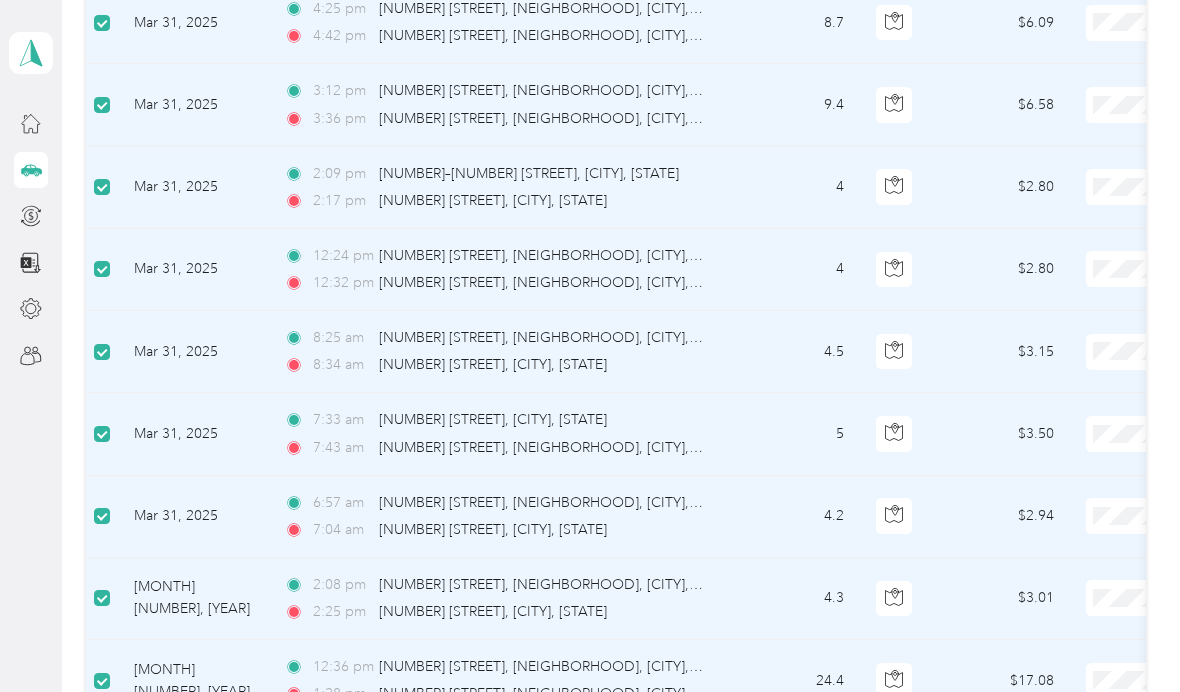 scroll, scrollTop: 6685, scrollLeft: 0, axis: vertical 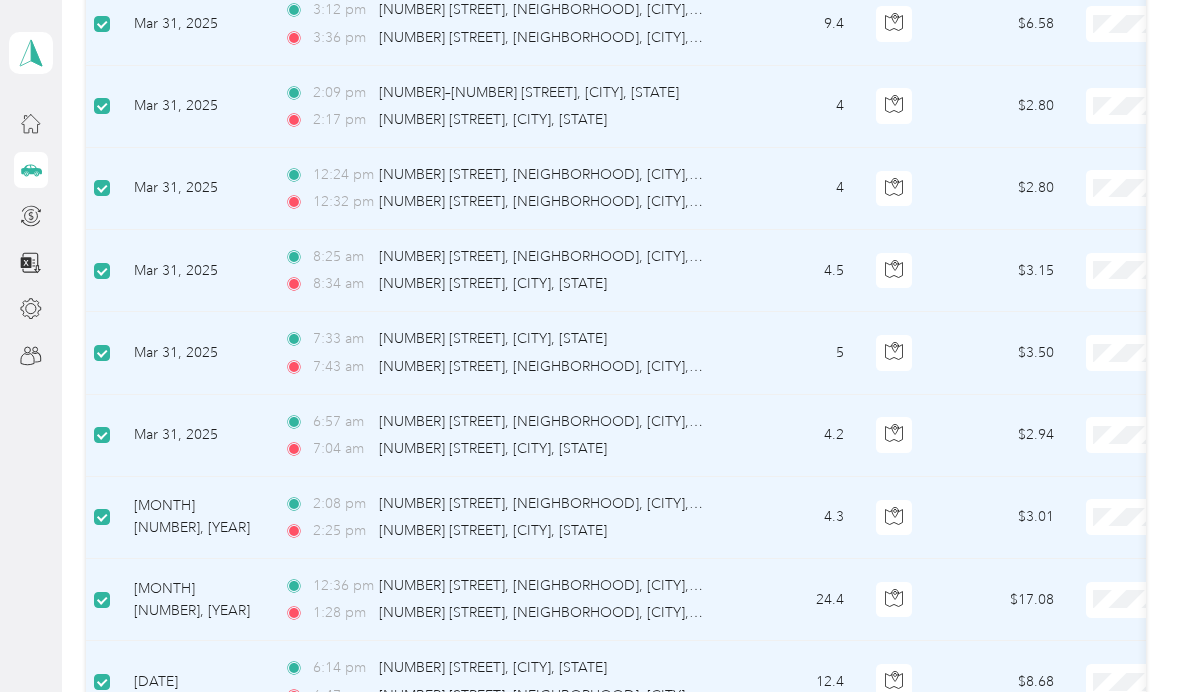 click on "4.5" at bounding box center [794, 271] 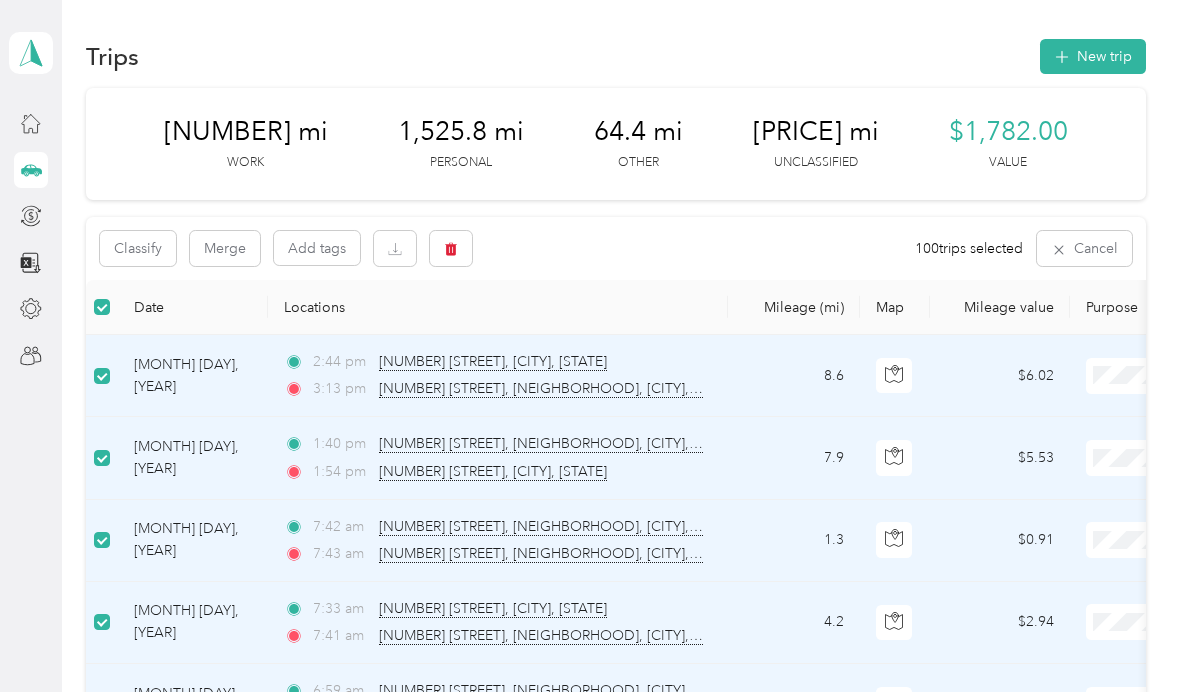 scroll, scrollTop: 0, scrollLeft: 0, axis: both 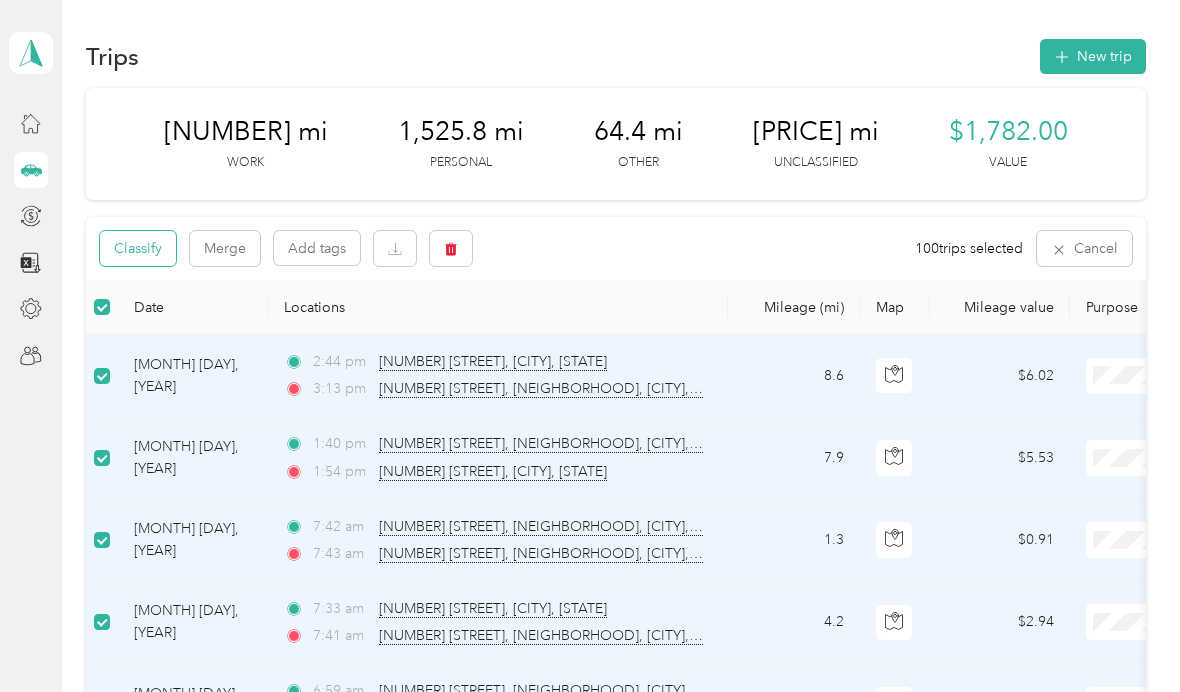 click on "Classify" at bounding box center [138, 248] 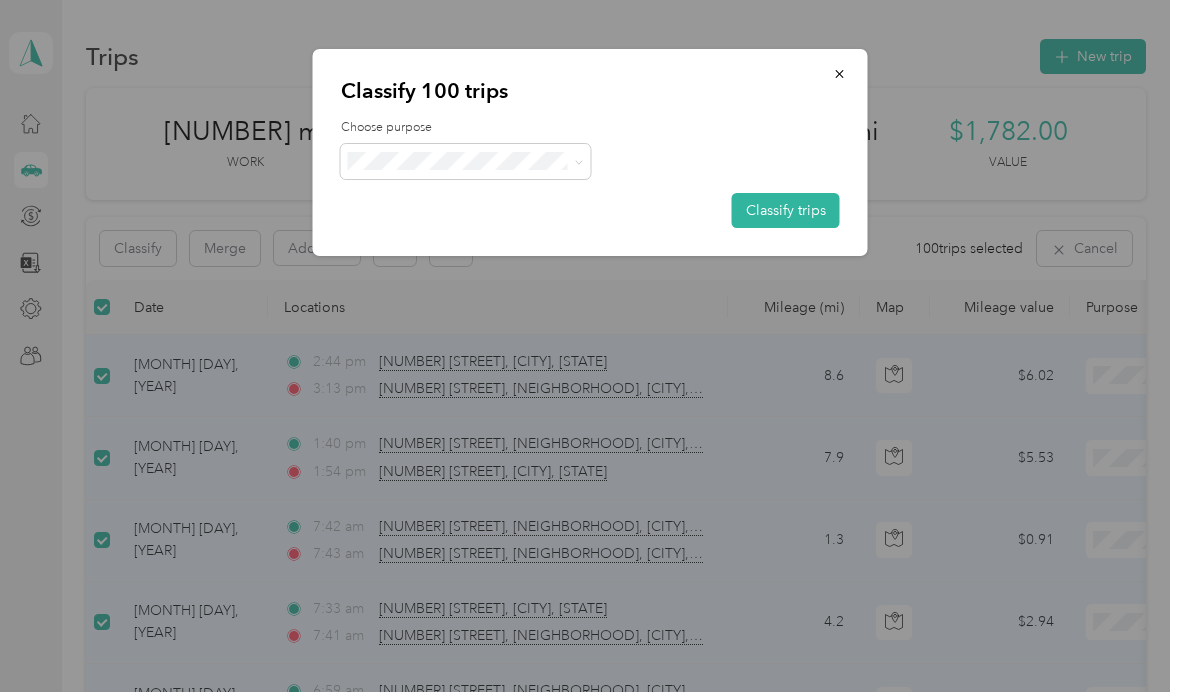 click on "Choose purpose Classify trips" at bounding box center (590, 173) 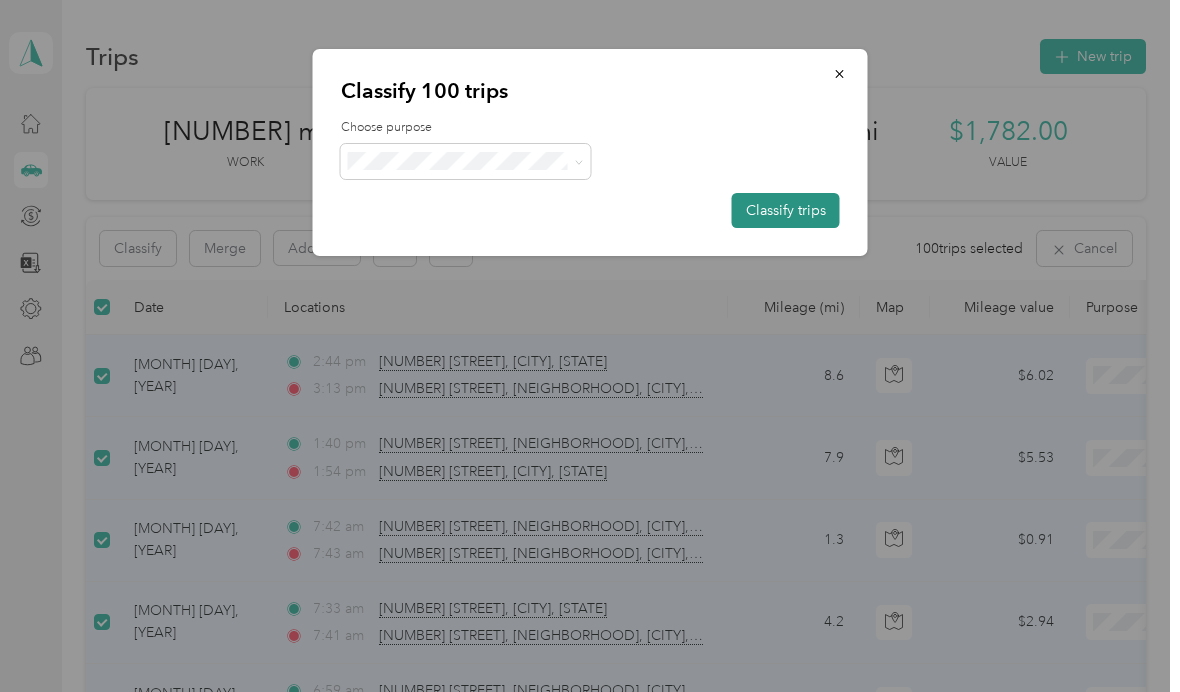 click on "Classify trips" at bounding box center (786, 210) 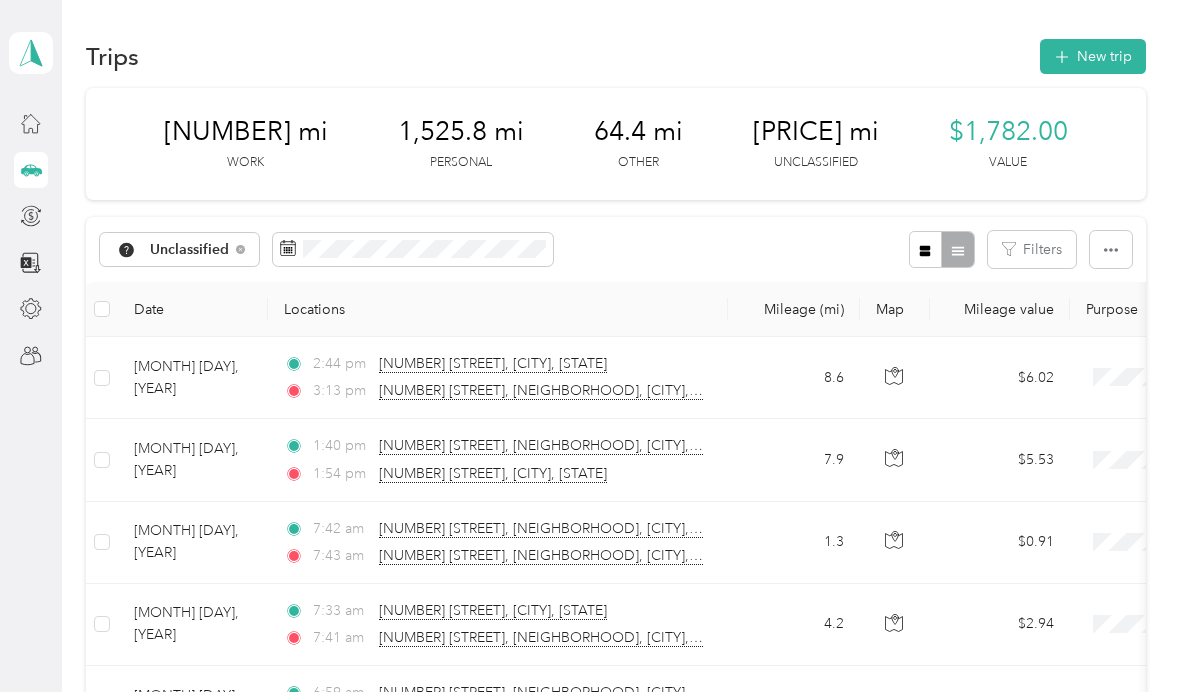 click at bounding box center [102, 309] 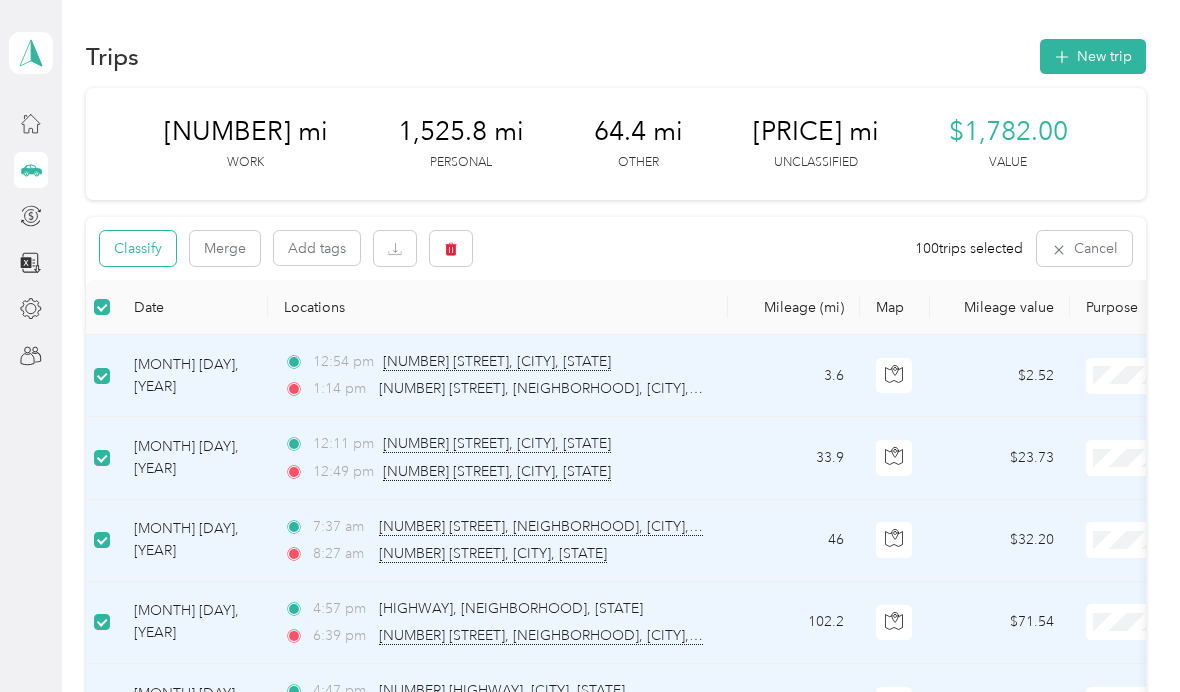 click on "Classify" at bounding box center [138, 248] 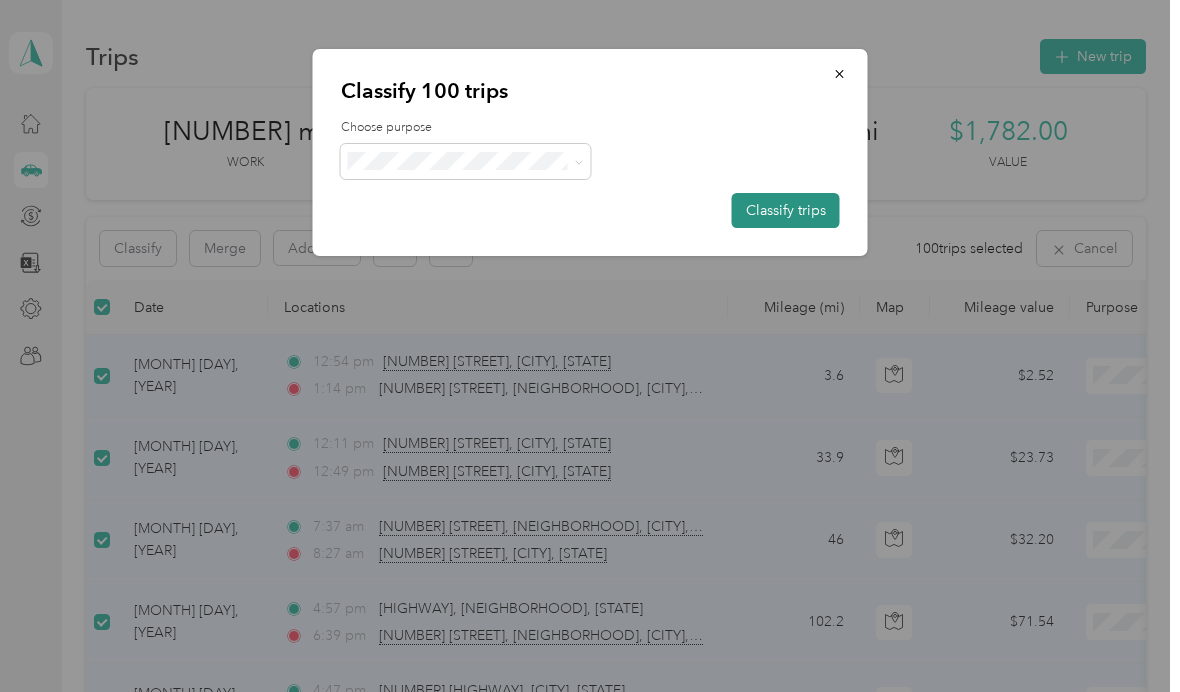 click on "Classify trips" at bounding box center (786, 210) 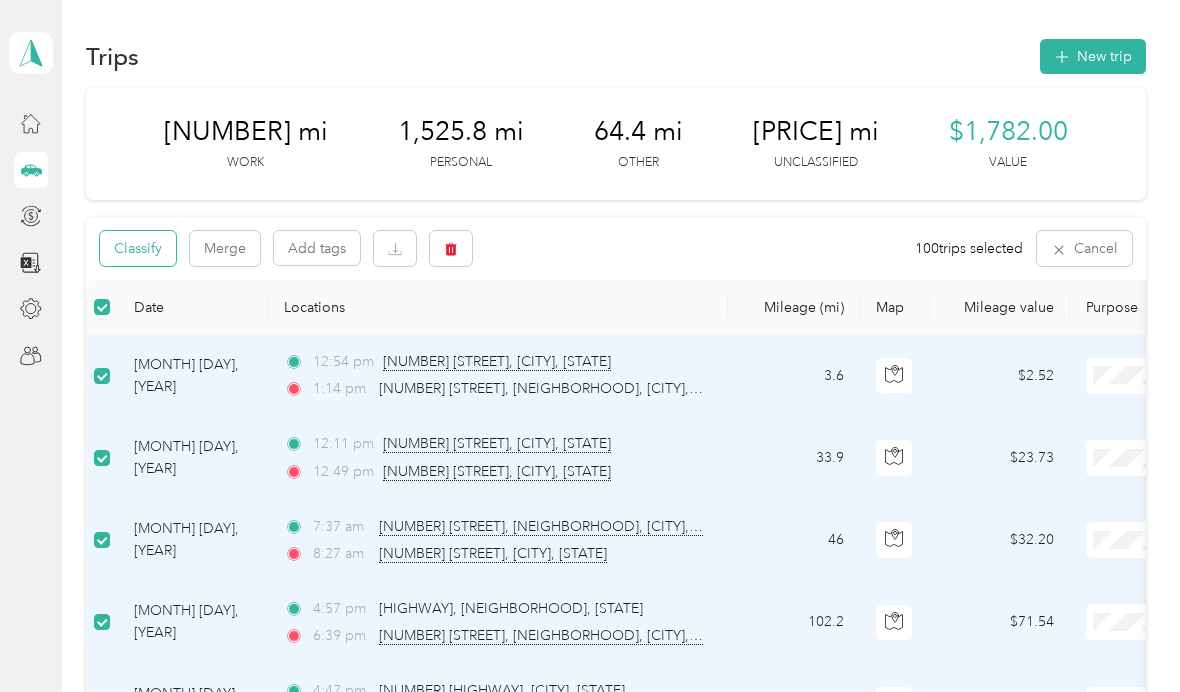 click on "Classify" at bounding box center (138, 248) 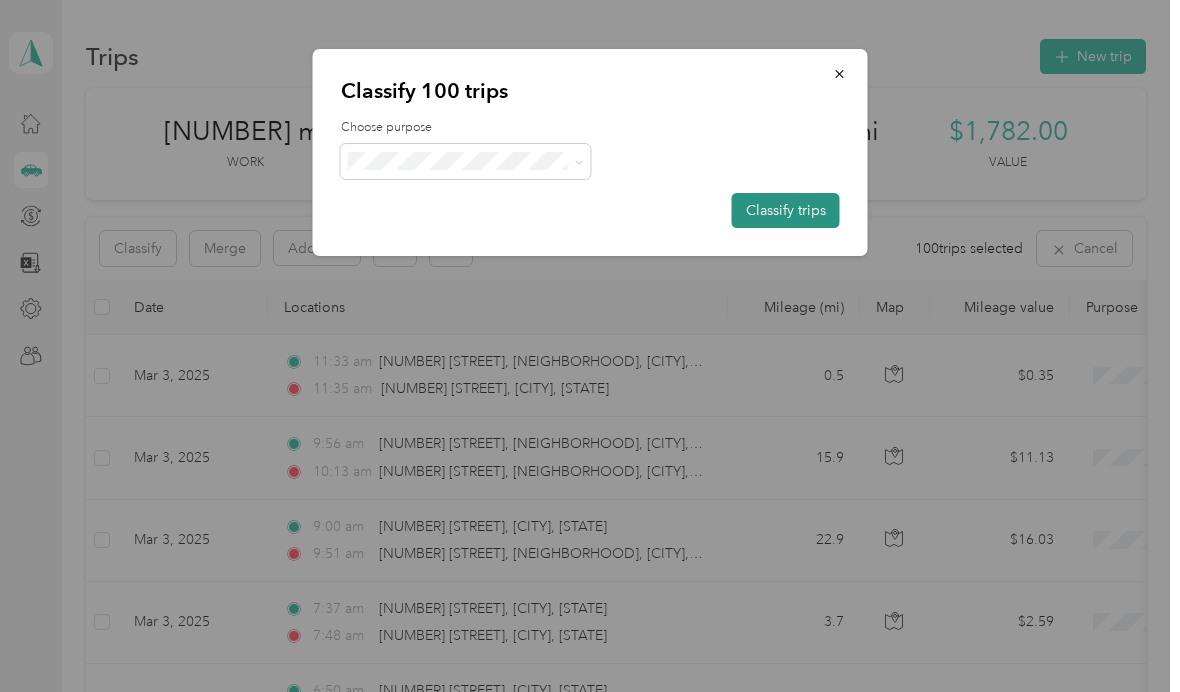 click on "Classify trips" at bounding box center [786, 210] 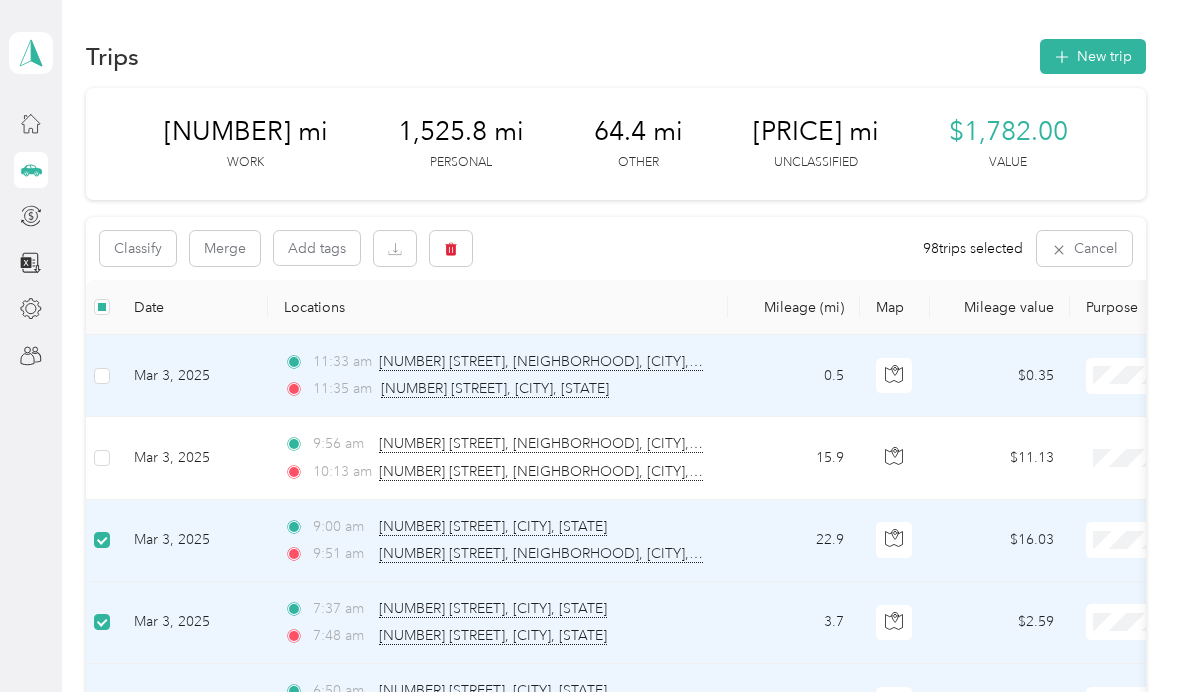 scroll, scrollTop: 0, scrollLeft: 0, axis: both 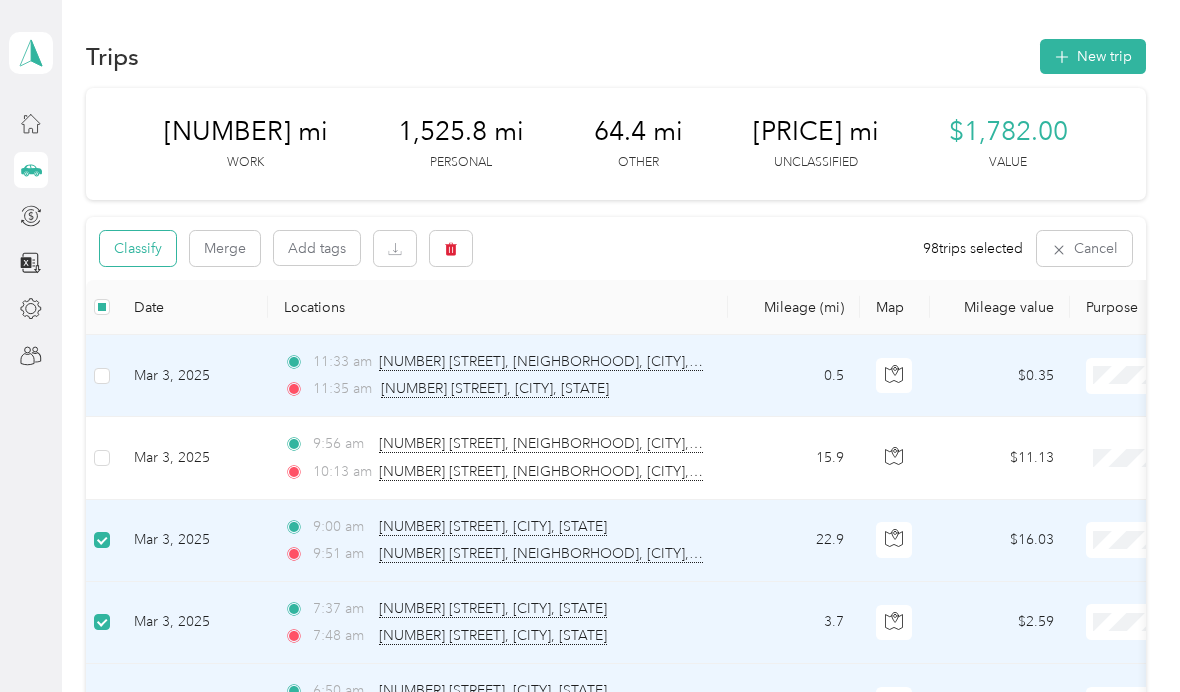 click on "Classify" at bounding box center (138, 248) 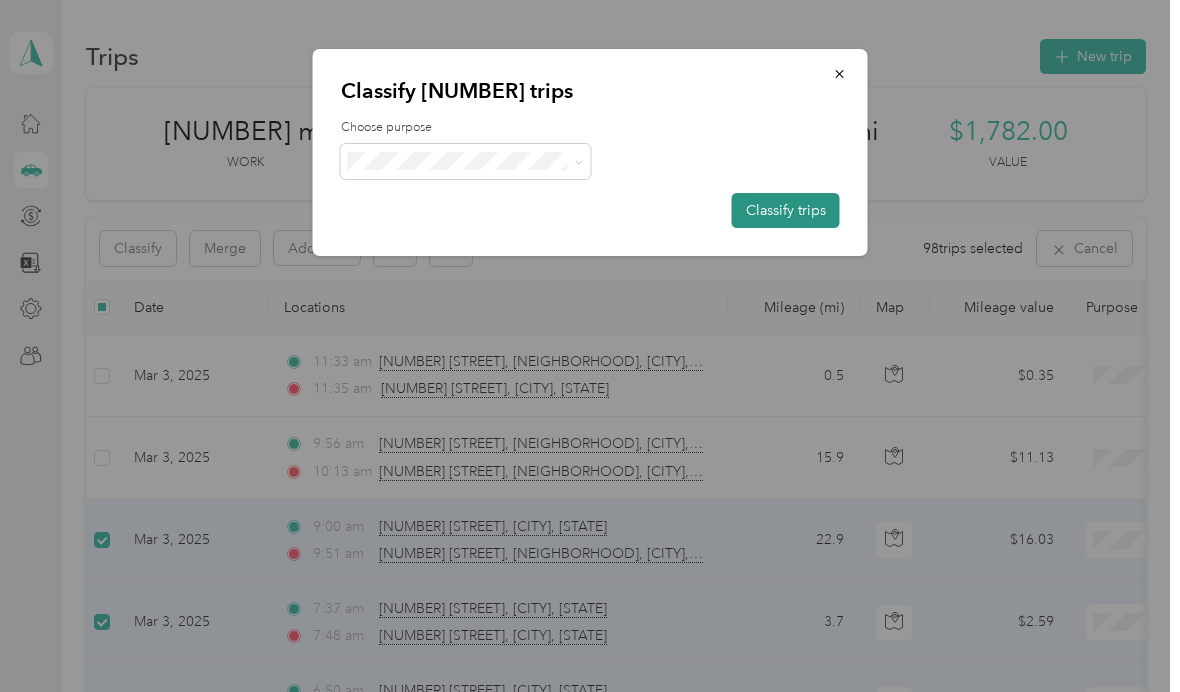 click on "Classify trips" at bounding box center [786, 210] 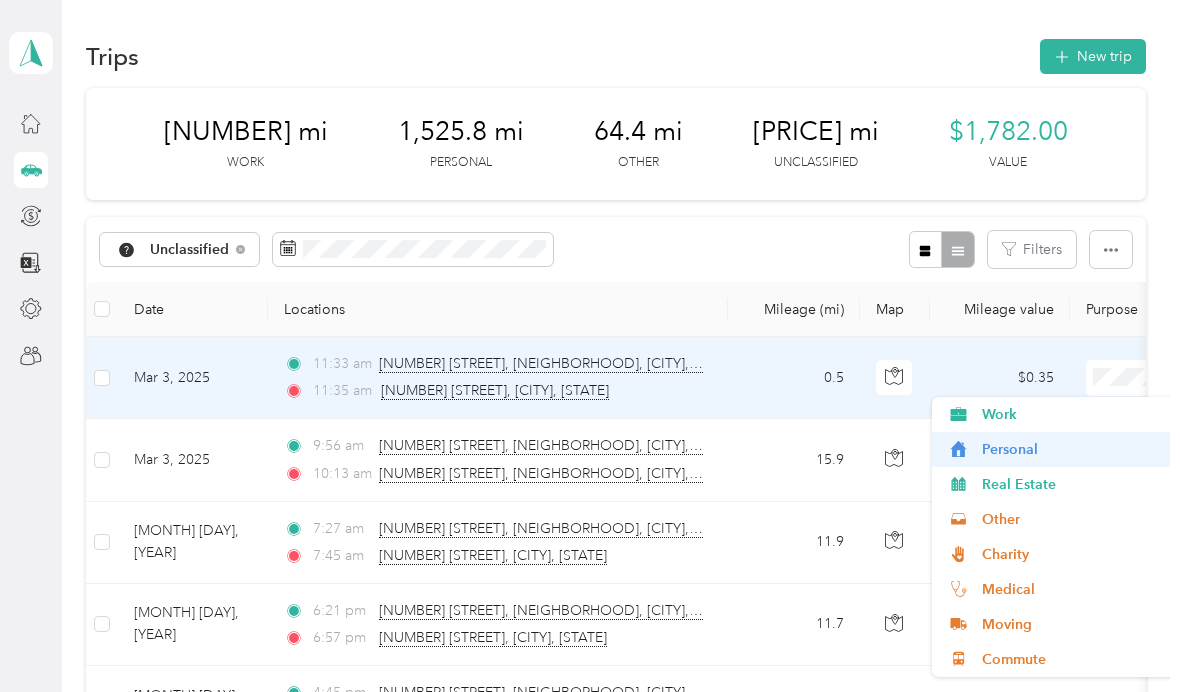 click on "Personal" at bounding box center [1074, 449] 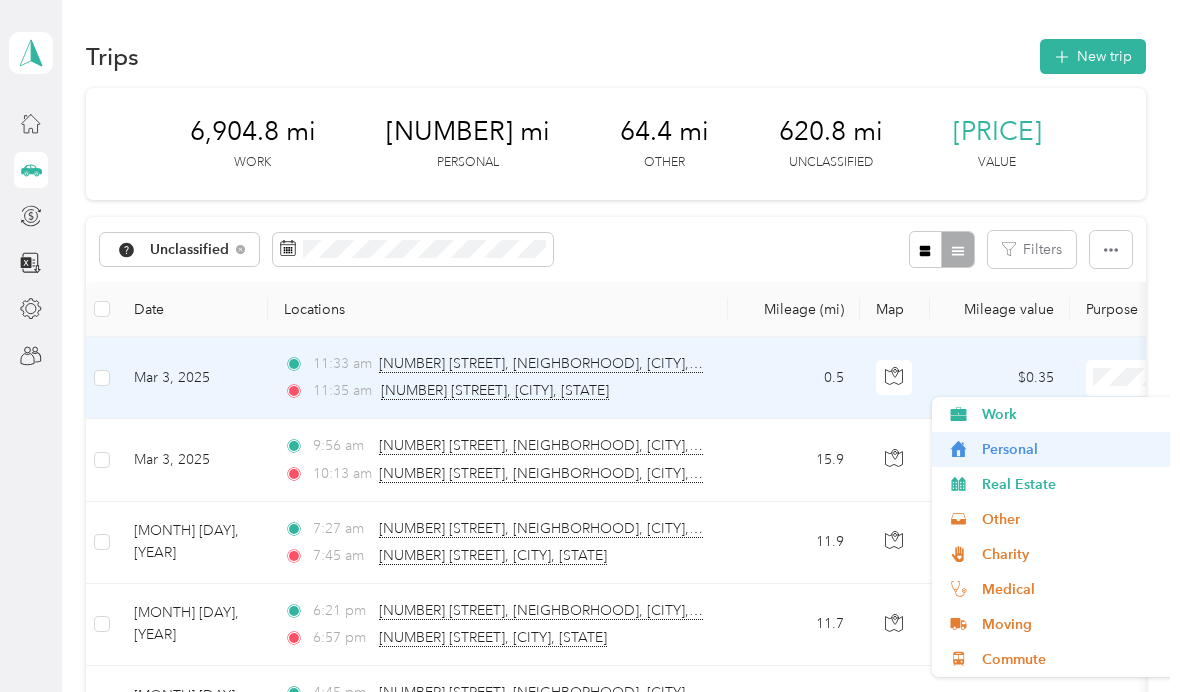 click on "Personal" at bounding box center (1074, 449) 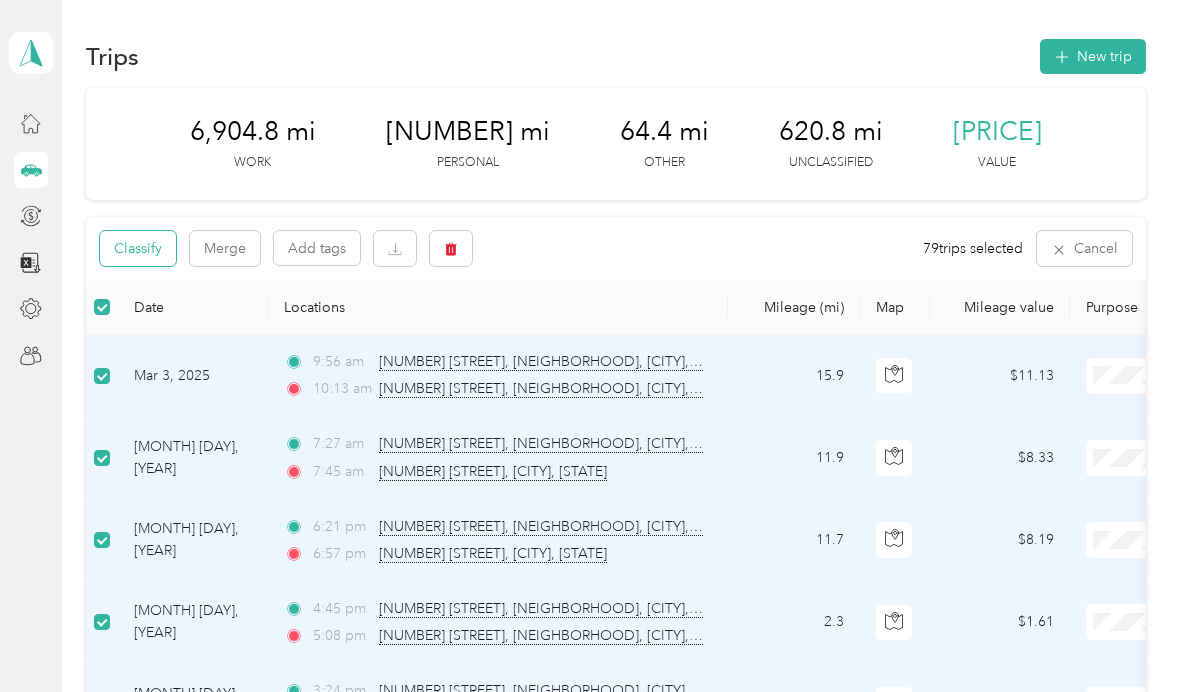 click on "Classify" at bounding box center [138, 248] 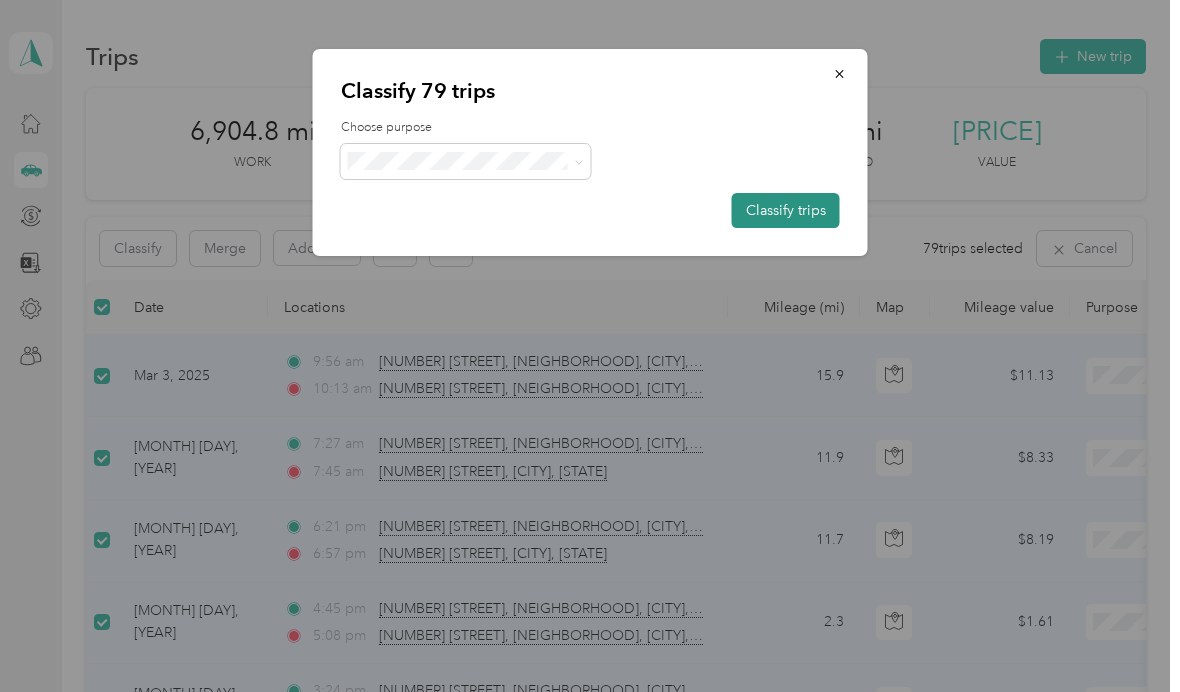 click on "Classify trips" at bounding box center (786, 210) 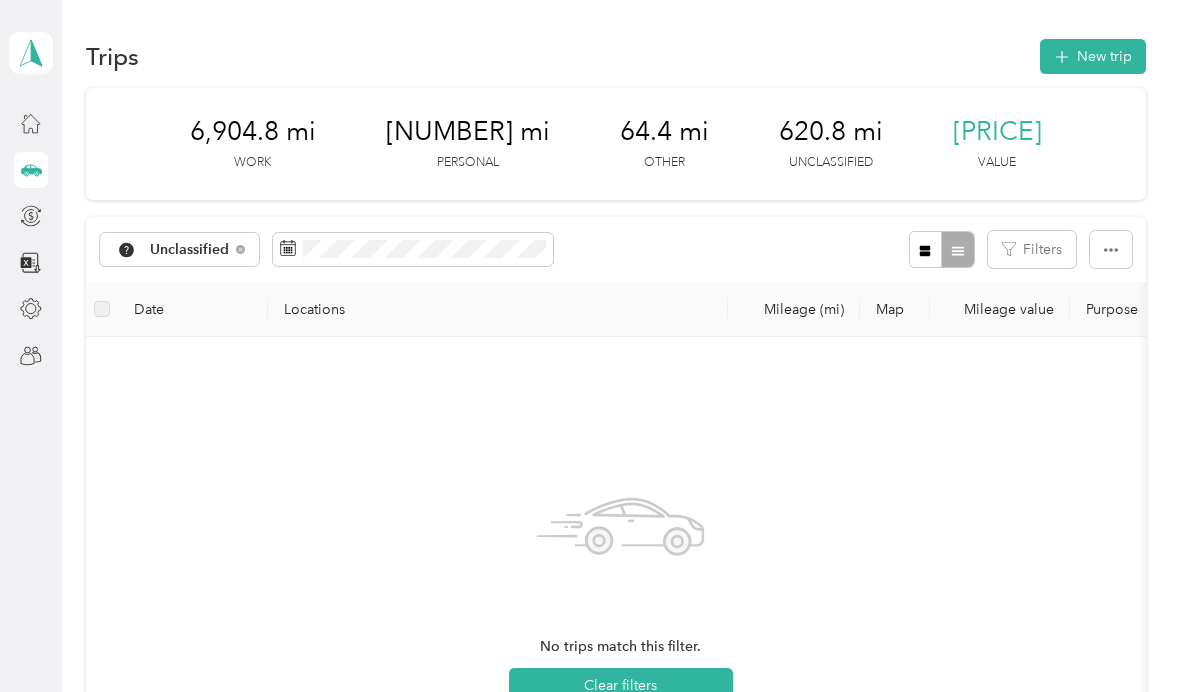 click on "620.8   mi" at bounding box center [831, 132] 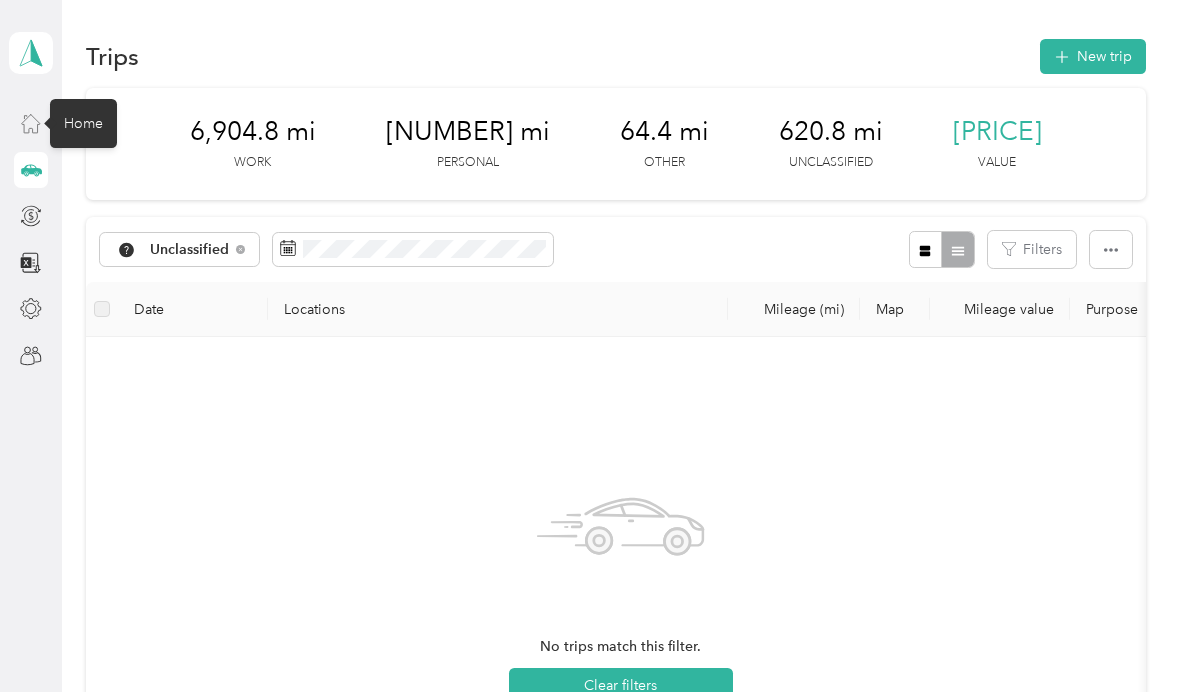 click 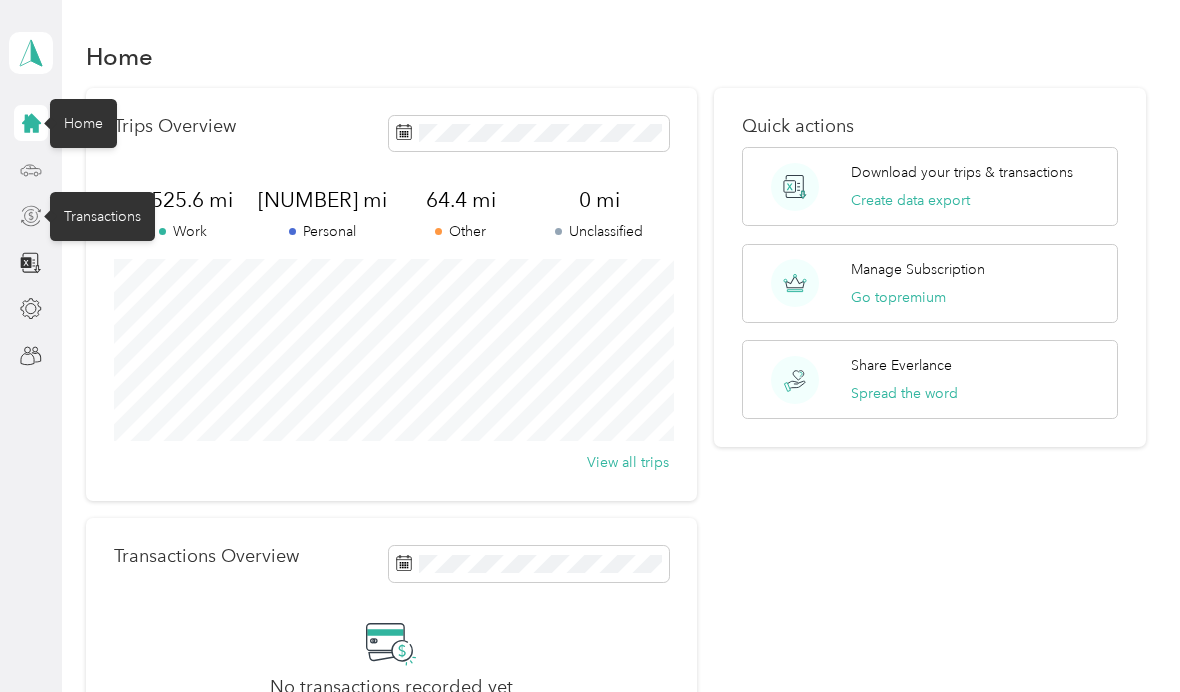 click 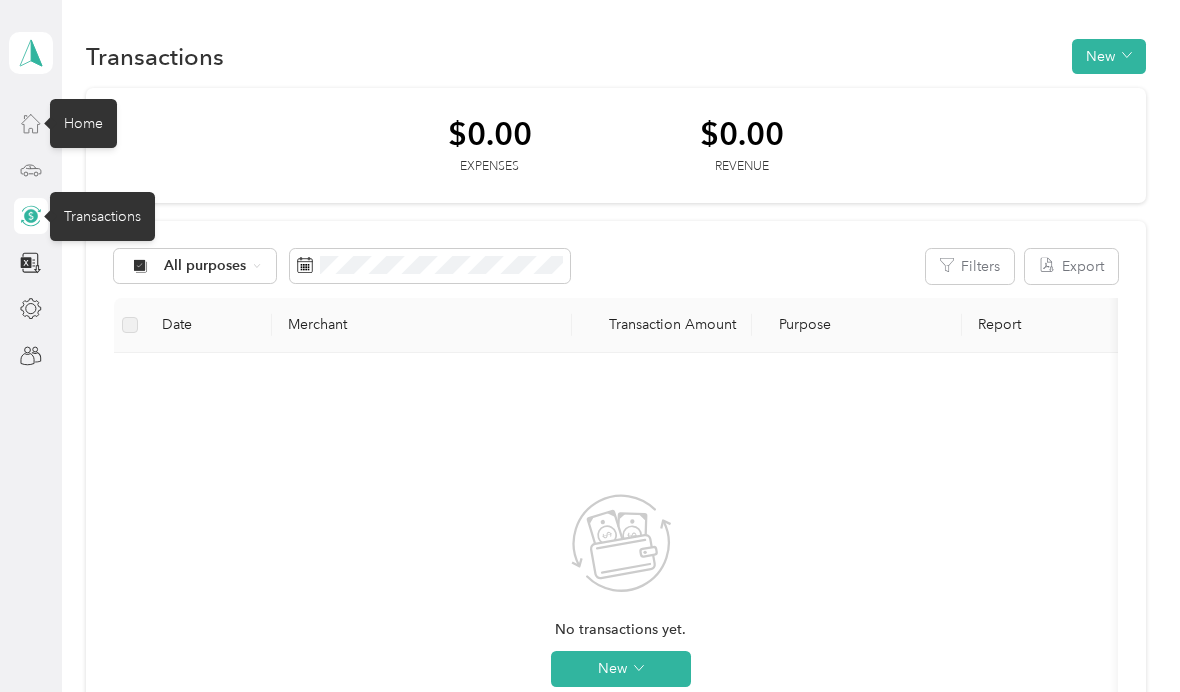 click 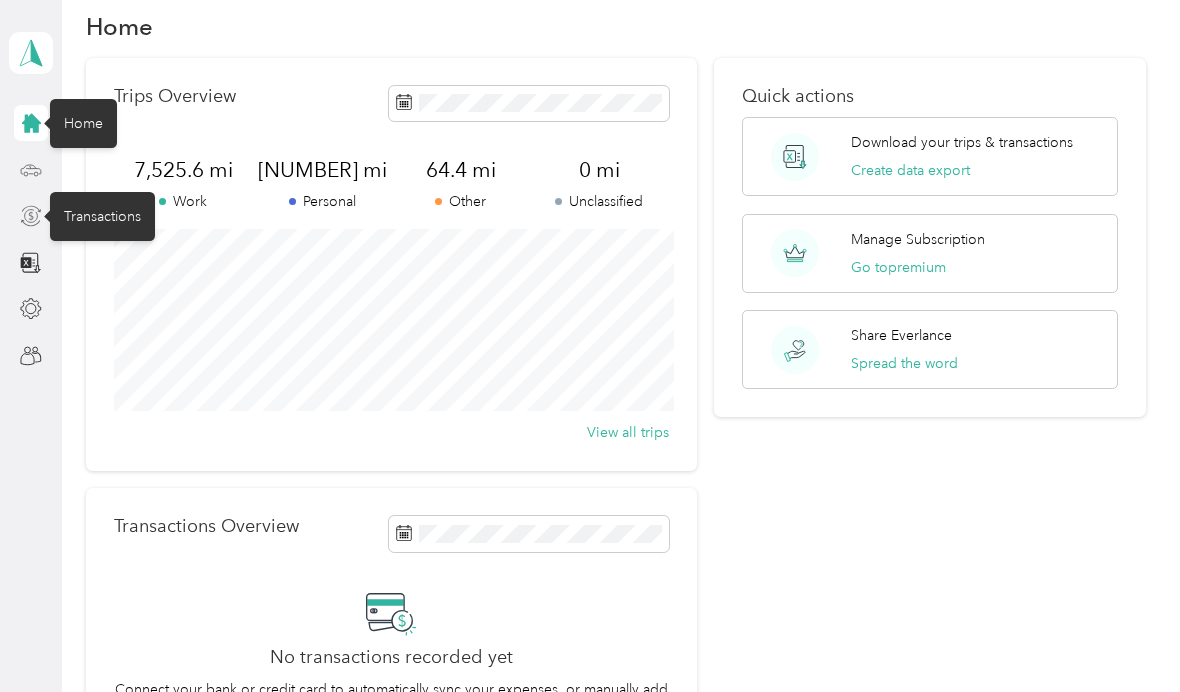 scroll, scrollTop: 31, scrollLeft: 0, axis: vertical 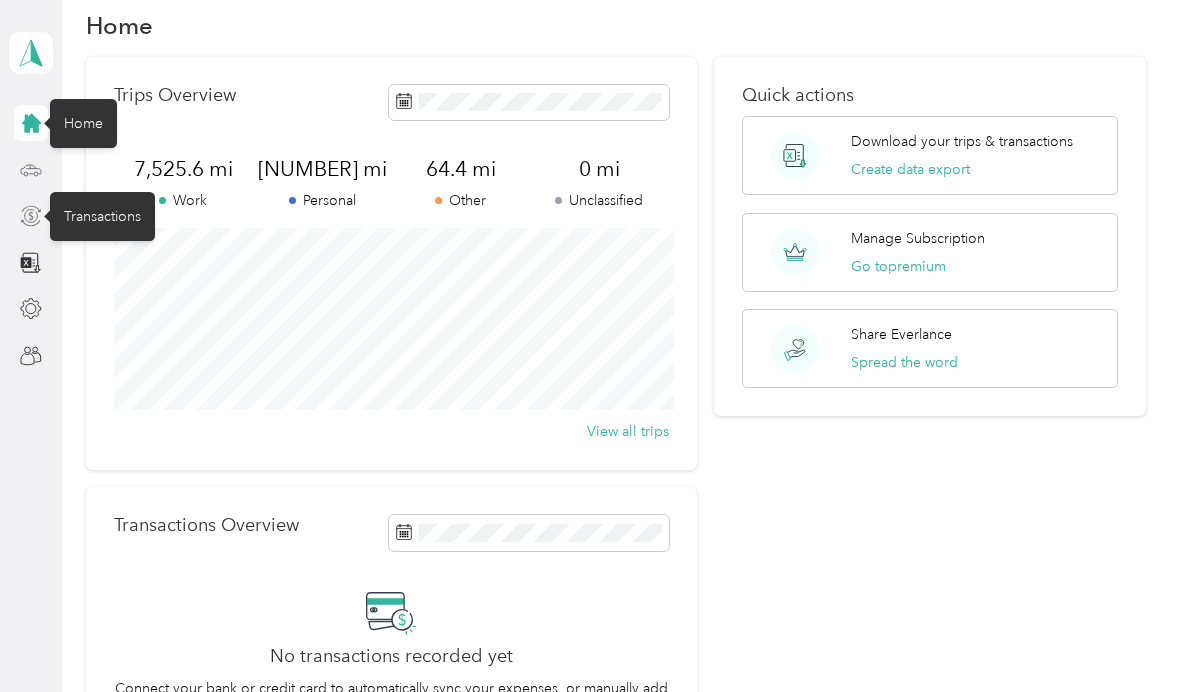 click on "[NUMBER] mi" at bounding box center (460, 169) 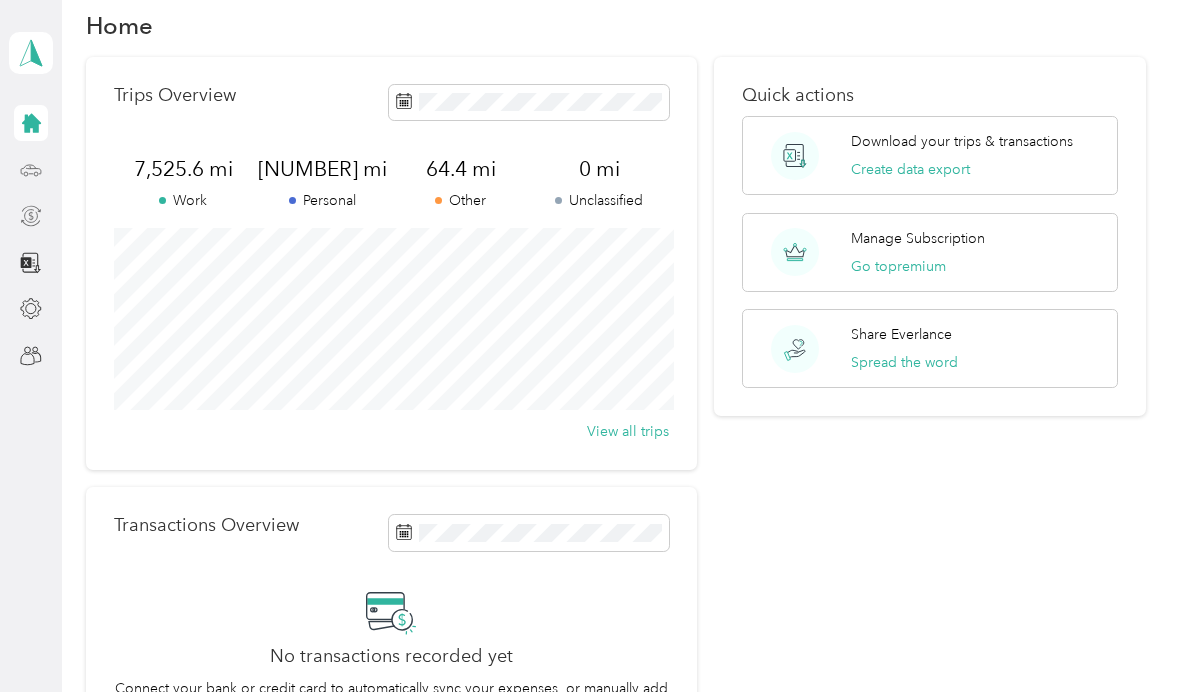 click on "64.4   mi Other" at bounding box center (460, 183) 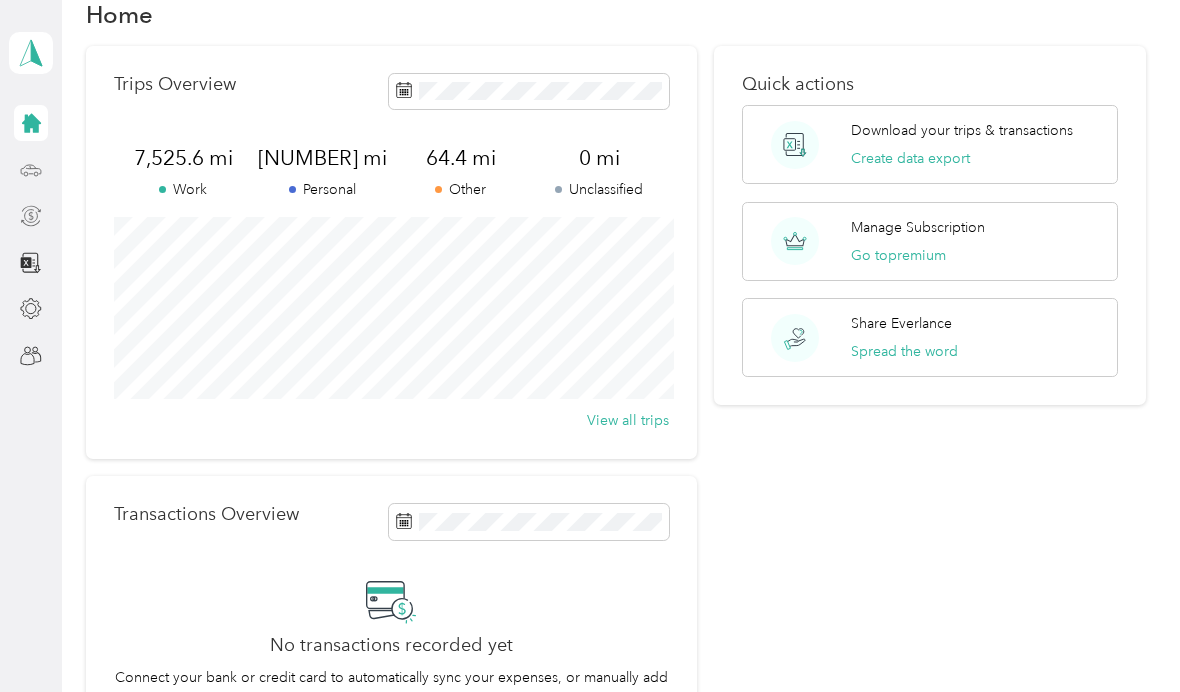 scroll, scrollTop: 43, scrollLeft: 0, axis: vertical 